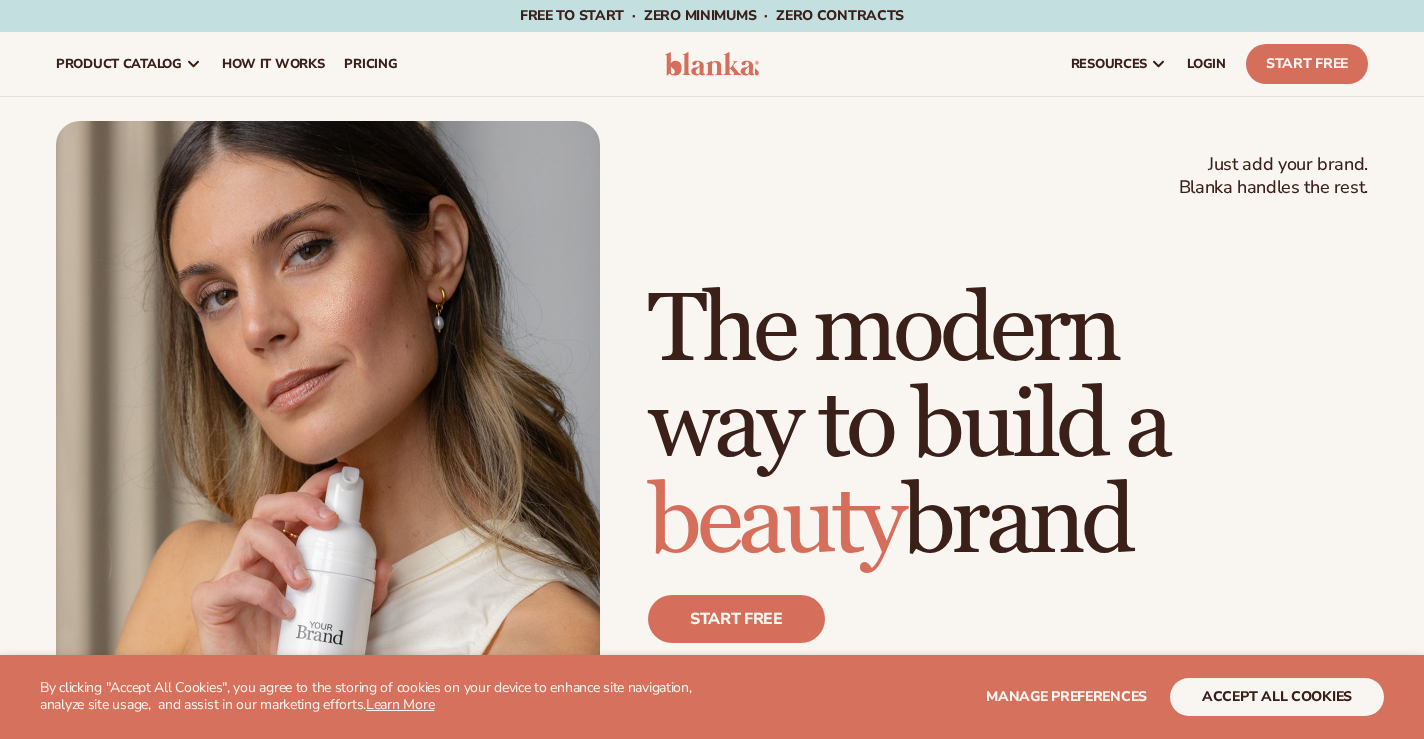 scroll, scrollTop: 0, scrollLeft: 0, axis: both 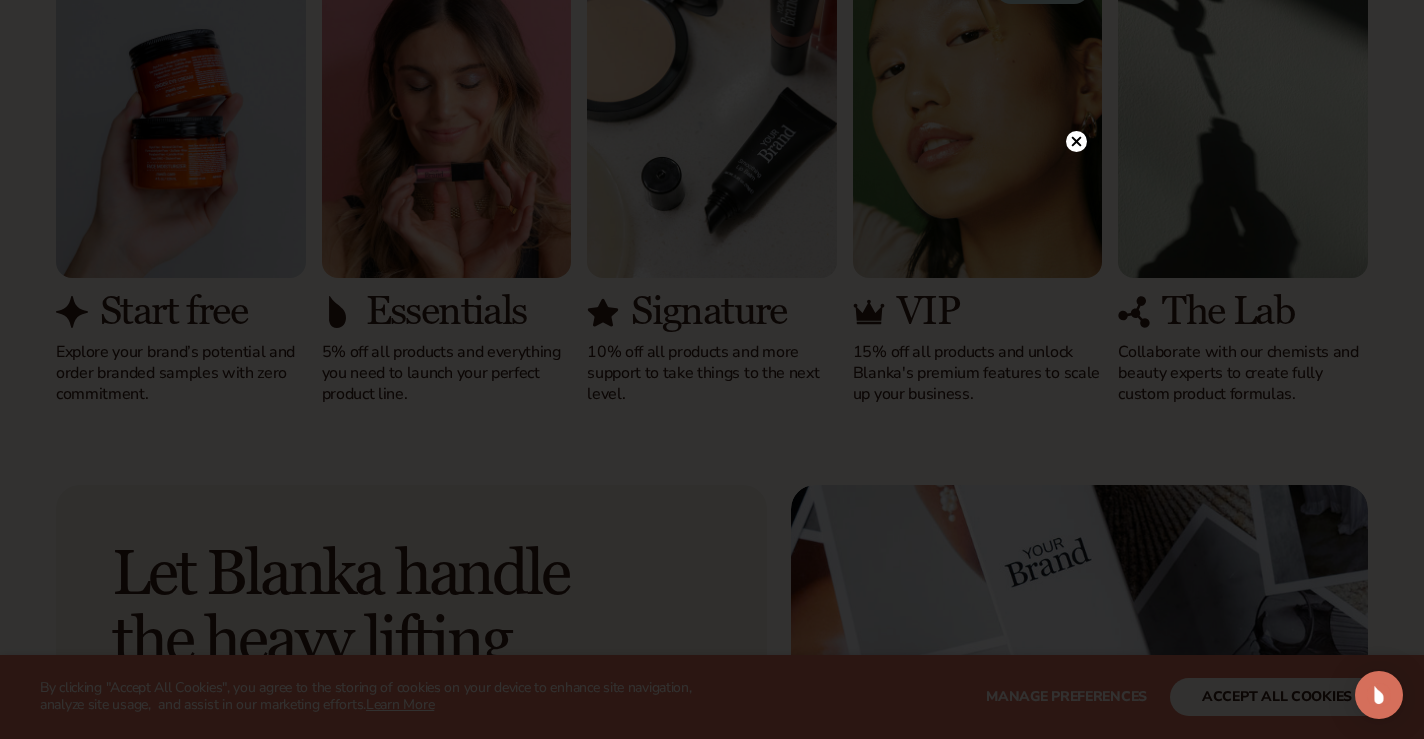 click 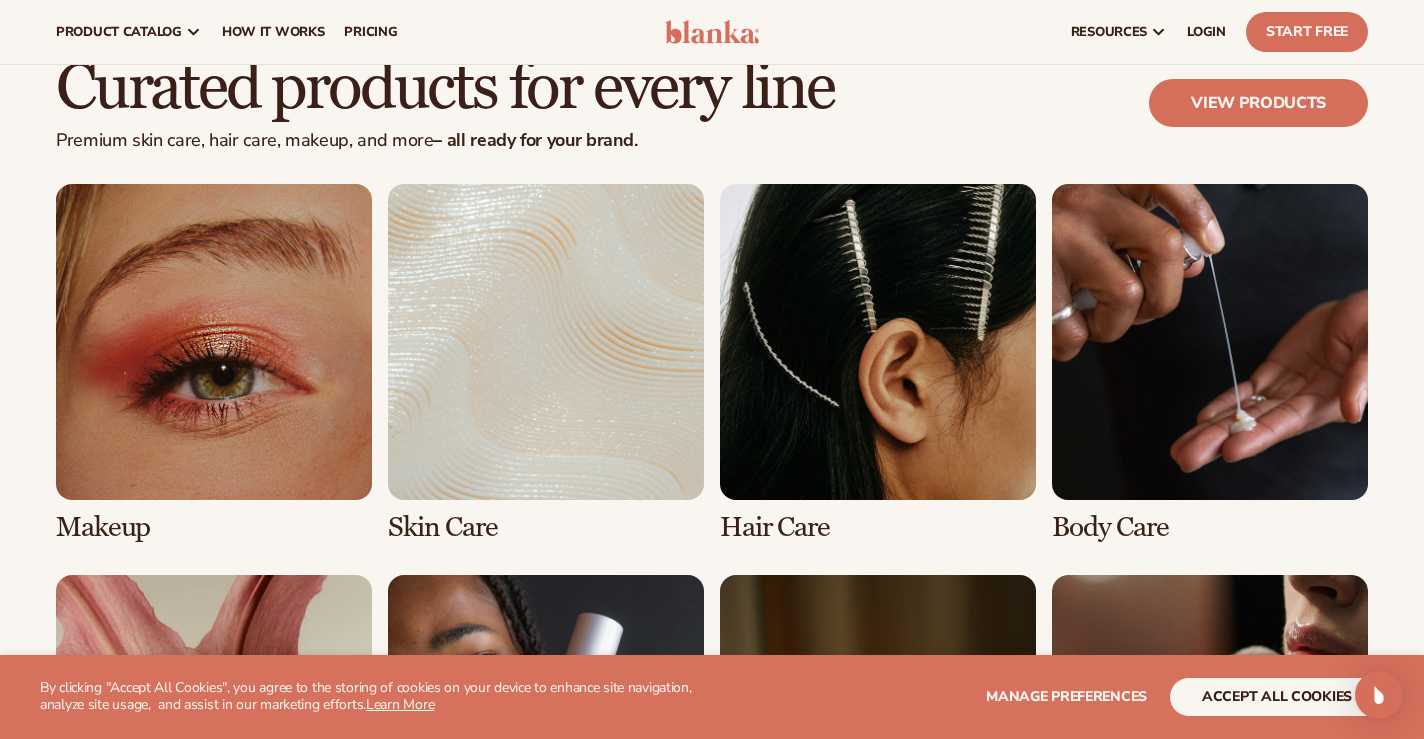 scroll, scrollTop: 3526, scrollLeft: 0, axis: vertical 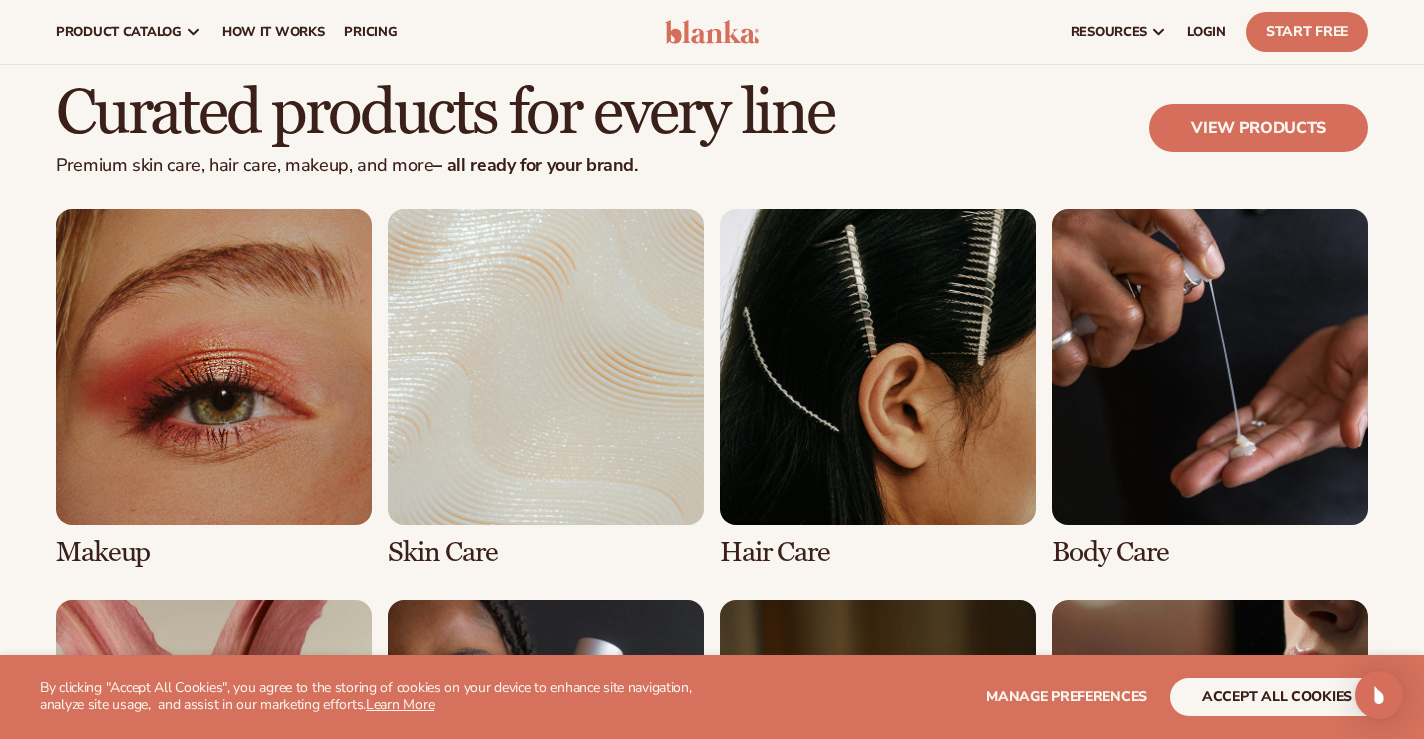 click at bounding box center (214, 388) 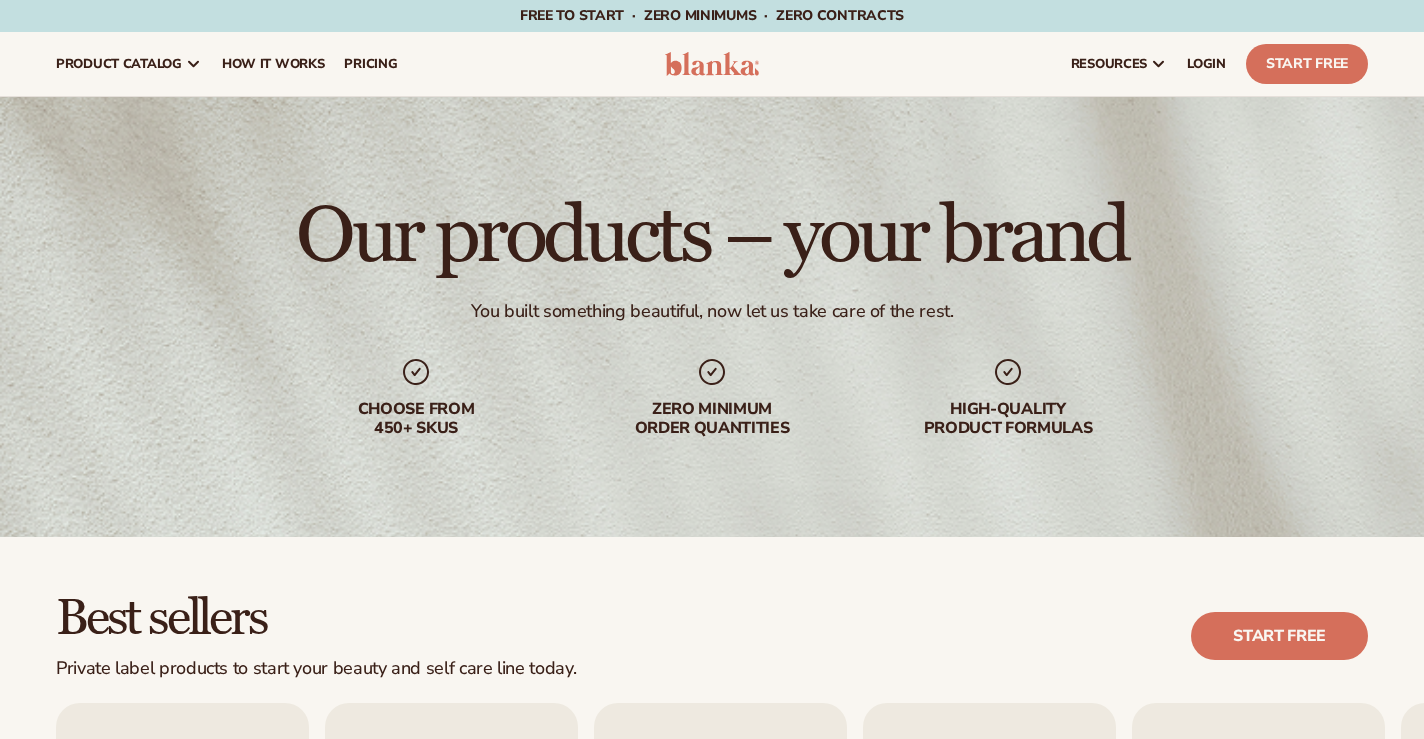scroll, scrollTop: 0, scrollLeft: 0, axis: both 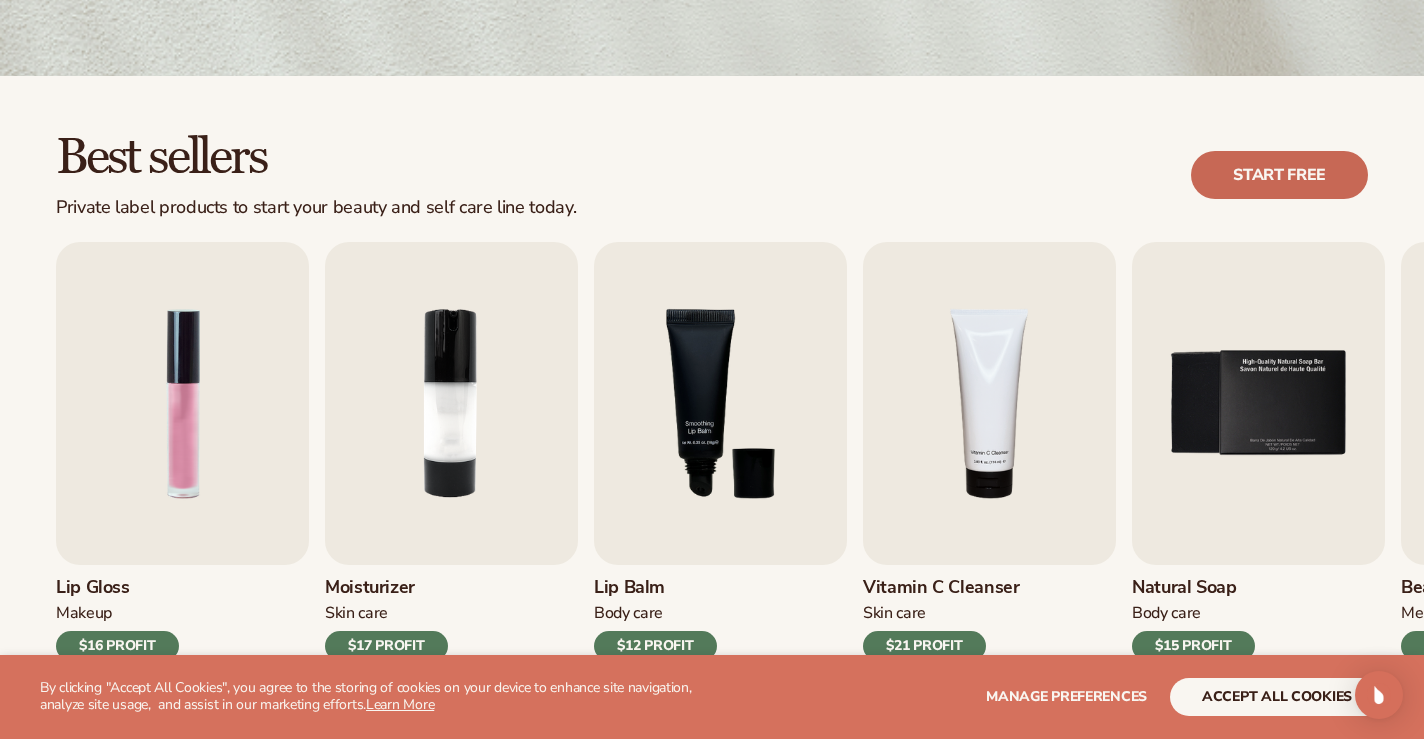 click on "Start free" at bounding box center (1279, 175) 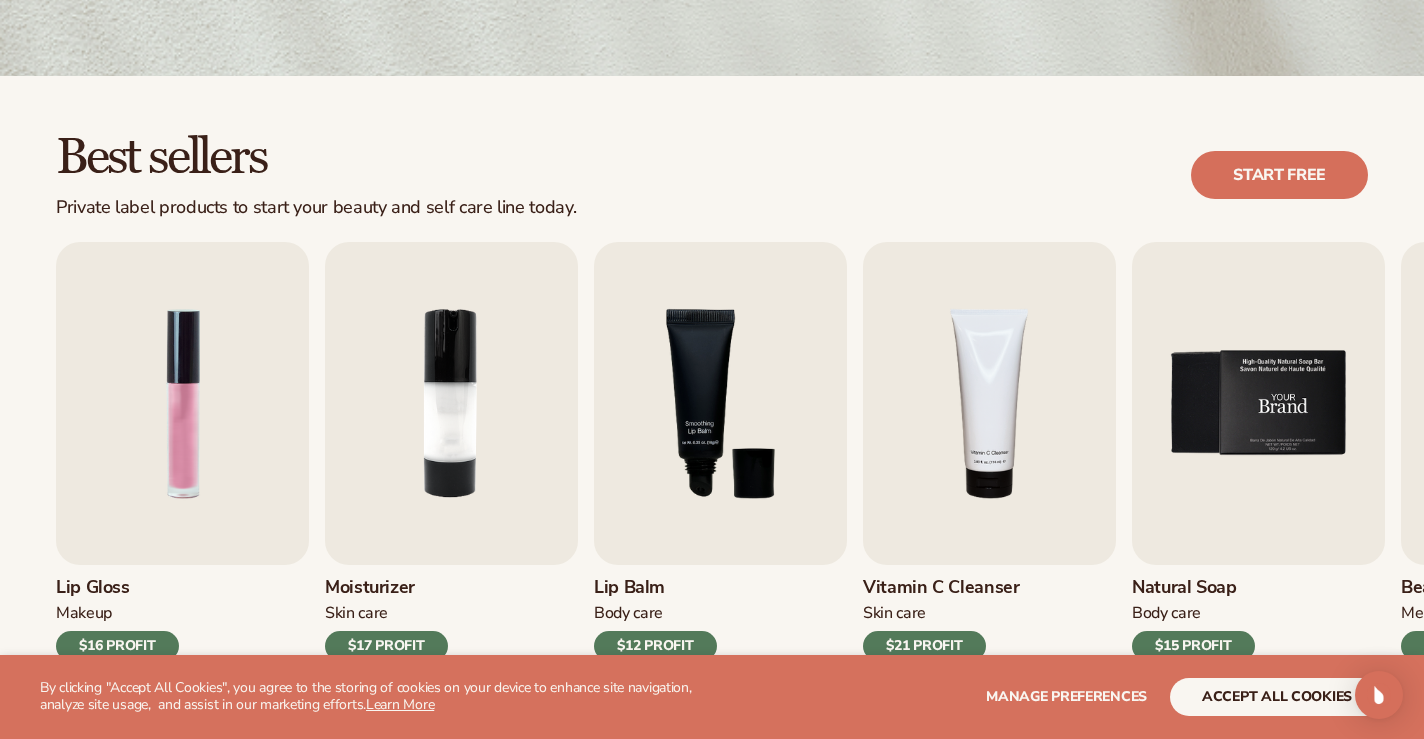 click at bounding box center (1258, 403) 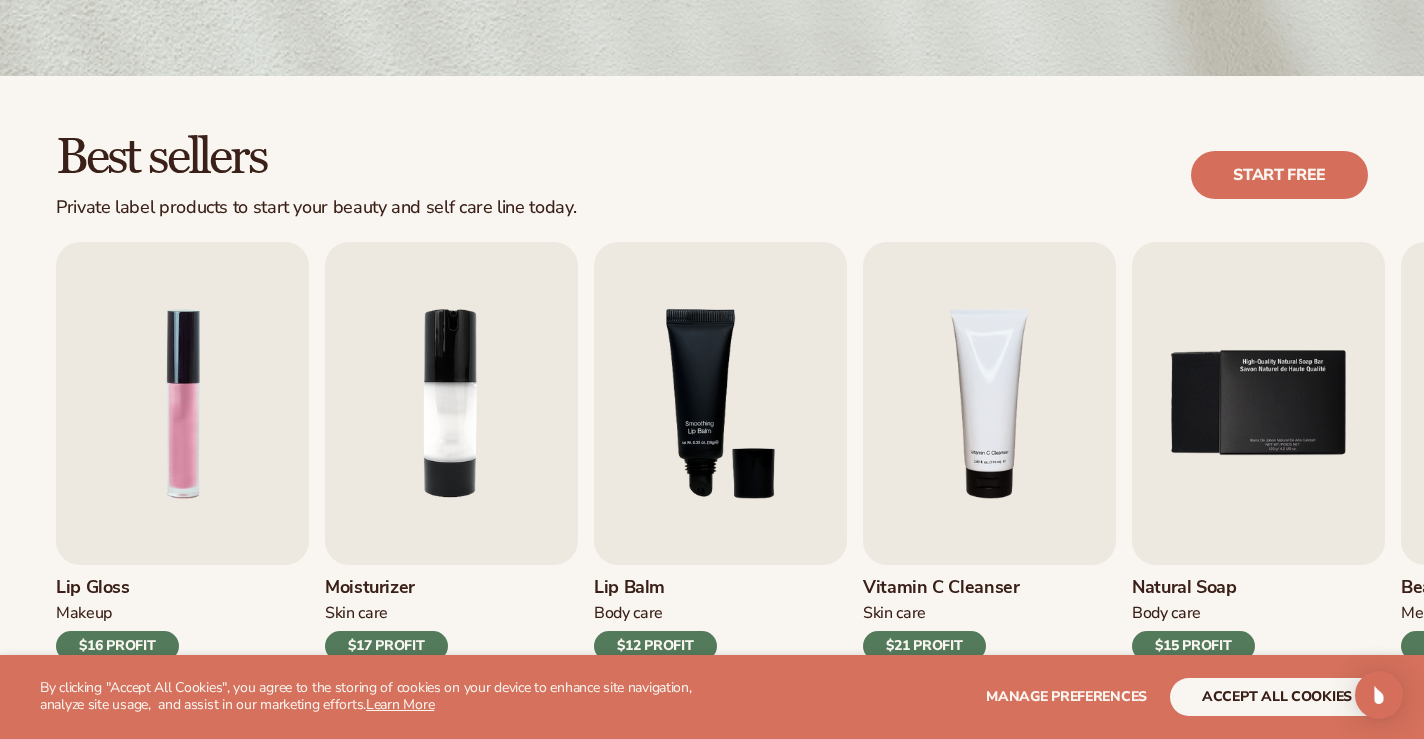 click on "$15 PROFIT" at bounding box center (1193, 646) 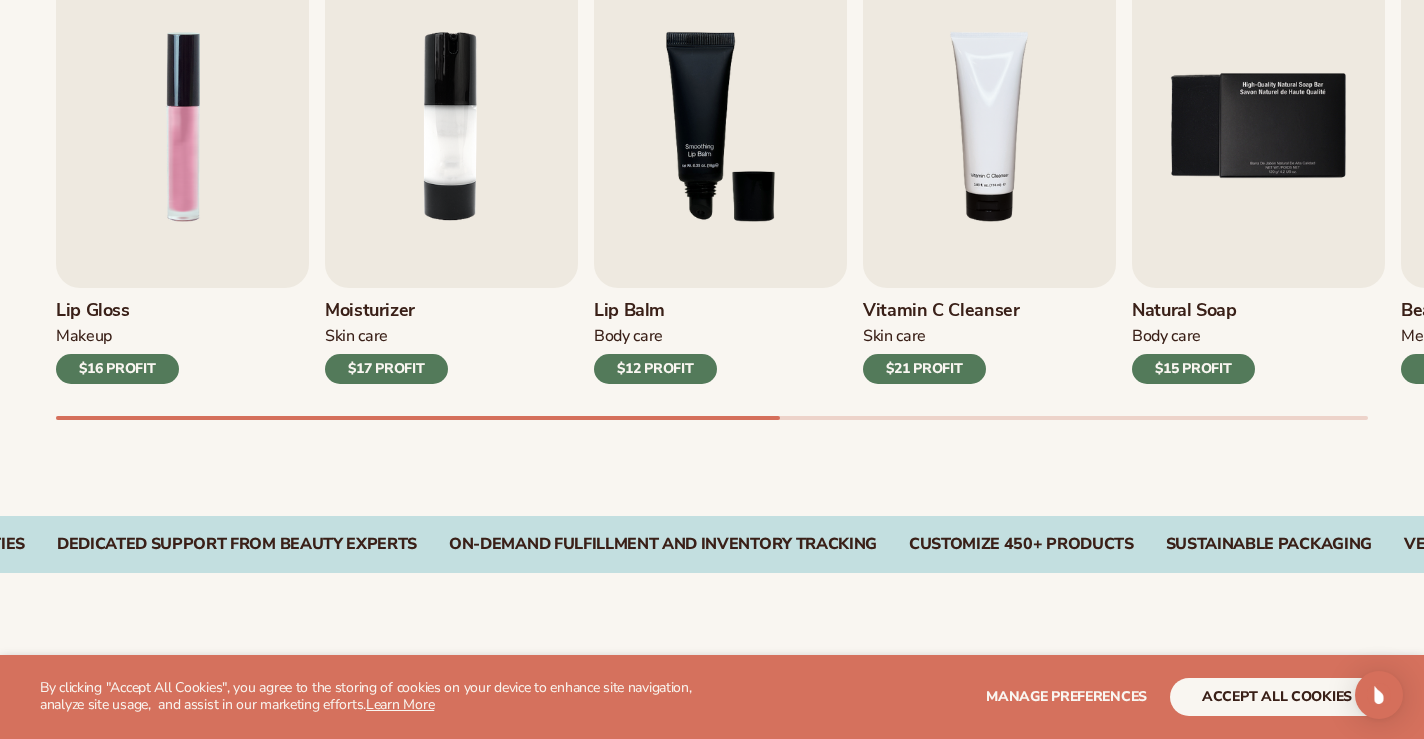 scroll, scrollTop: 751, scrollLeft: 0, axis: vertical 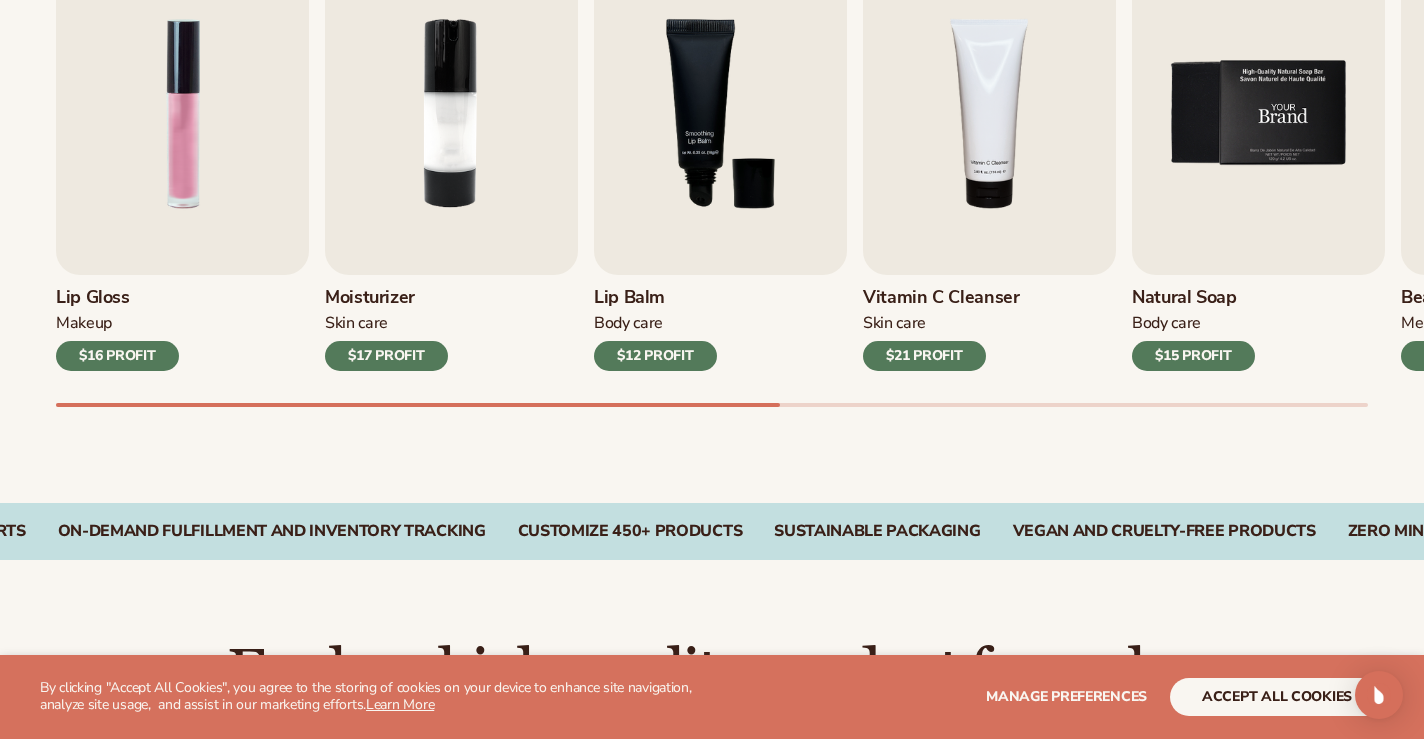 click at bounding box center (1258, 113) 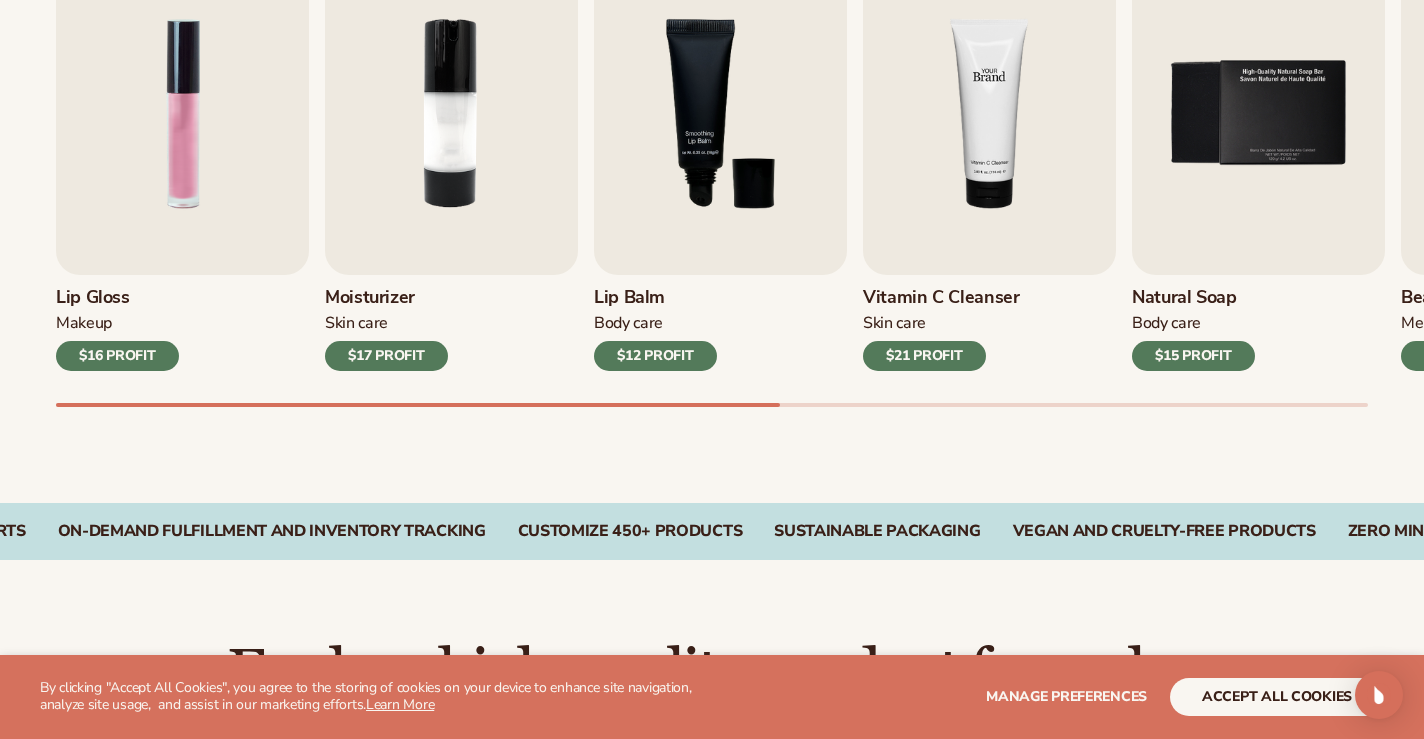 click at bounding box center [989, 113] 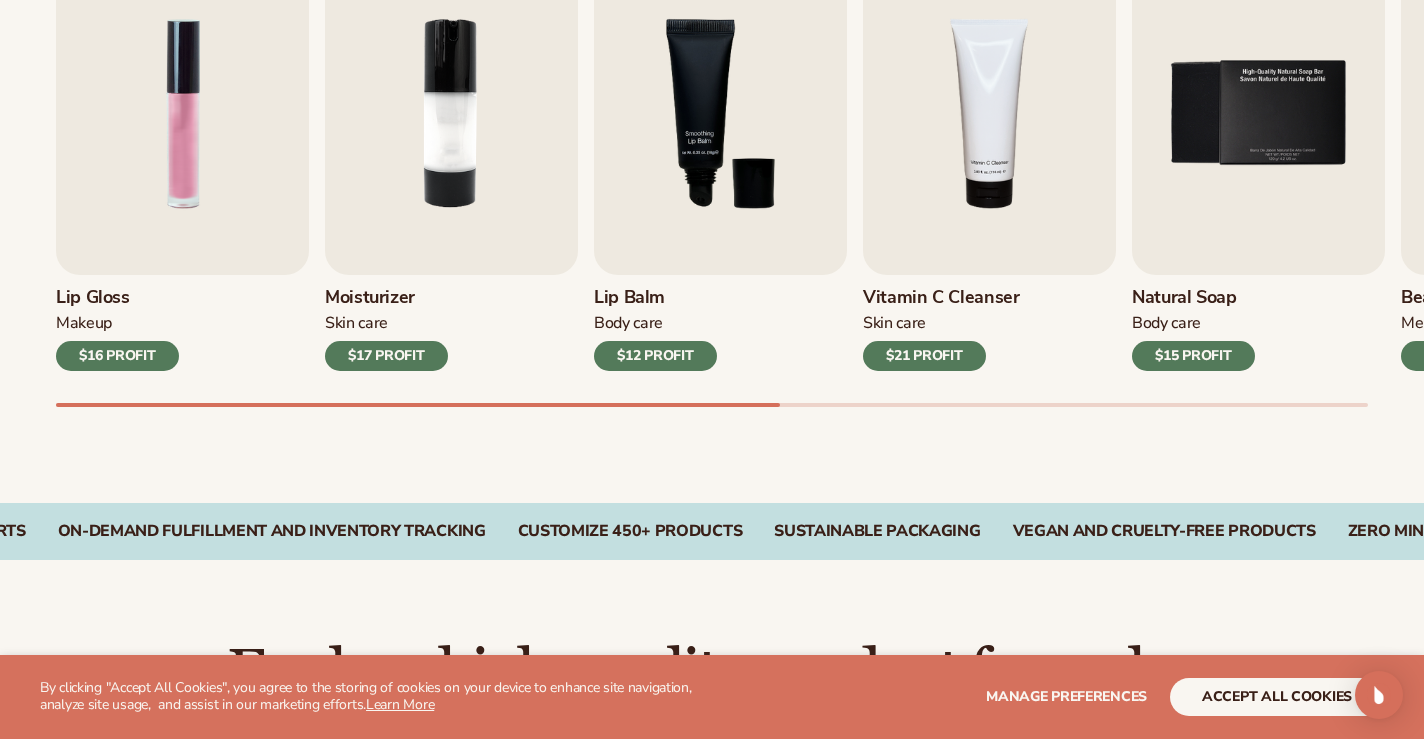 click on "$21 PROFIT" at bounding box center (924, 356) 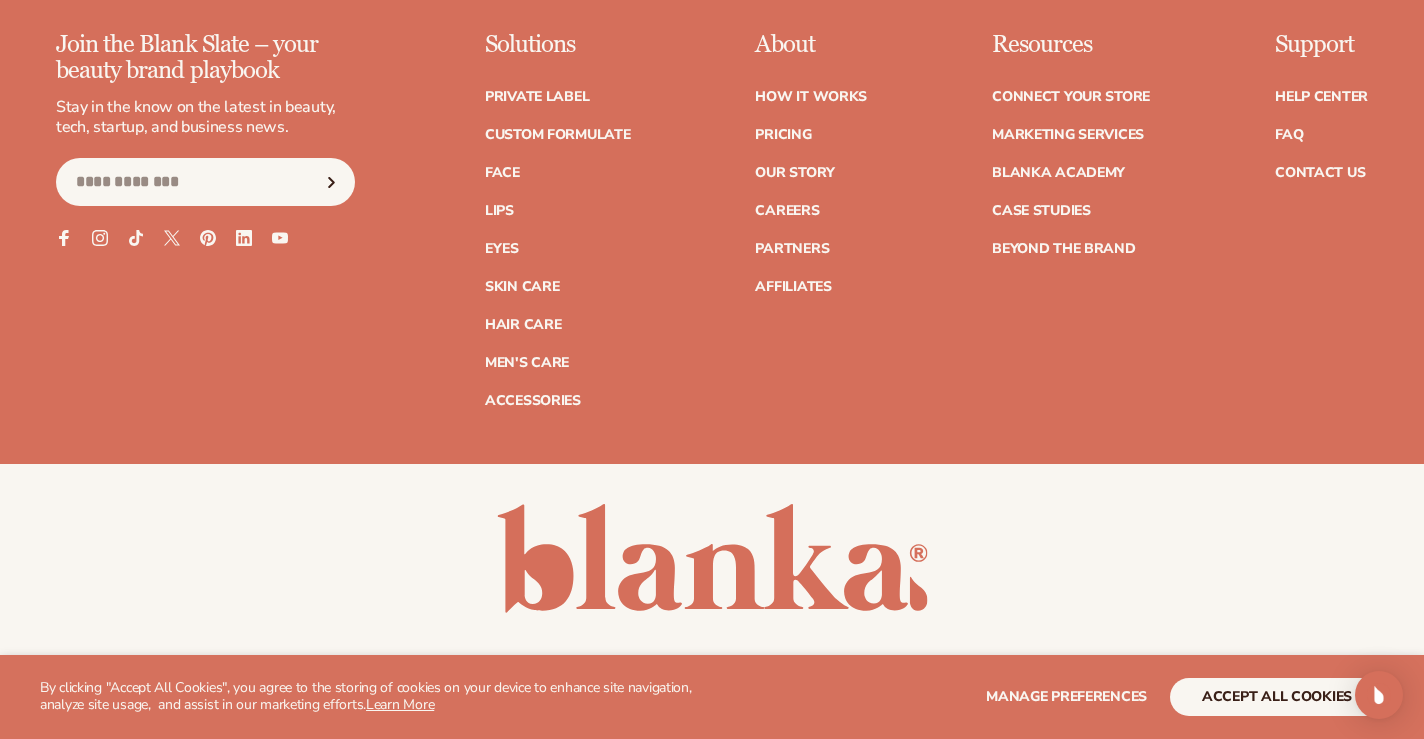scroll, scrollTop: 4214, scrollLeft: 0, axis: vertical 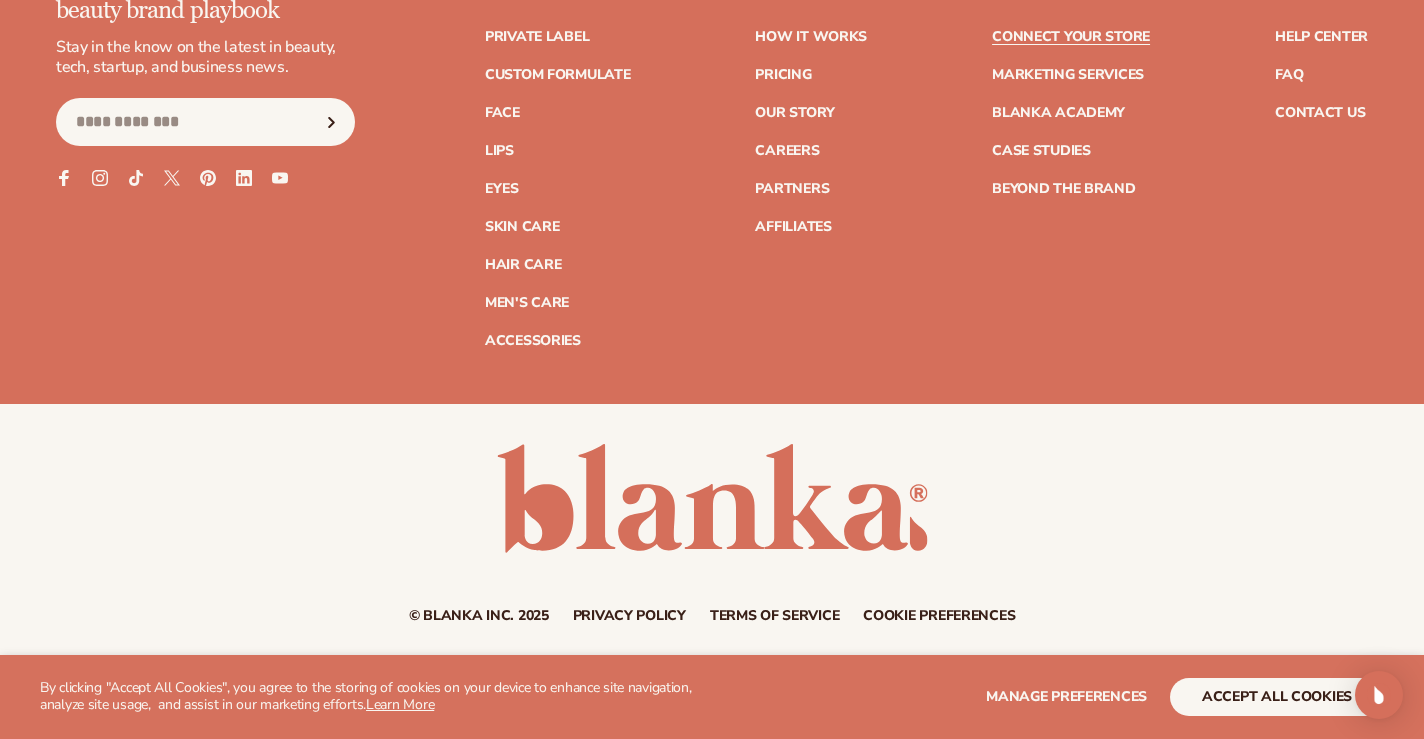 click on "Connect your store" at bounding box center (1071, 37) 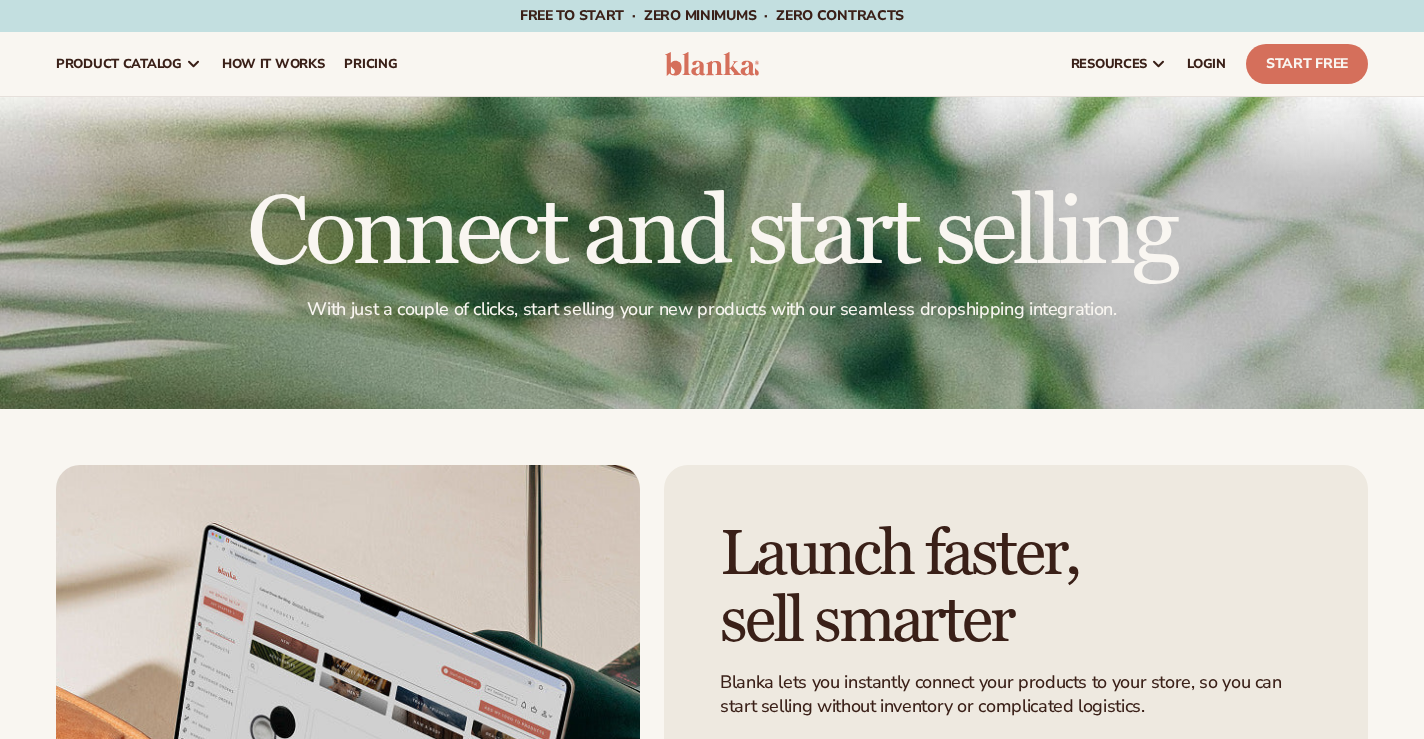scroll, scrollTop: 0, scrollLeft: 0, axis: both 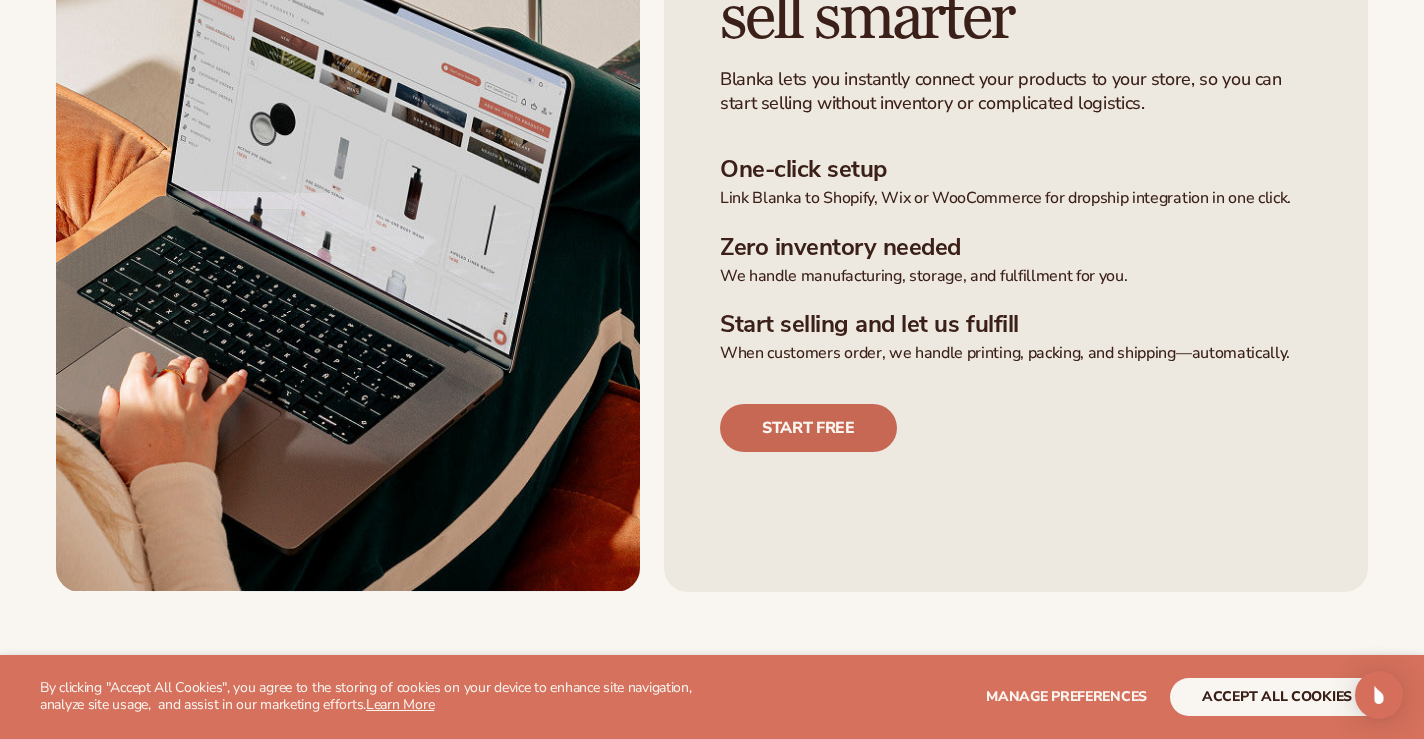 click on "Start free" at bounding box center [808, 428] 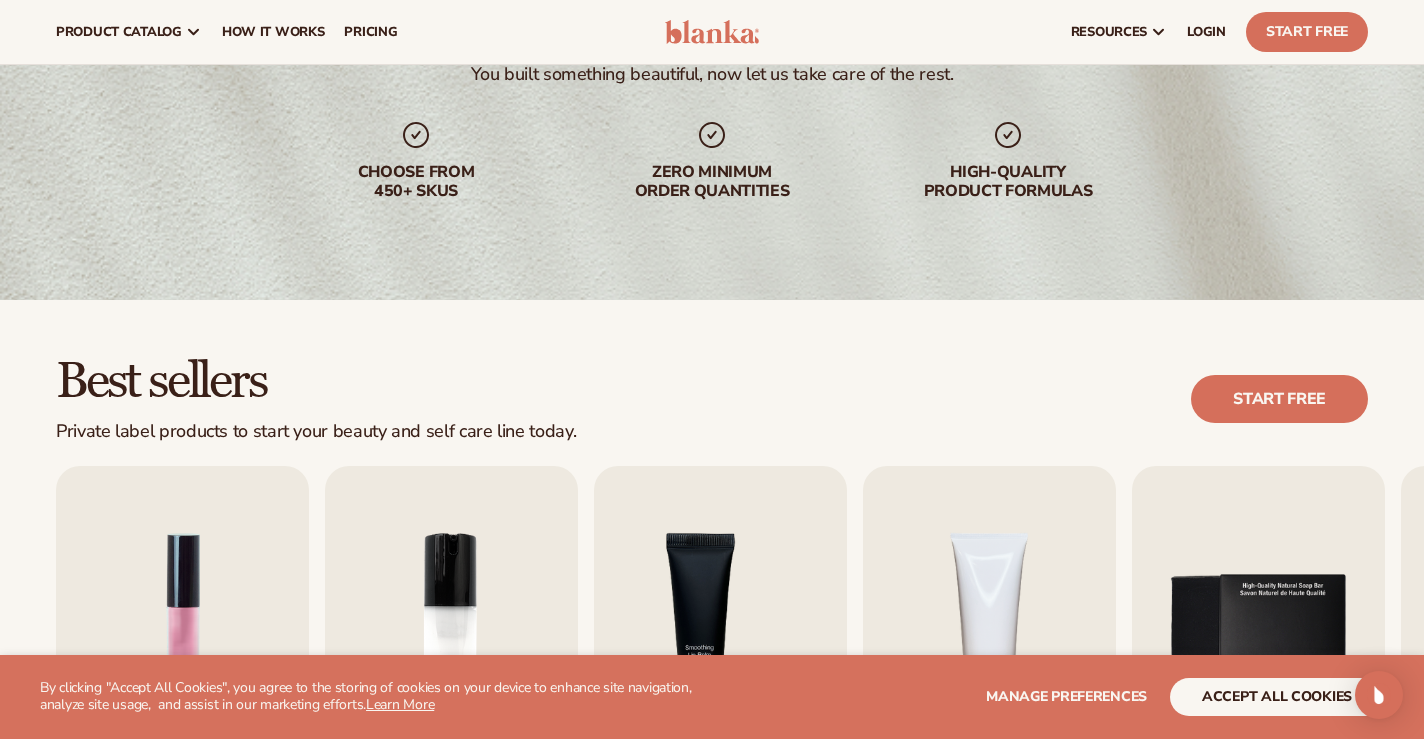 scroll, scrollTop: 0, scrollLeft: 0, axis: both 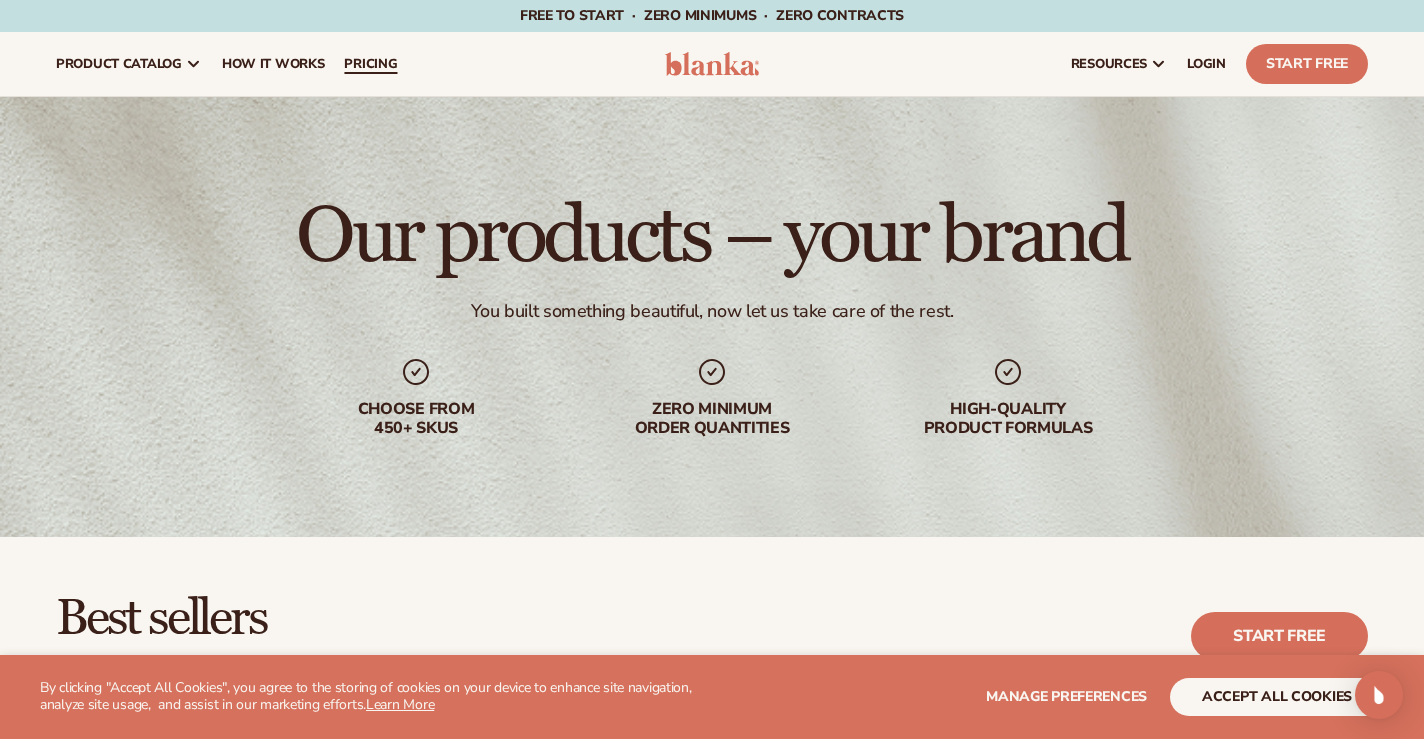 click on "pricing" at bounding box center (370, 64) 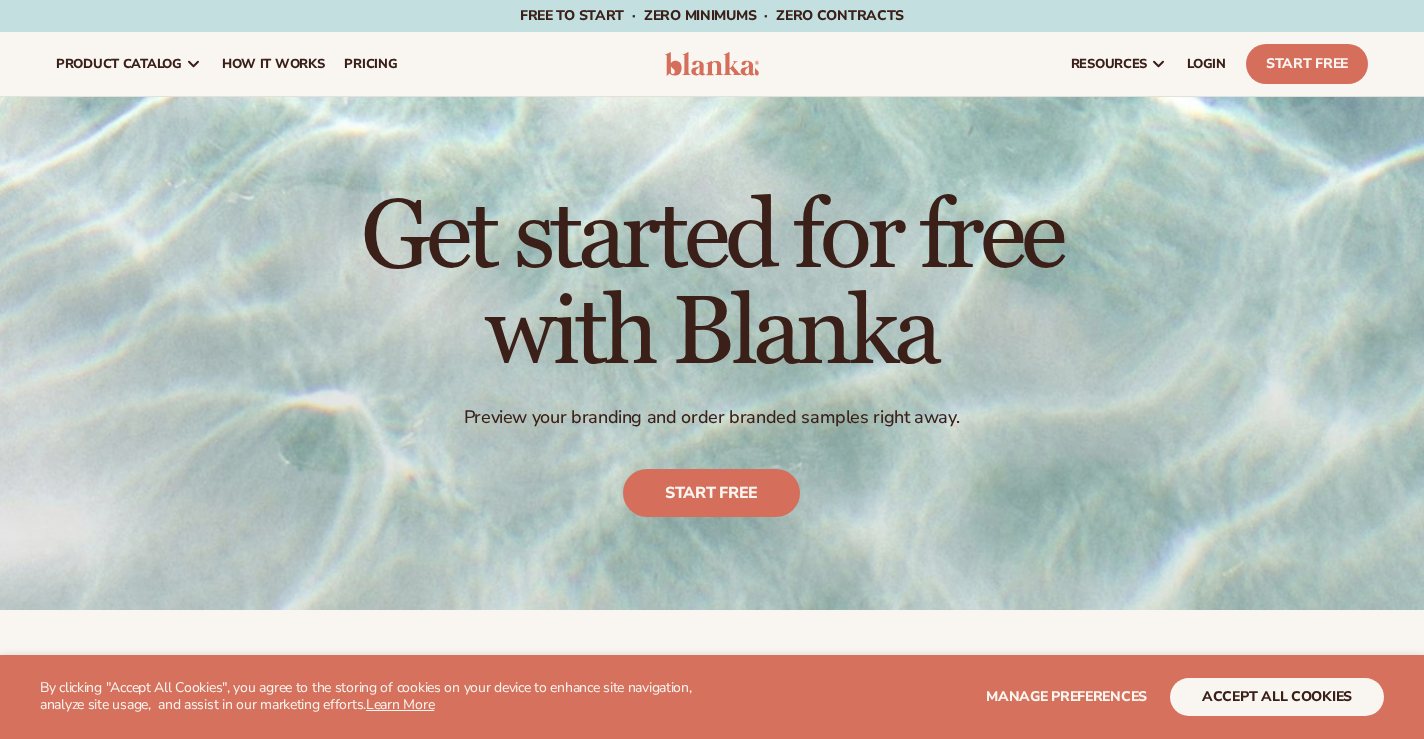 scroll, scrollTop: 0, scrollLeft: 0, axis: both 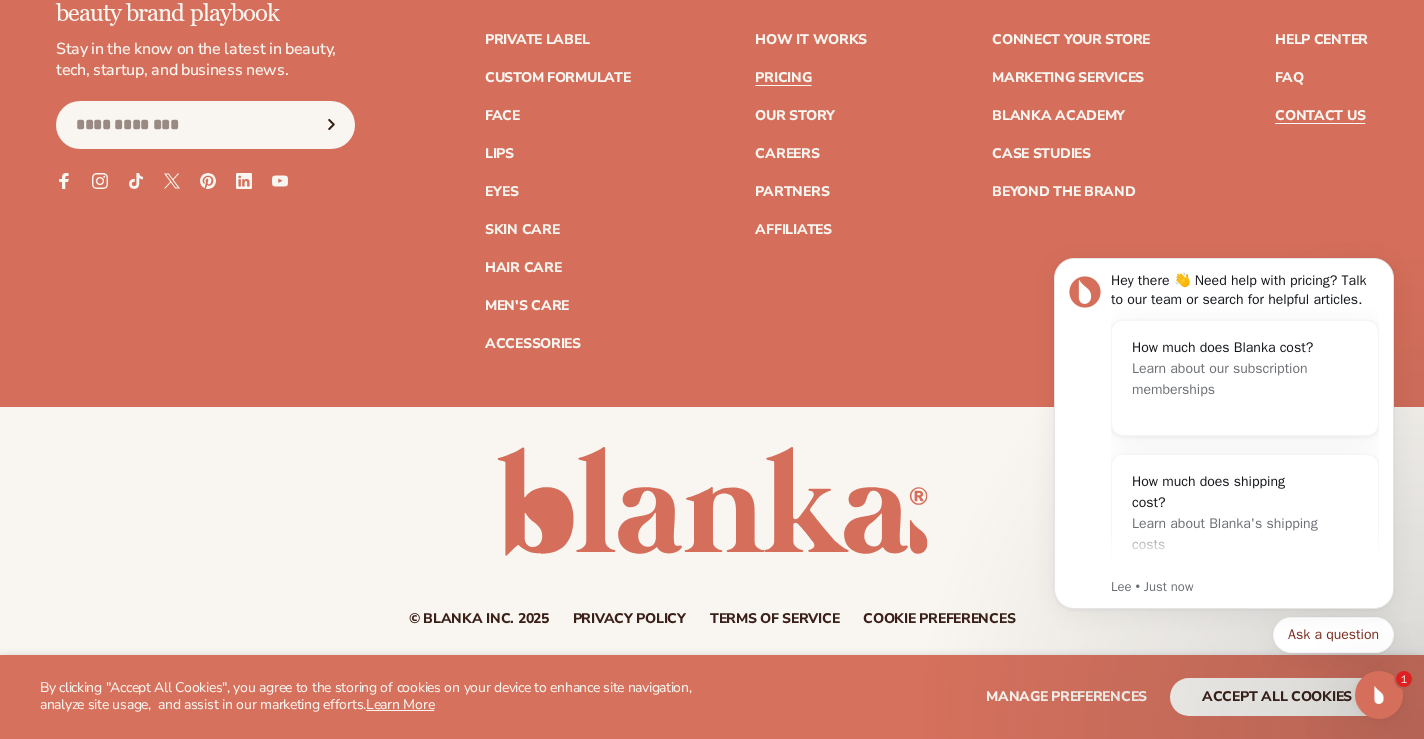 click on "Contact Us" at bounding box center (1320, 116) 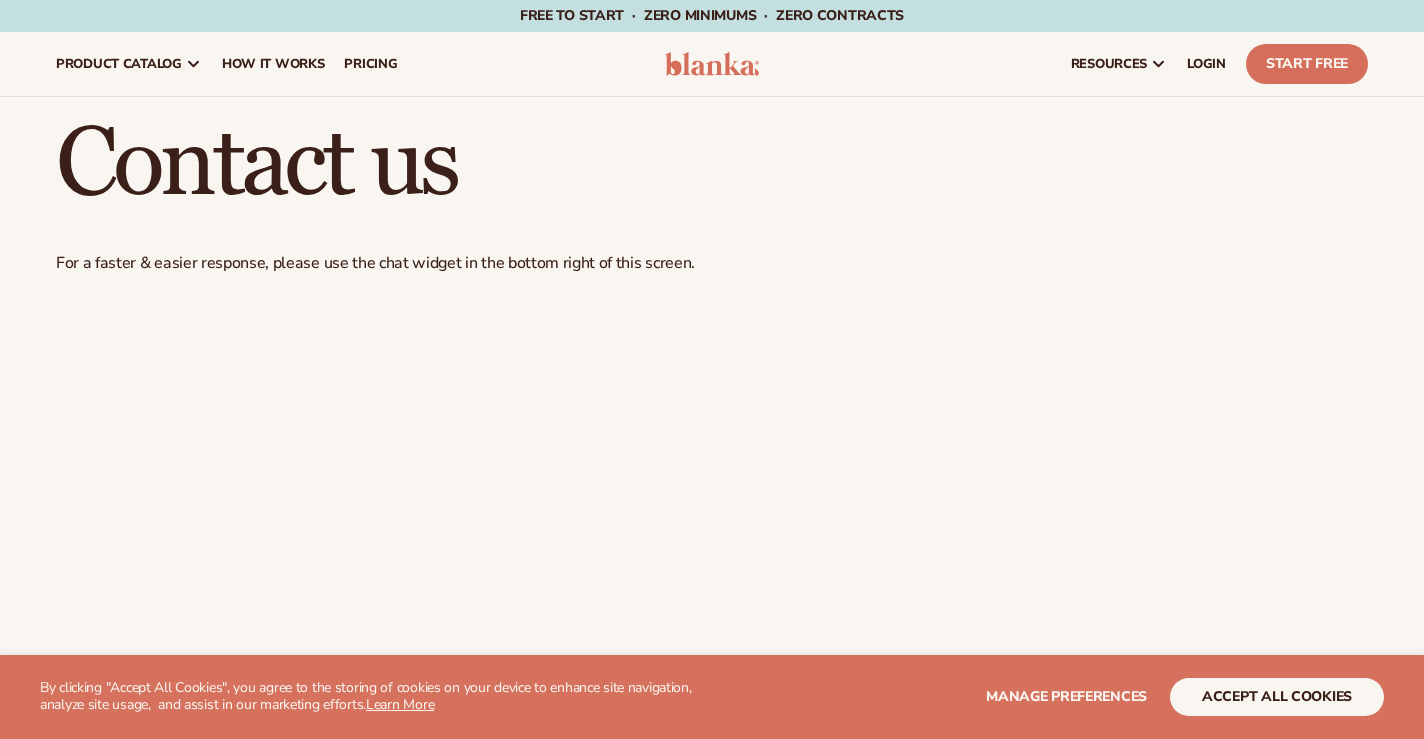 scroll, scrollTop: 0, scrollLeft: 0, axis: both 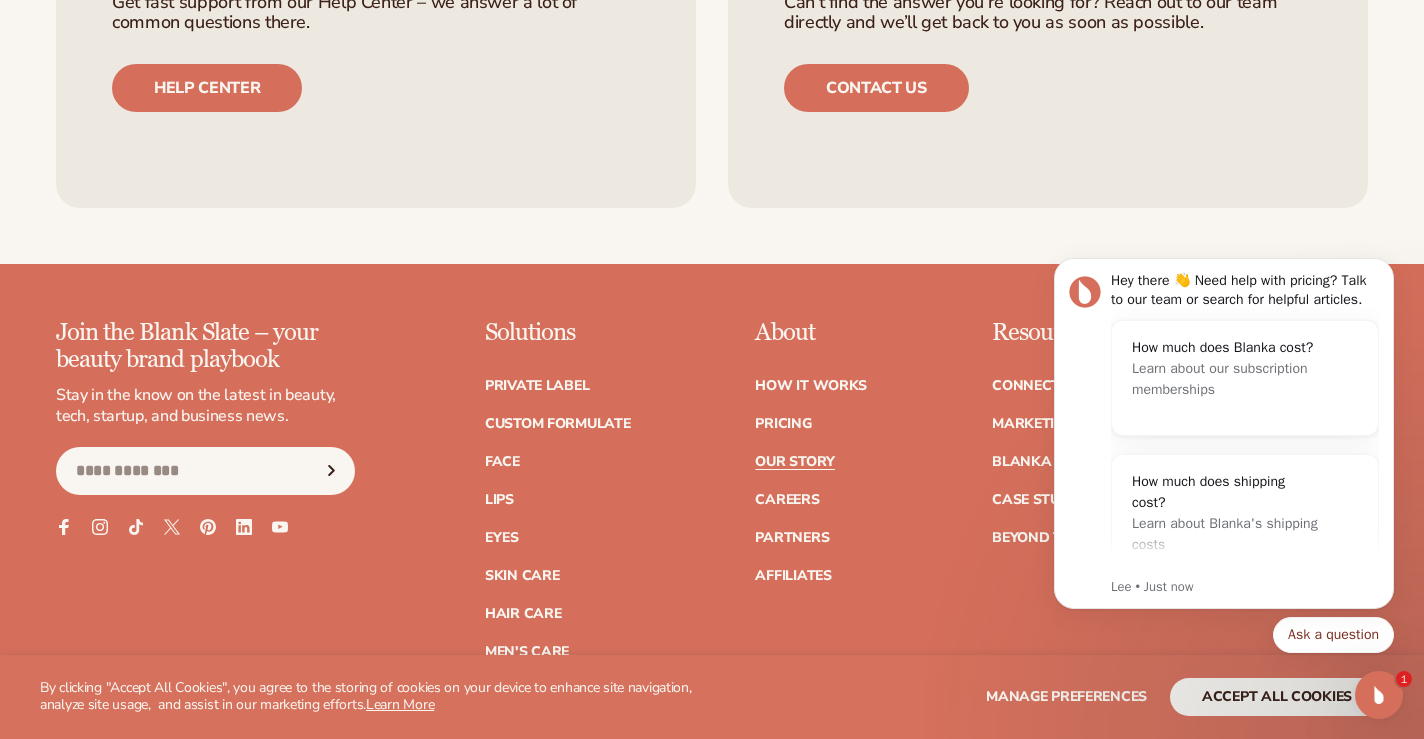 click on "Our Story" at bounding box center [794, 462] 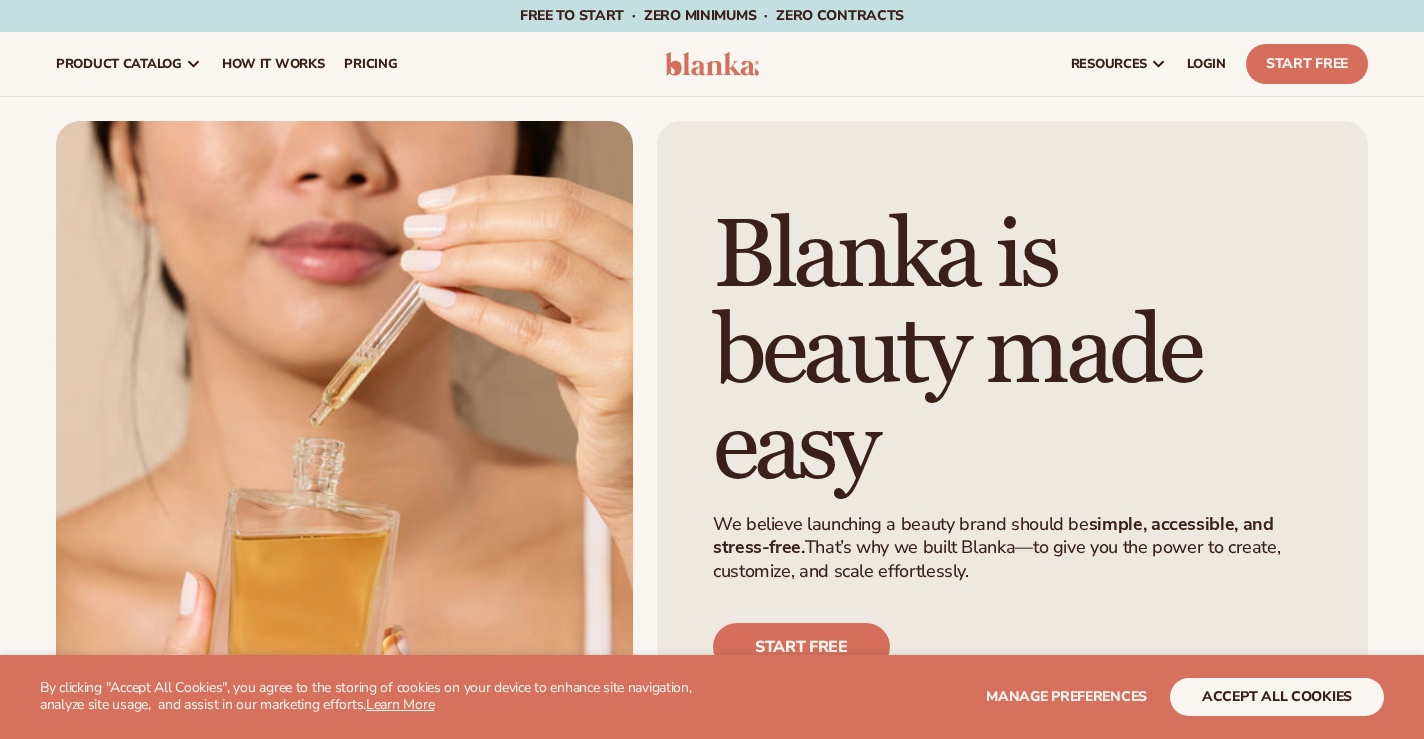 scroll, scrollTop: 0, scrollLeft: 0, axis: both 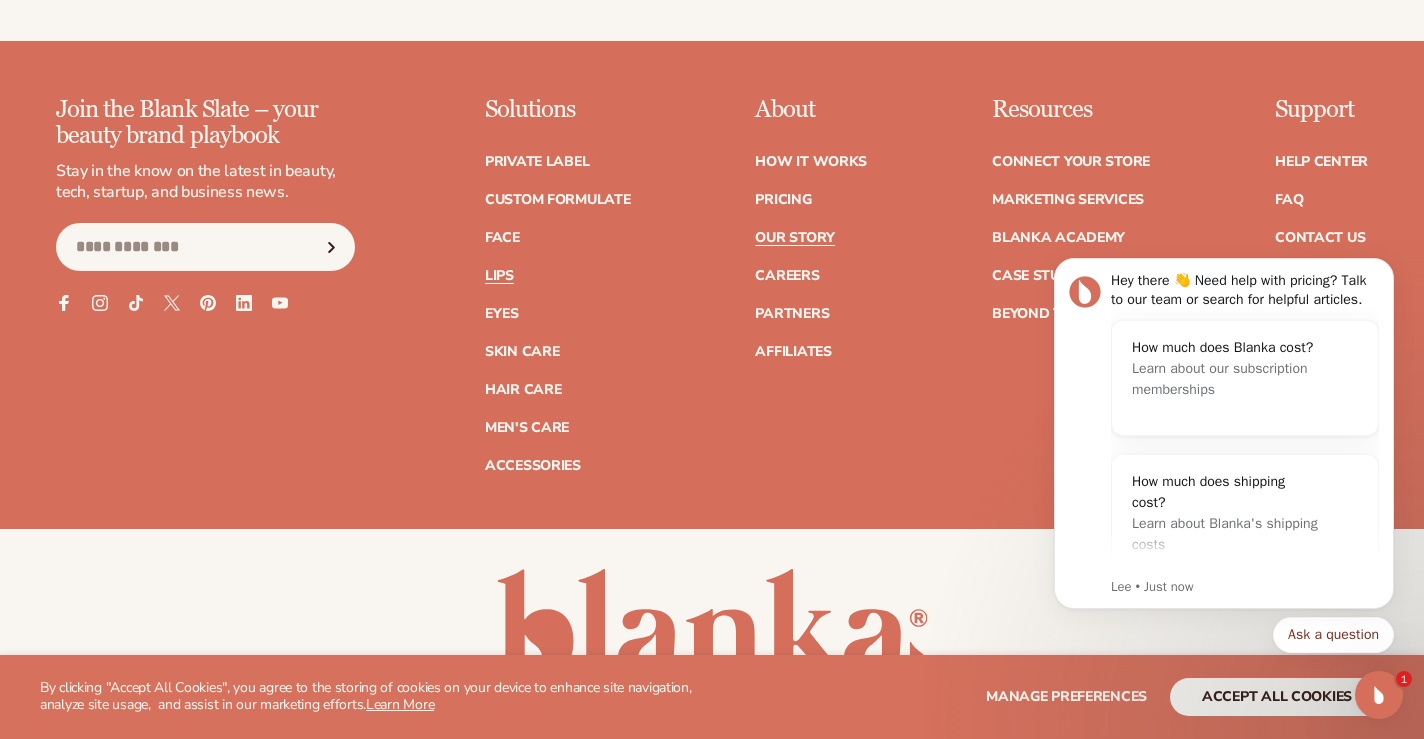 click on "Lips" at bounding box center (499, 276) 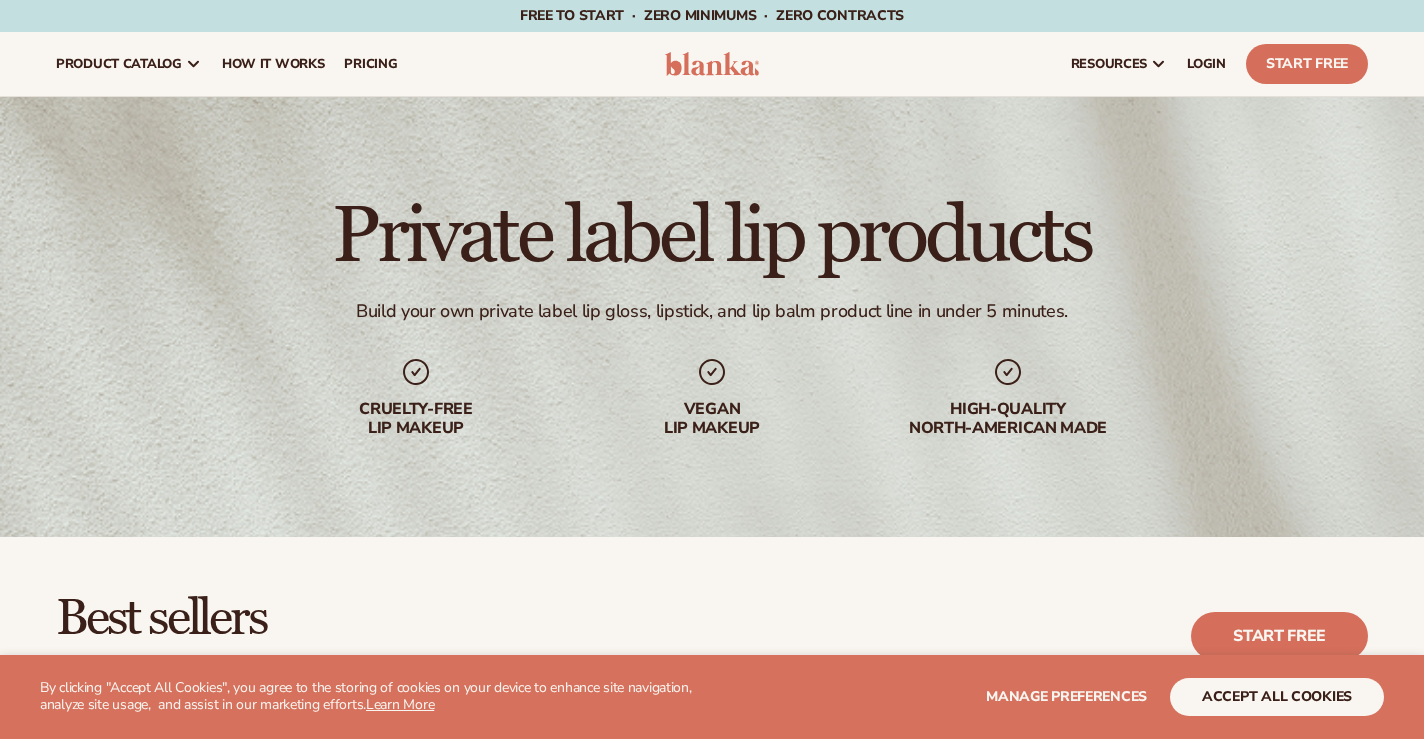 scroll, scrollTop: 0, scrollLeft: 0, axis: both 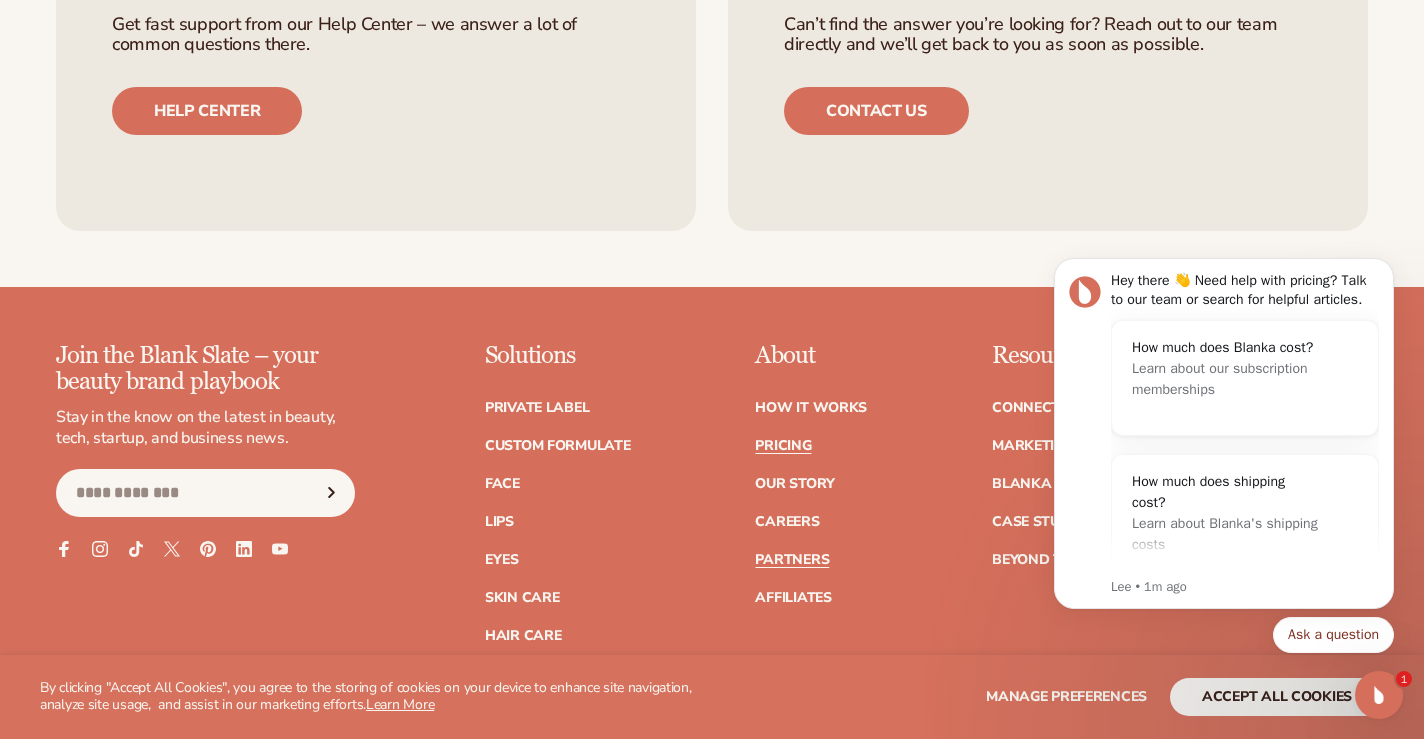 click on "Partners" at bounding box center [792, 560] 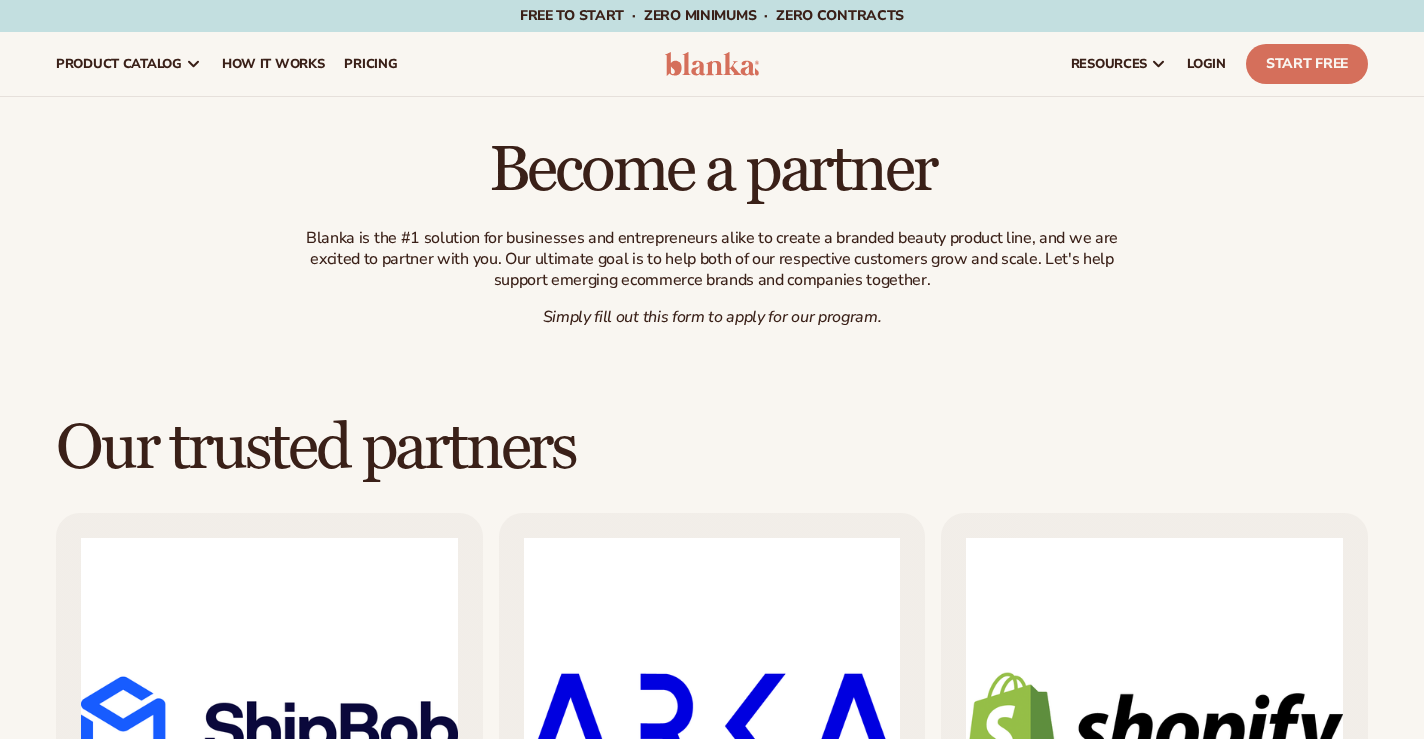 scroll, scrollTop: 0, scrollLeft: 0, axis: both 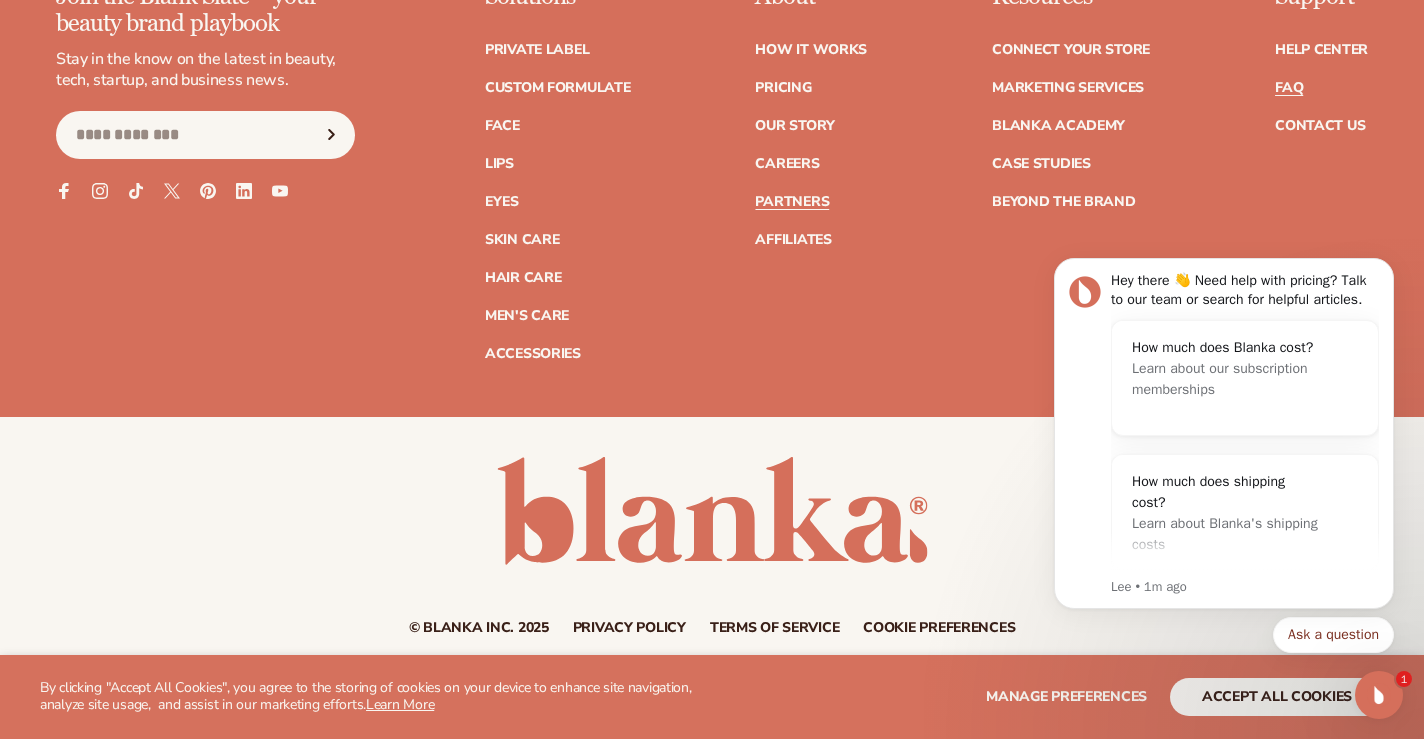 click on "FAQ" at bounding box center (1289, 88) 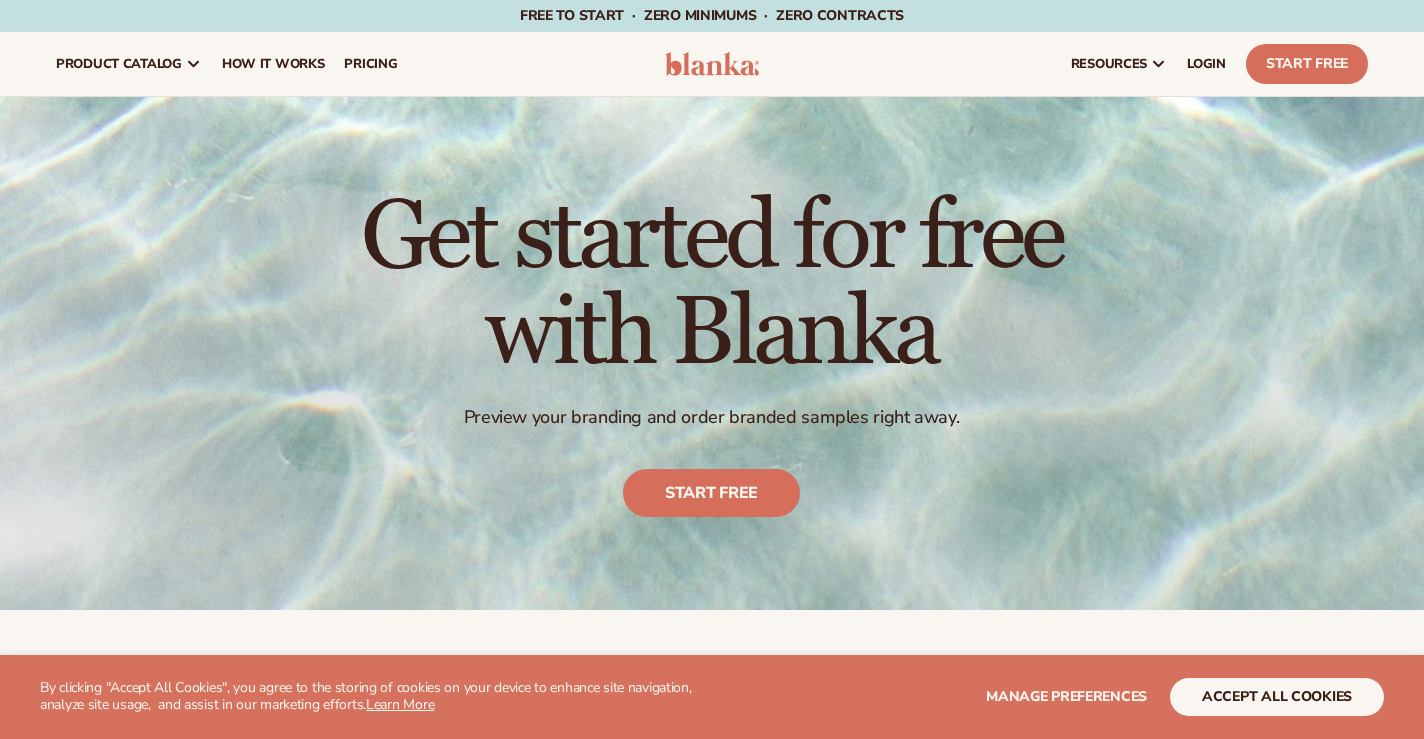 scroll, scrollTop: 3540, scrollLeft: 0, axis: vertical 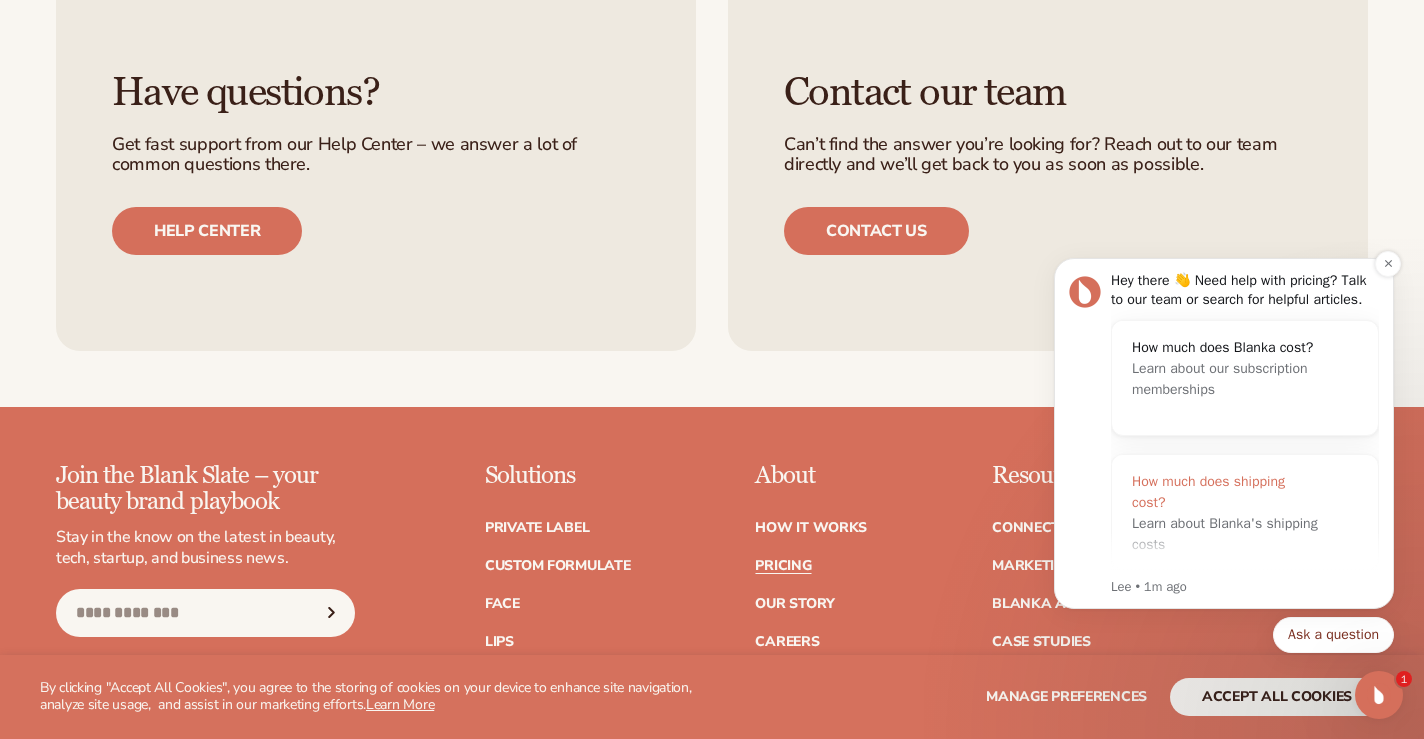 click on "Learn about Blanka's shipping costs" at bounding box center [1225, 534] 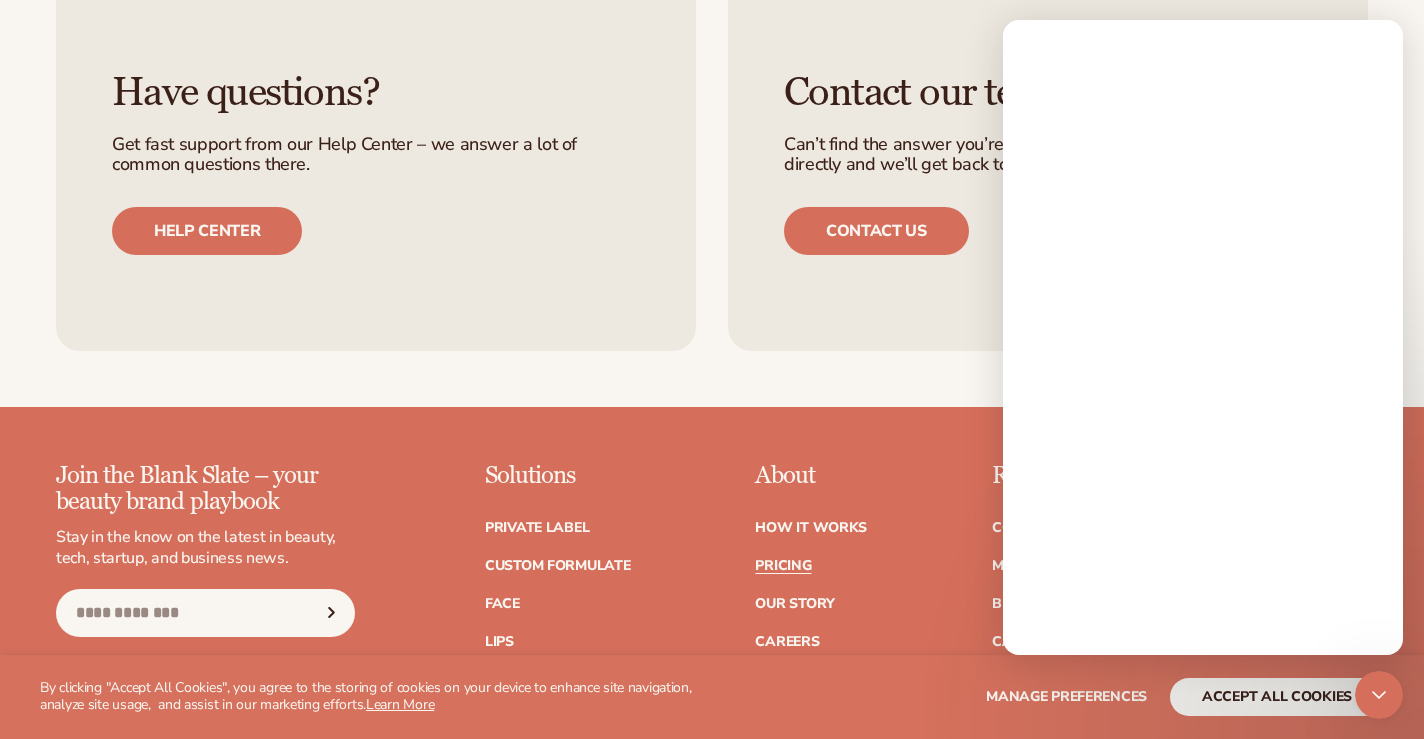scroll, scrollTop: 0, scrollLeft: 0, axis: both 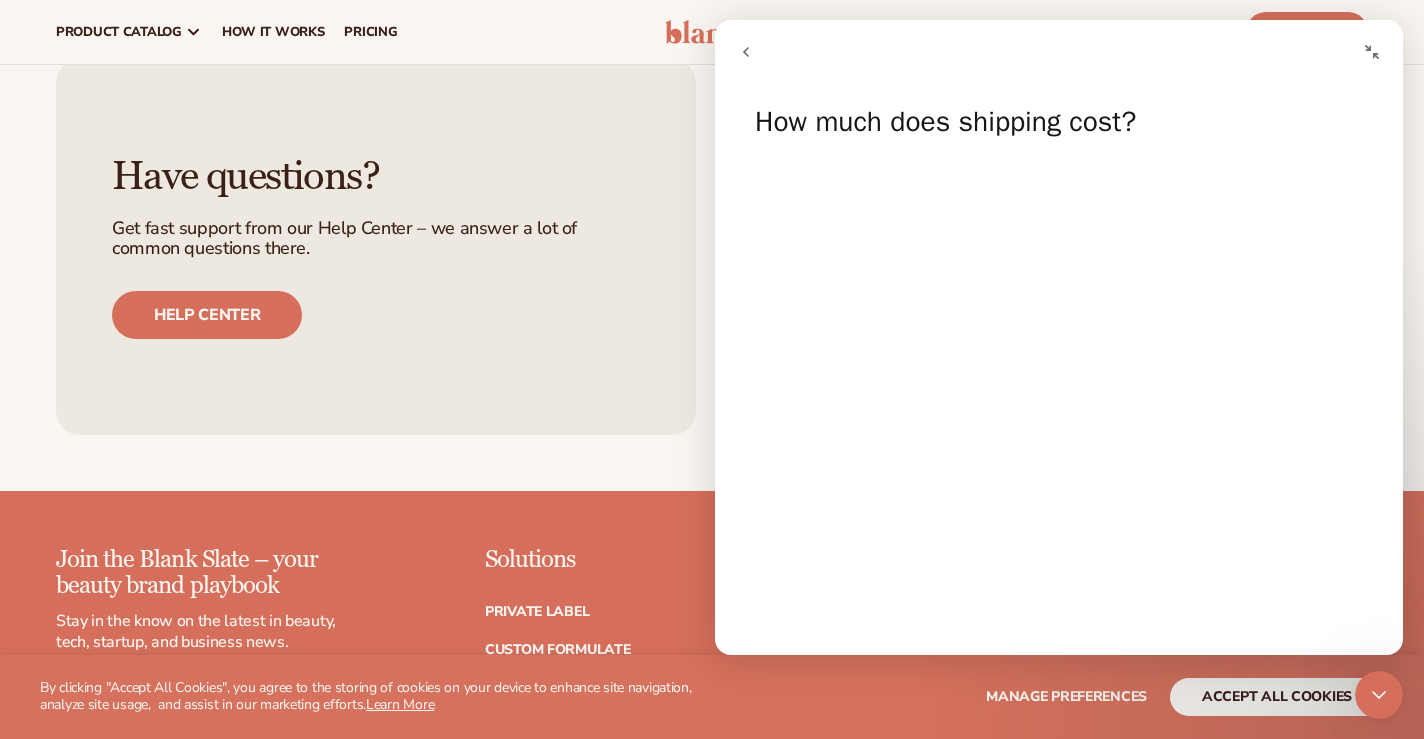 click 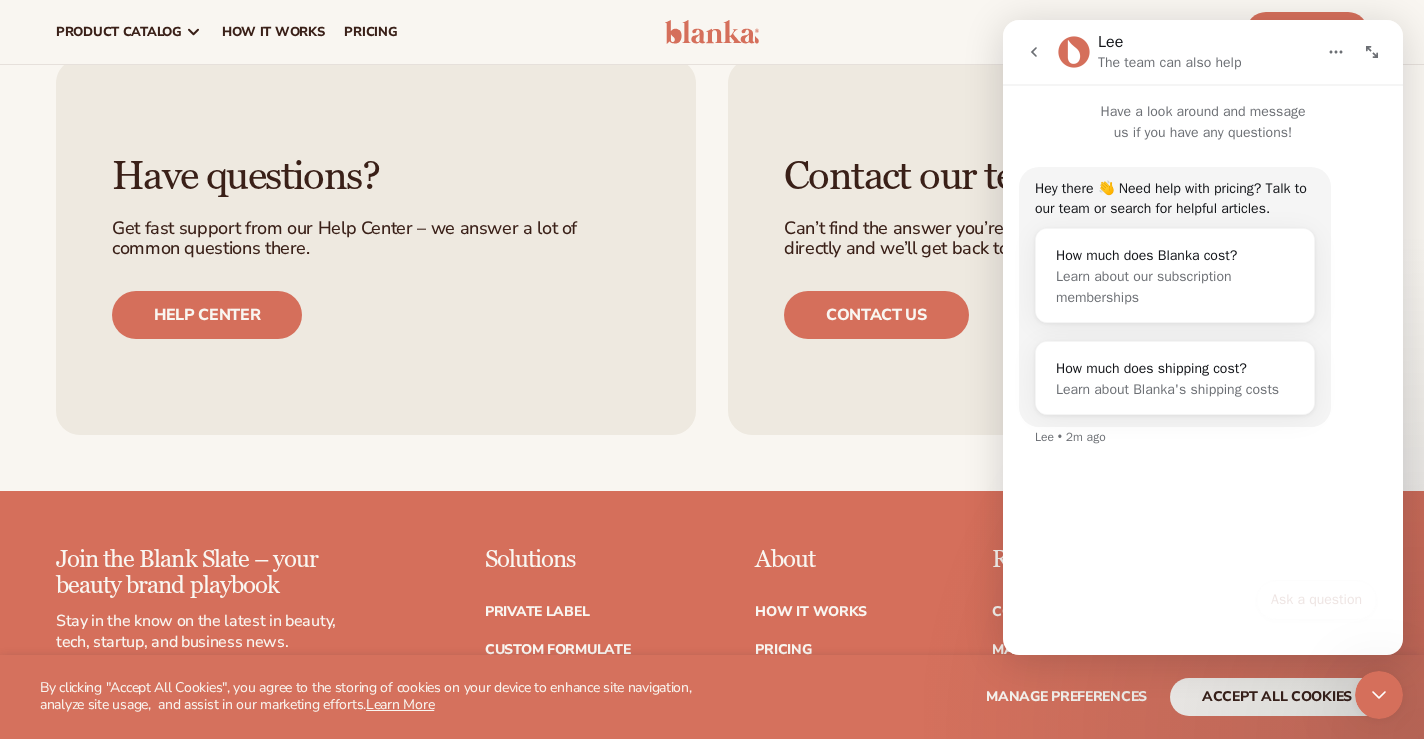 scroll, scrollTop: 4155, scrollLeft: 0, axis: vertical 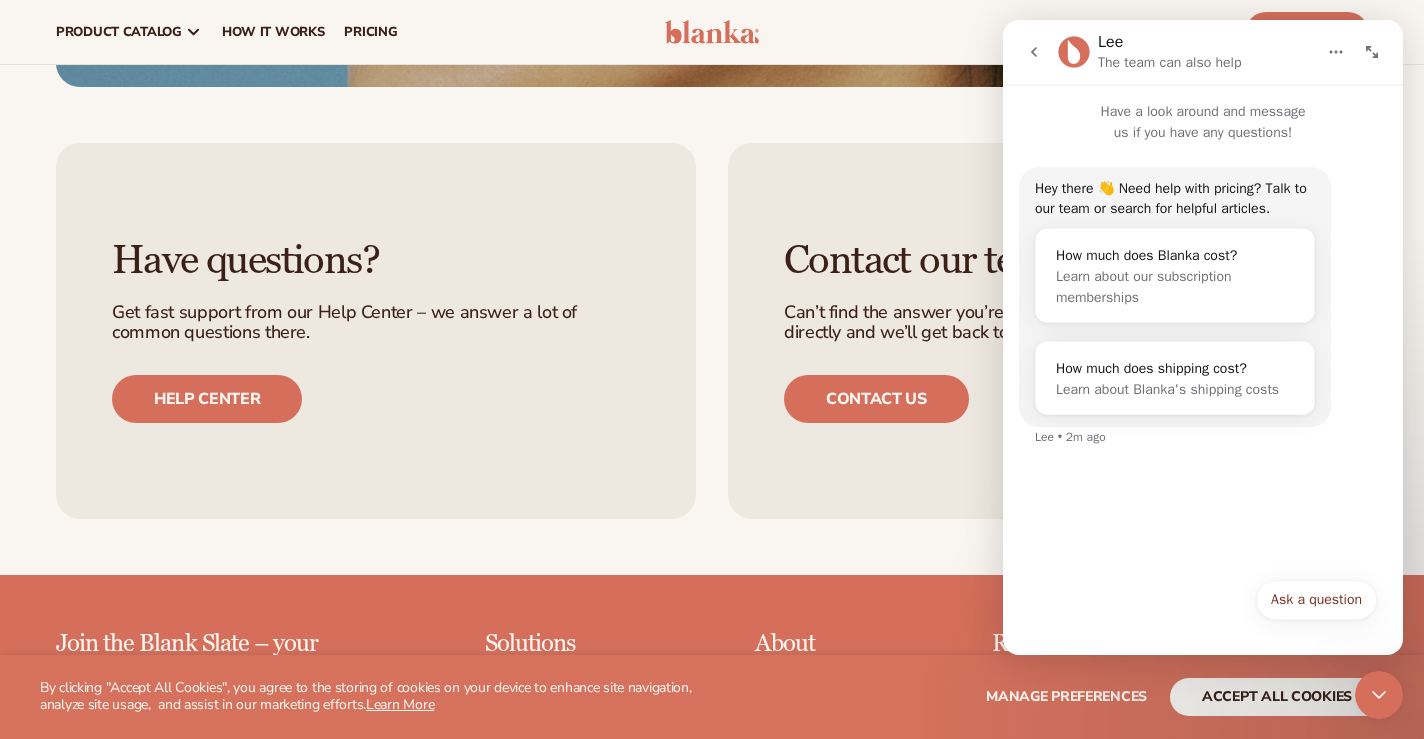 click on "Ask a question Ask a question" at bounding box center (1203, 606) 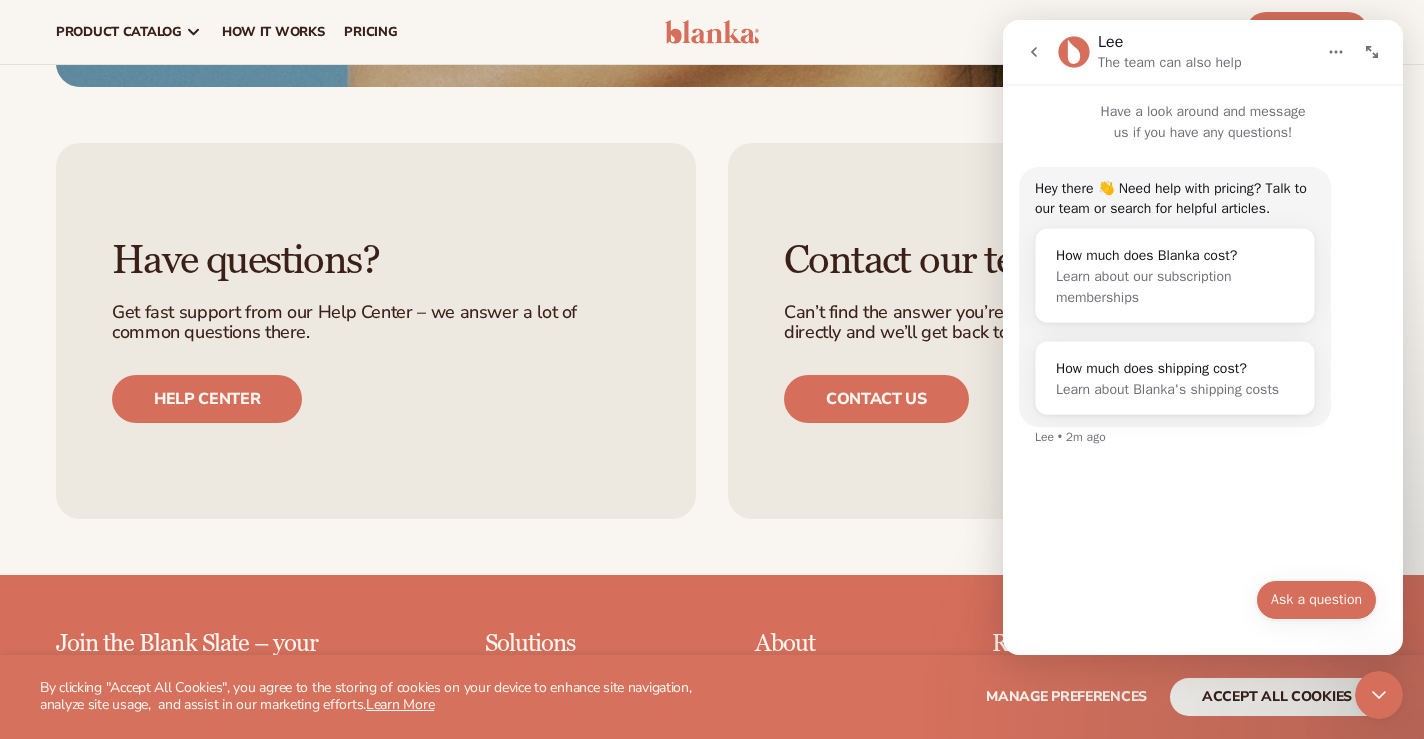 click on "Ask a question" at bounding box center [1316, 600] 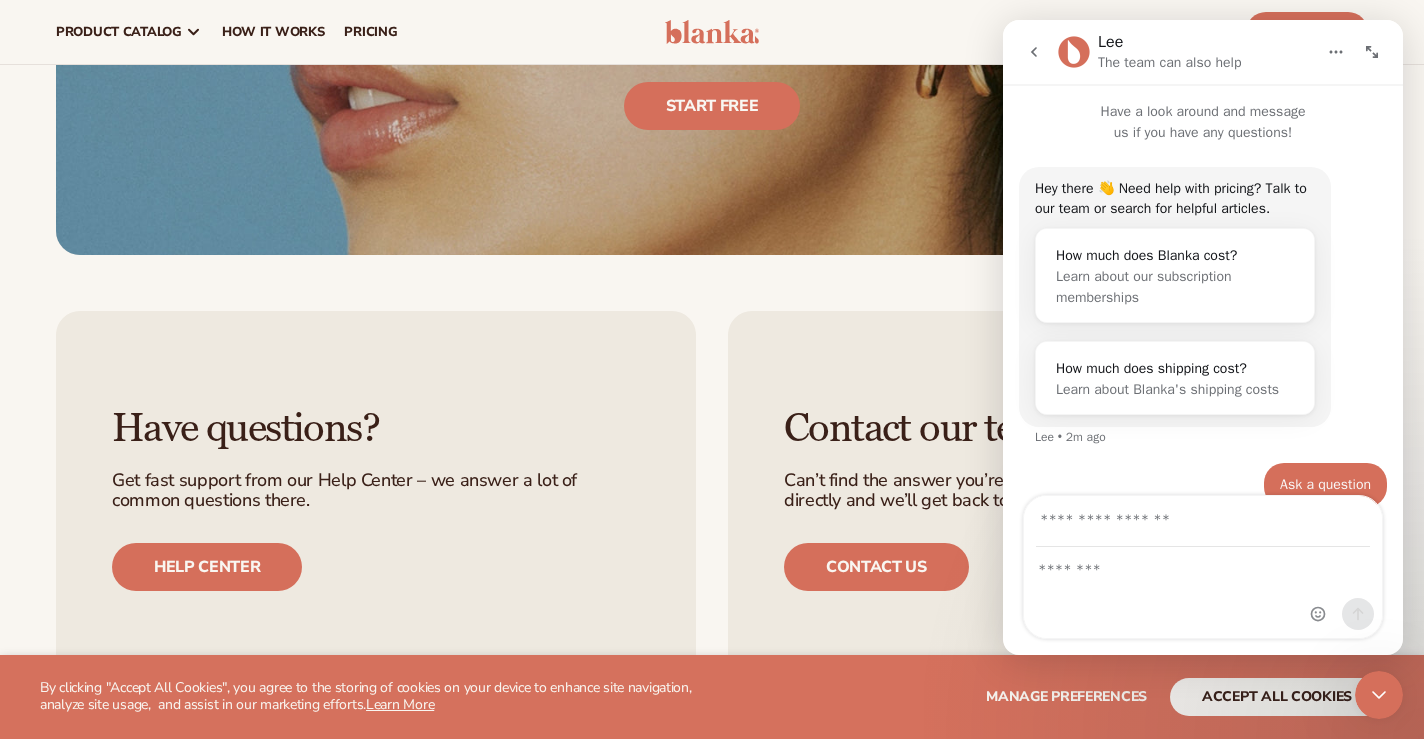 scroll, scrollTop: 3763, scrollLeft: 0, axis: vertical 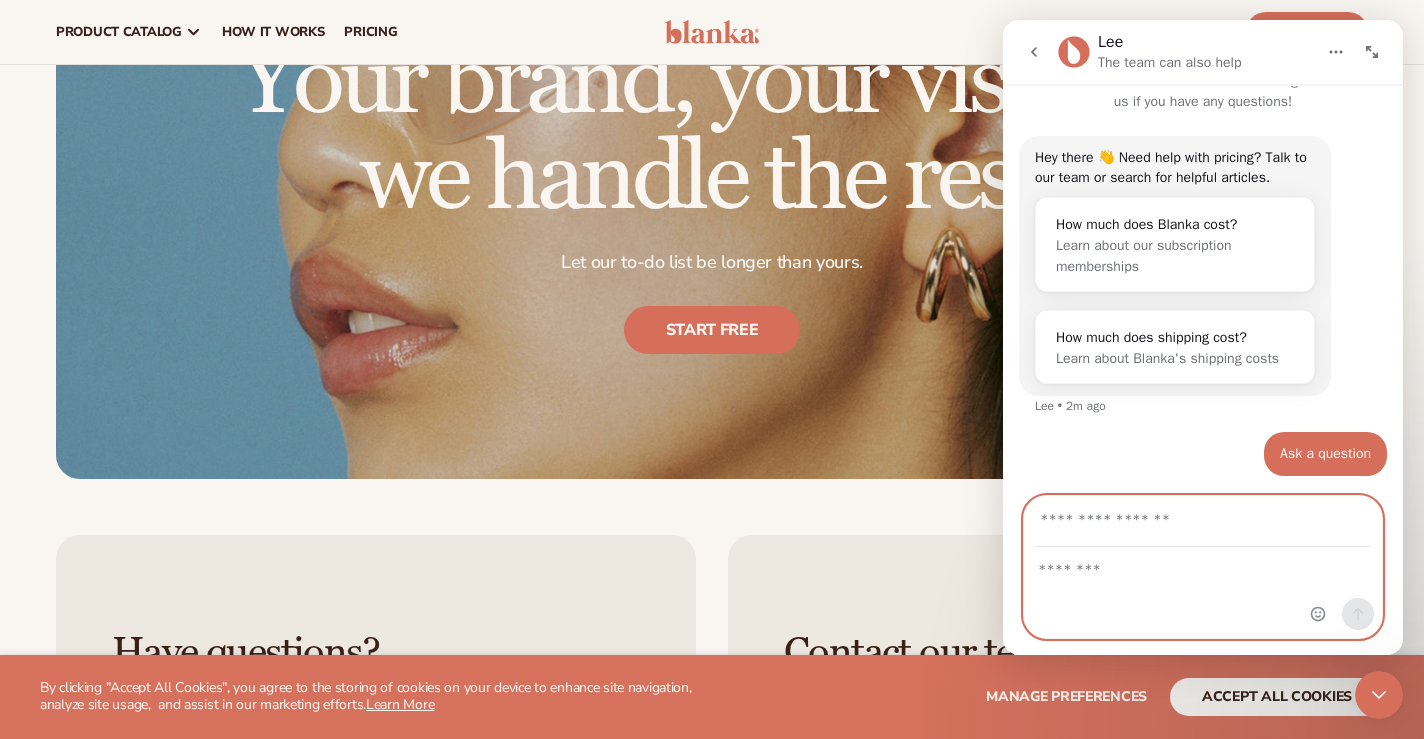 click at bounding box center [1203, 565] 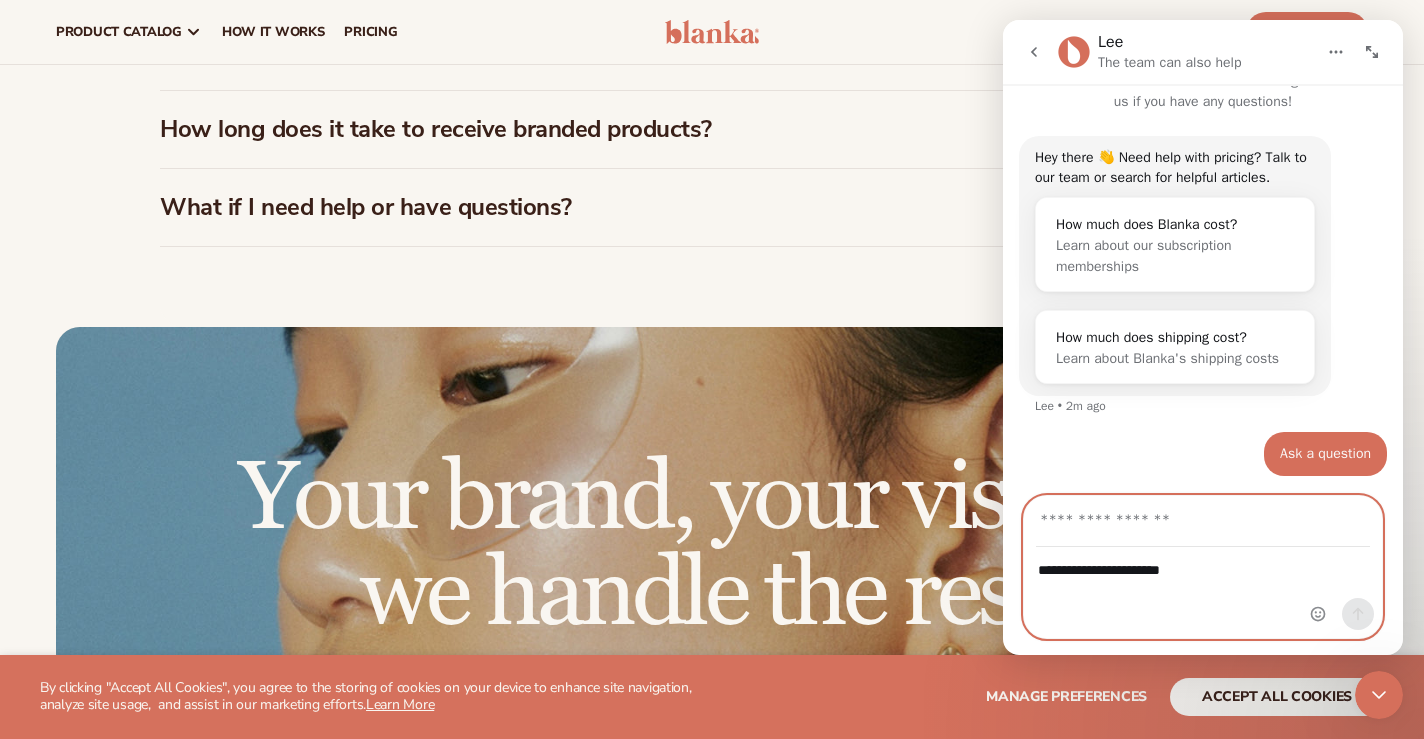 scroll, scrollTop: 3315, scrollLeft: 0, axis: vertical 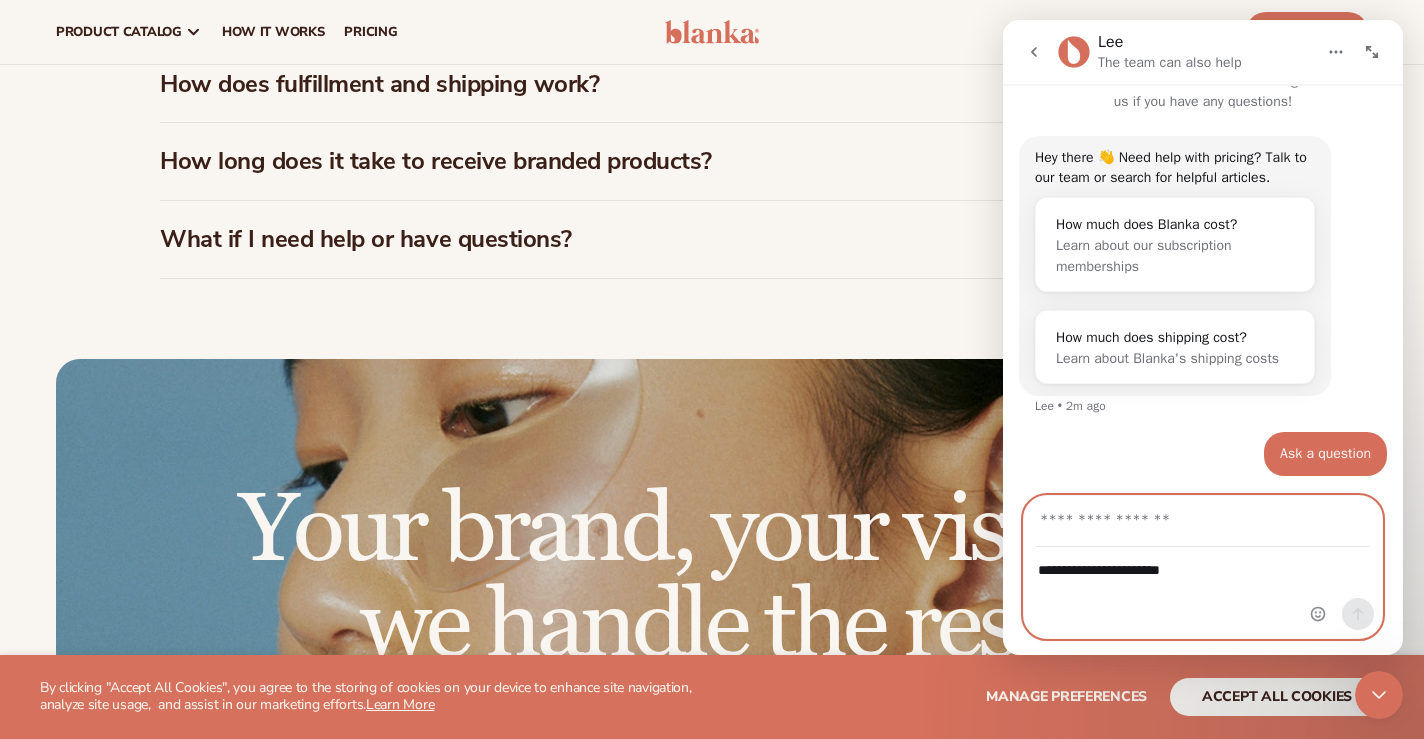 type on "**********" 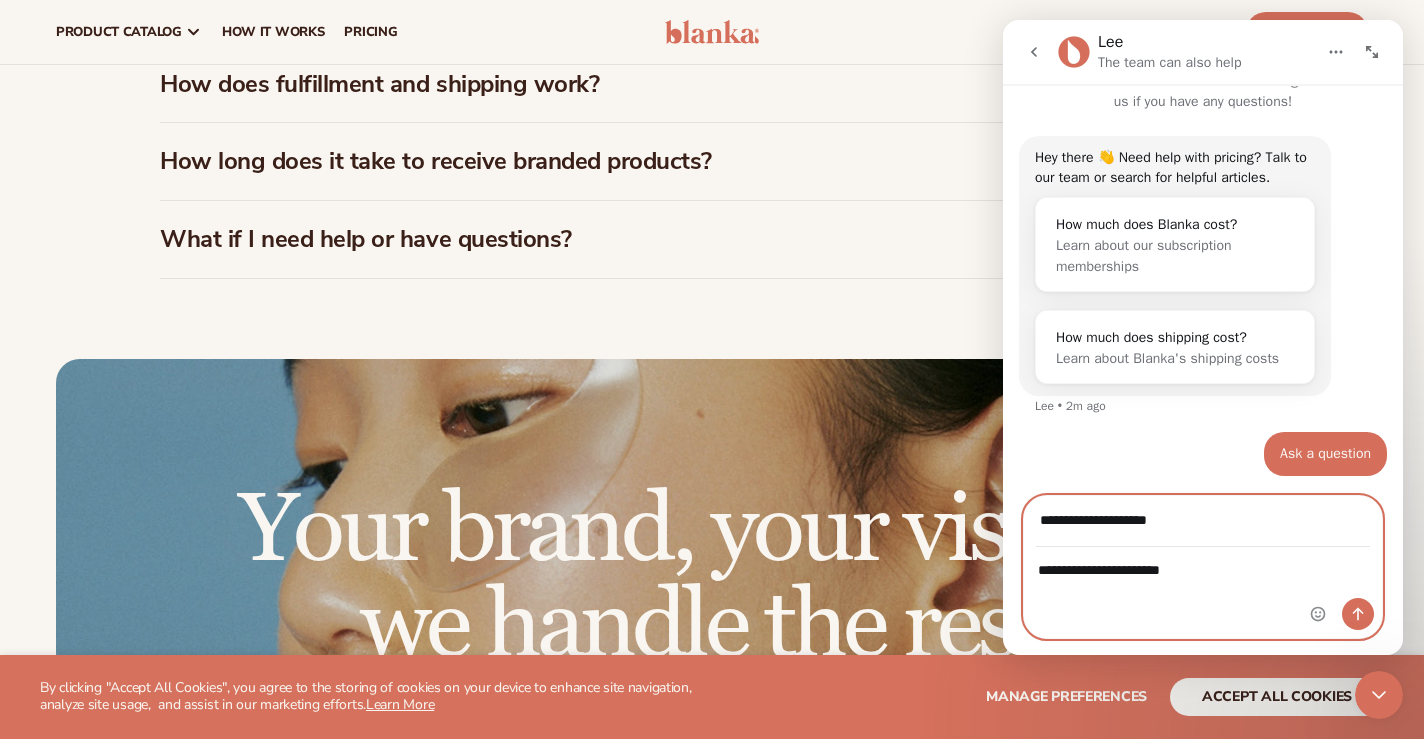 type on "**********" 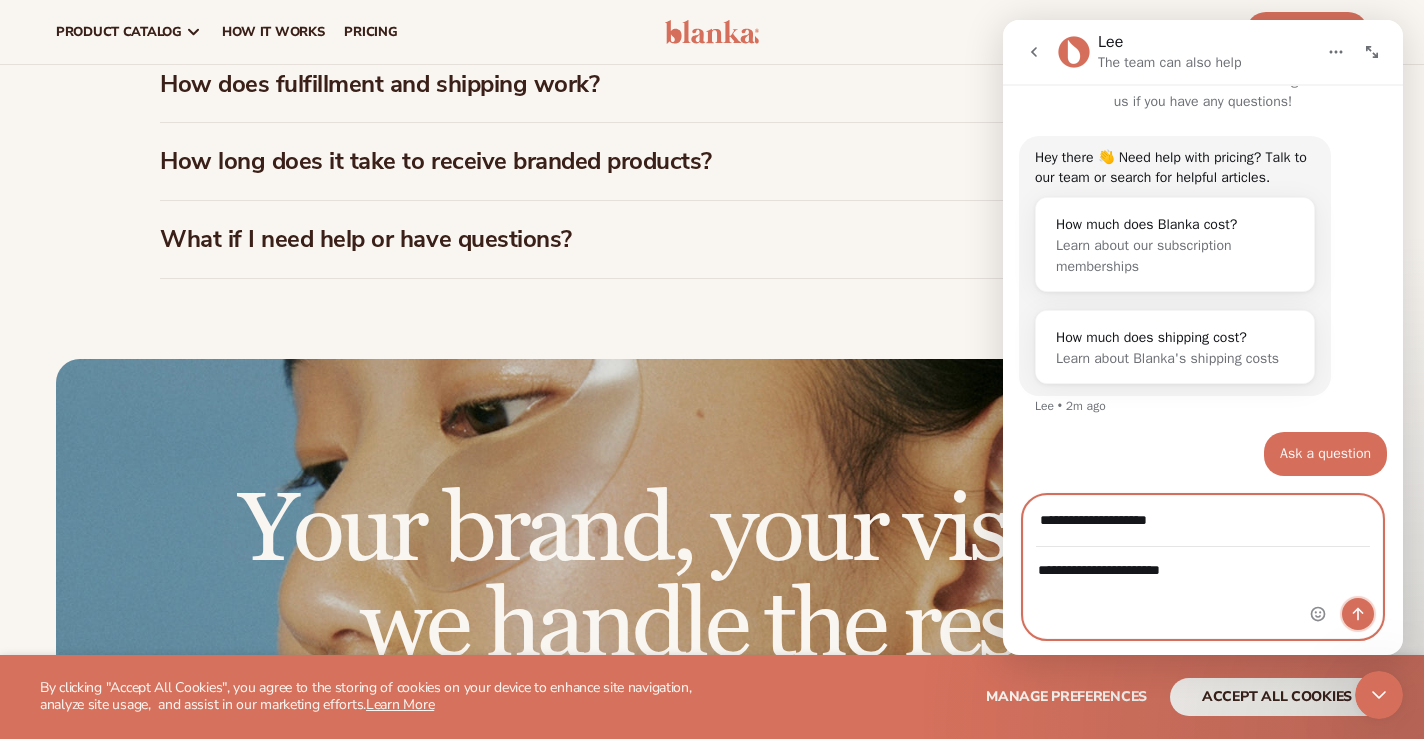 click at bounding box center (1358, 614) 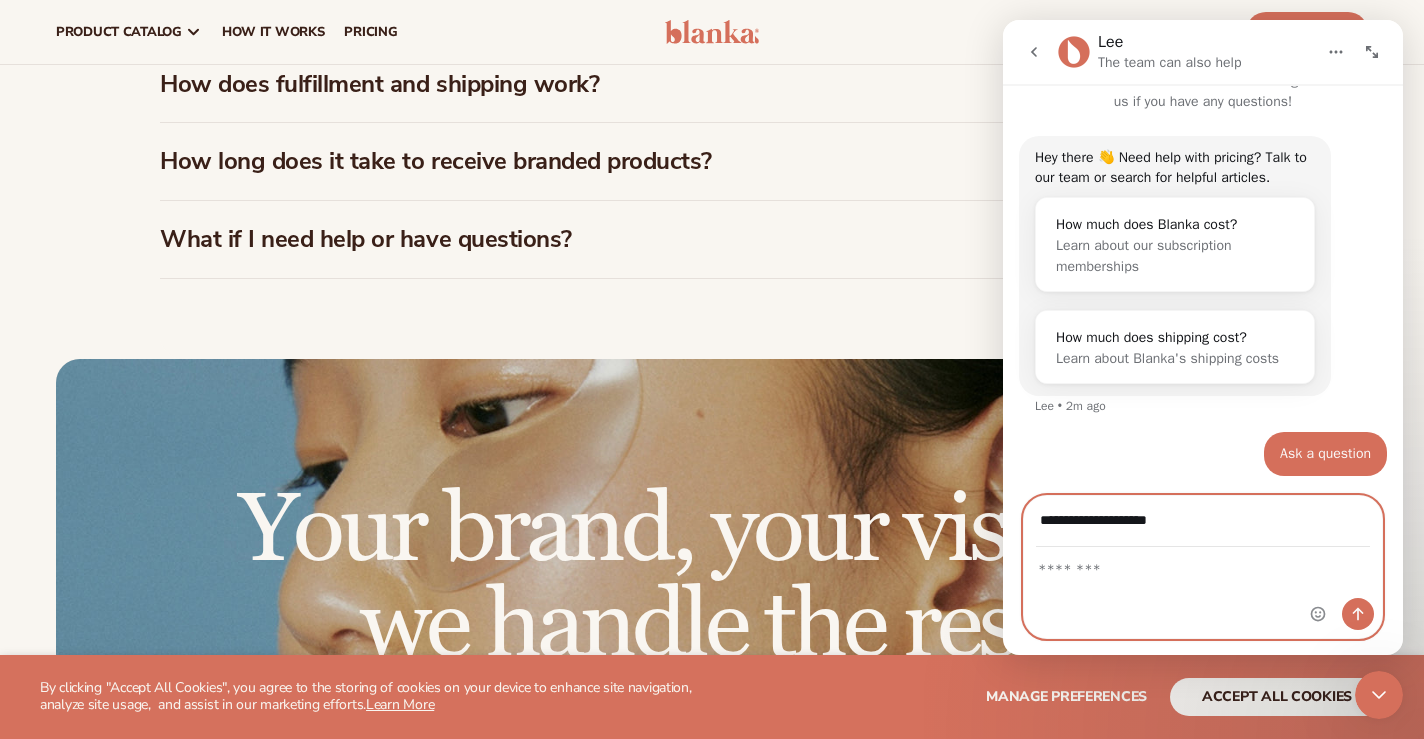 scroll, scrollTop: 8, scrollLeft: 0, axis: vertical 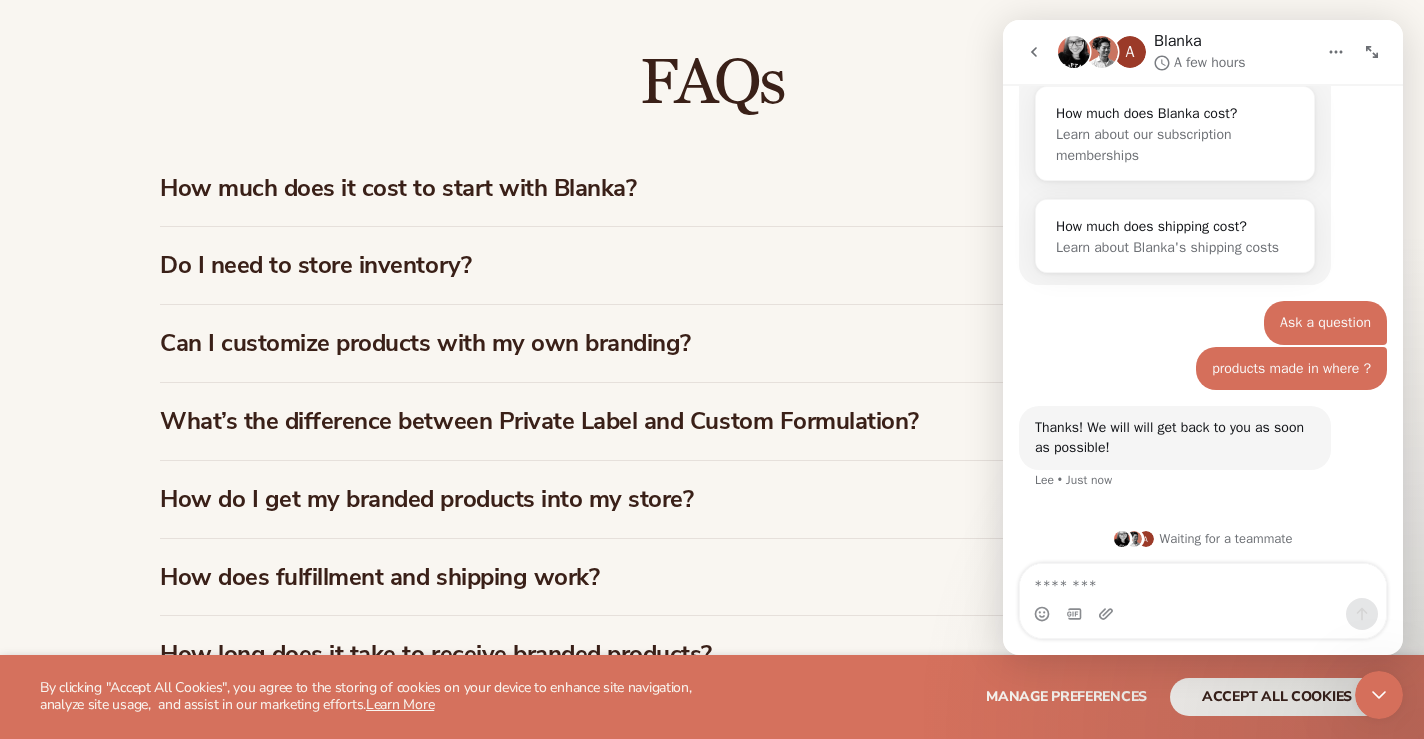 click on "Do I need to store inventory?" at bounding box center [670, 265] 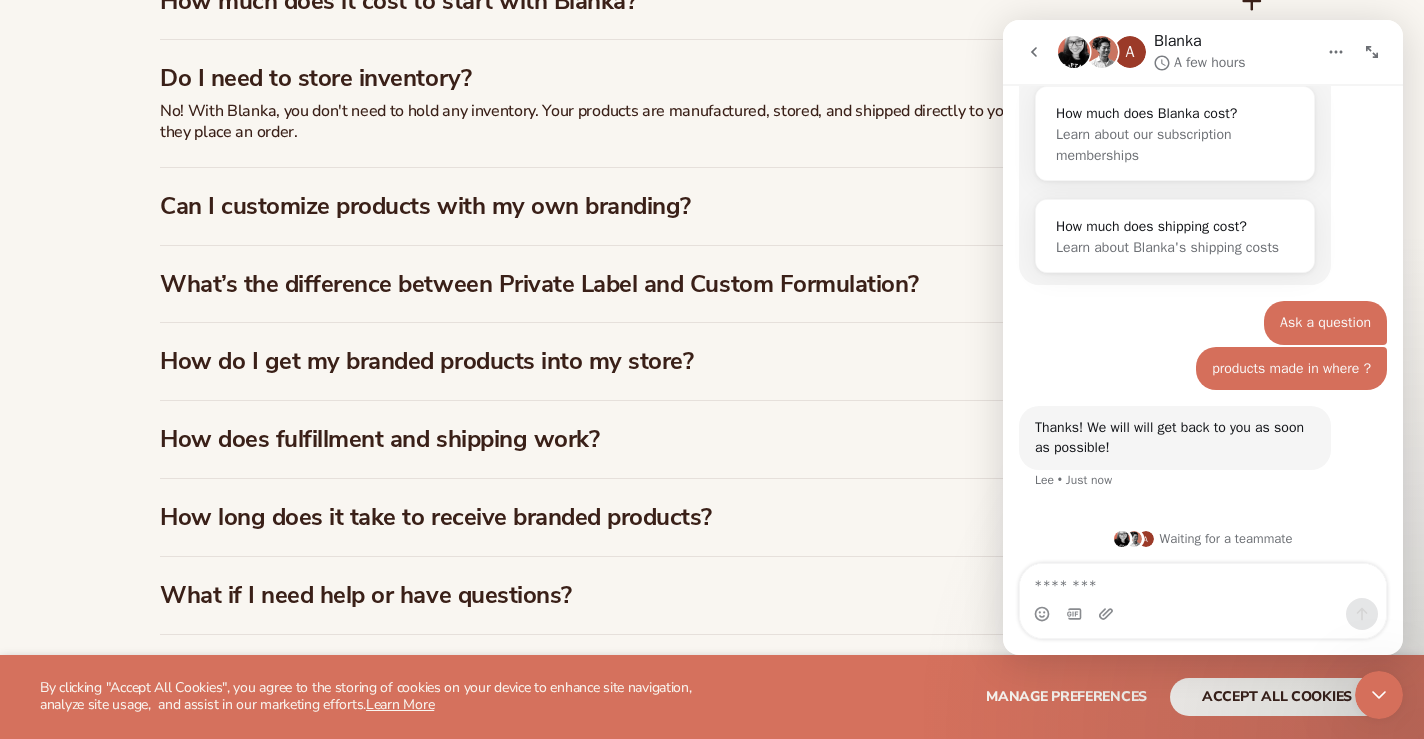 scroll, scrollTop: 3017, scrollLeft: 0, axis: vertical 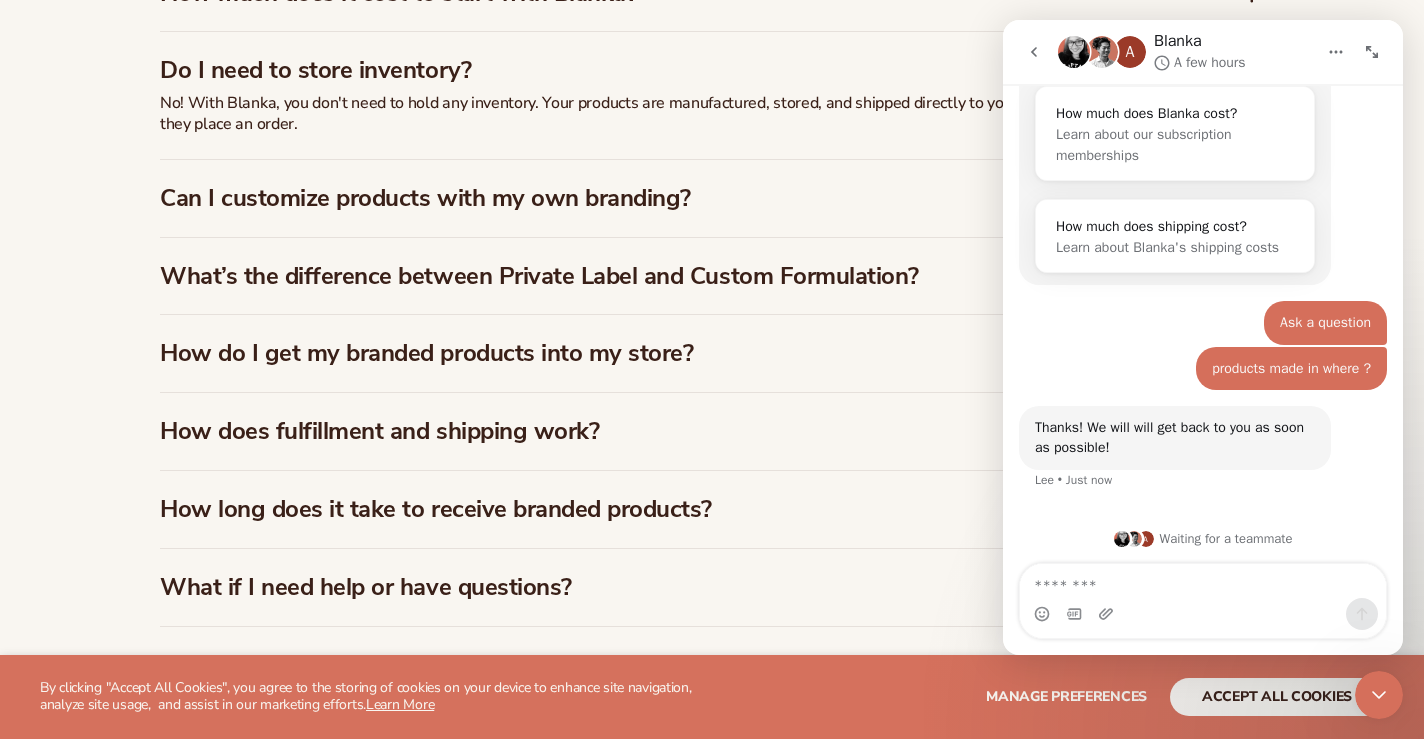 click on "Can I customize products with my own branding?" at bounding box center (670, 198) 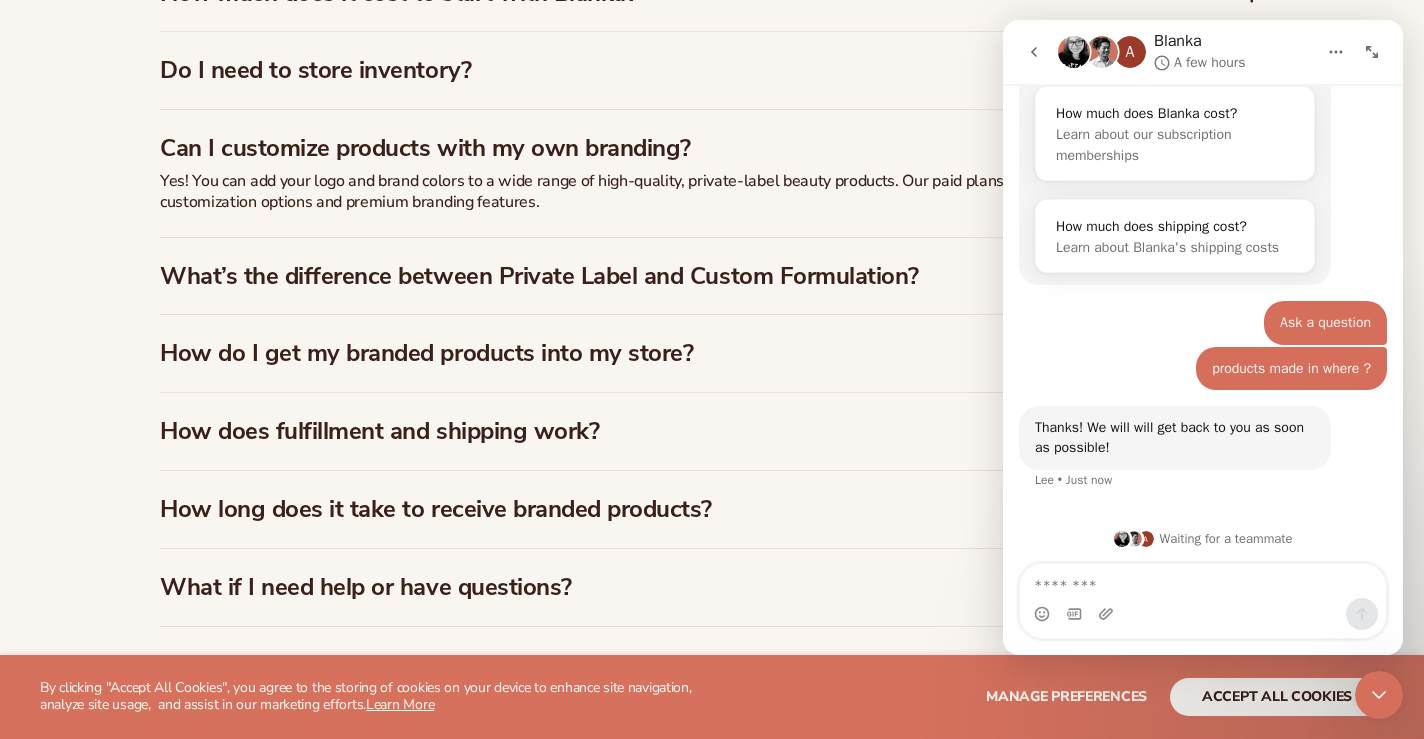 click on "What’s the difference between Private Label and Custom Formulation?" at bounding box center [670, 276] 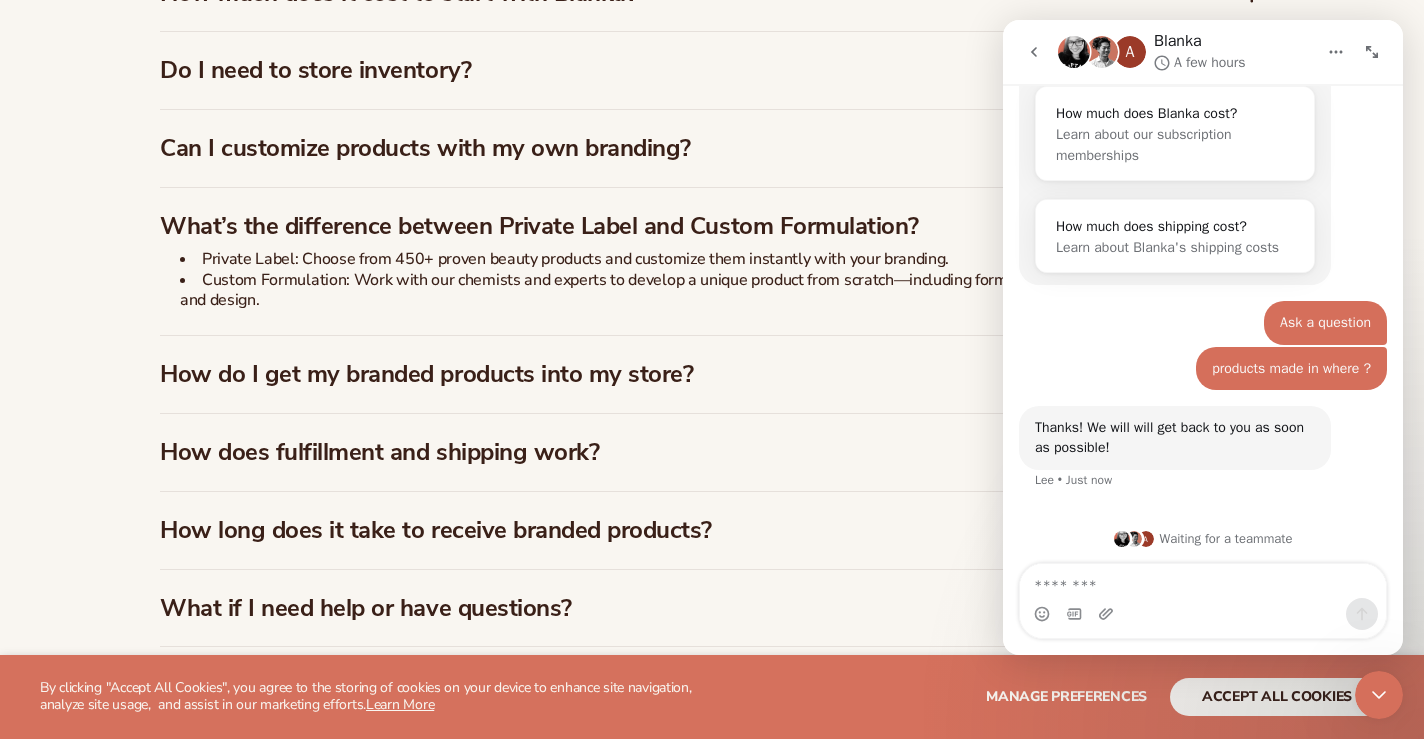 click on "How do I get my branded products into my store?" at bounding box center [670, 374] 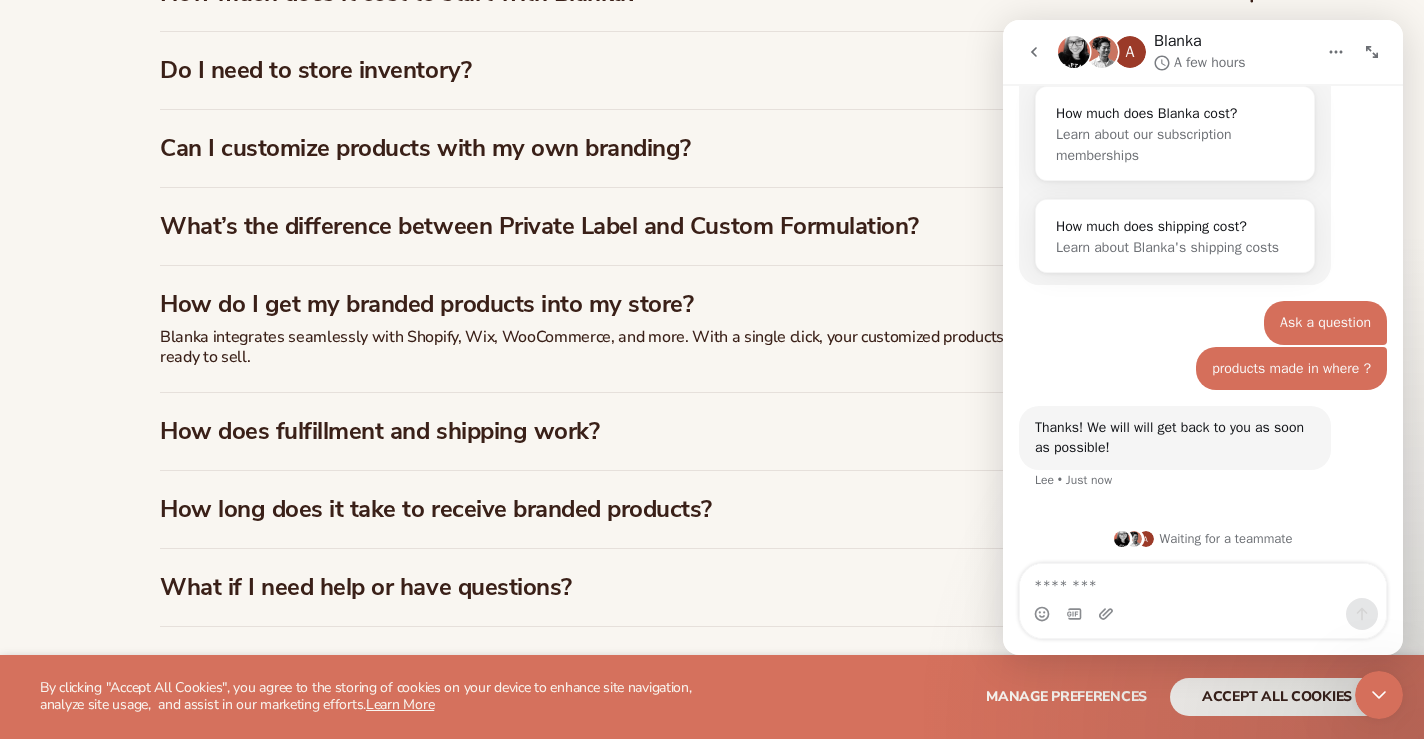 click on "How does fulfillment and shipping work?" at bounding box center (670, 431) 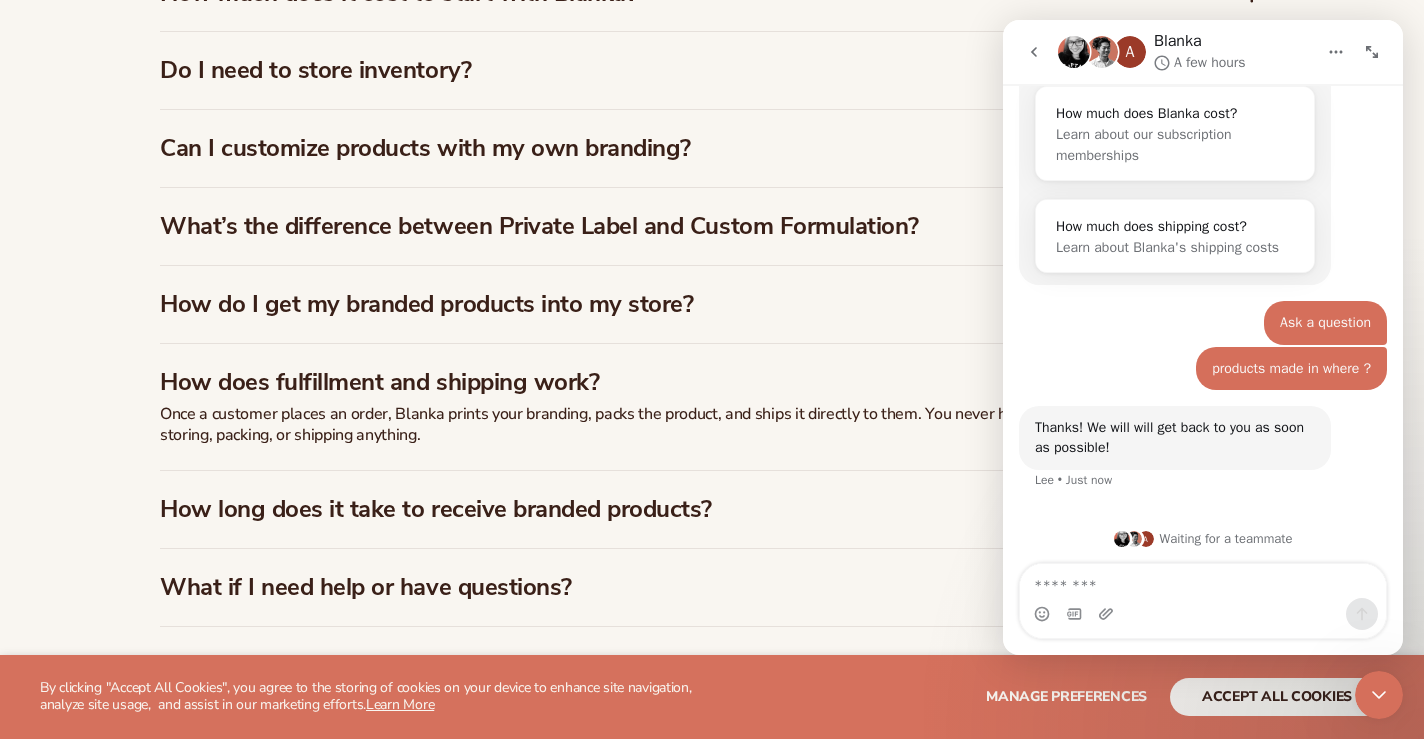 click on "How long does it take to receive branded products?" at bounding box center [670, 509] 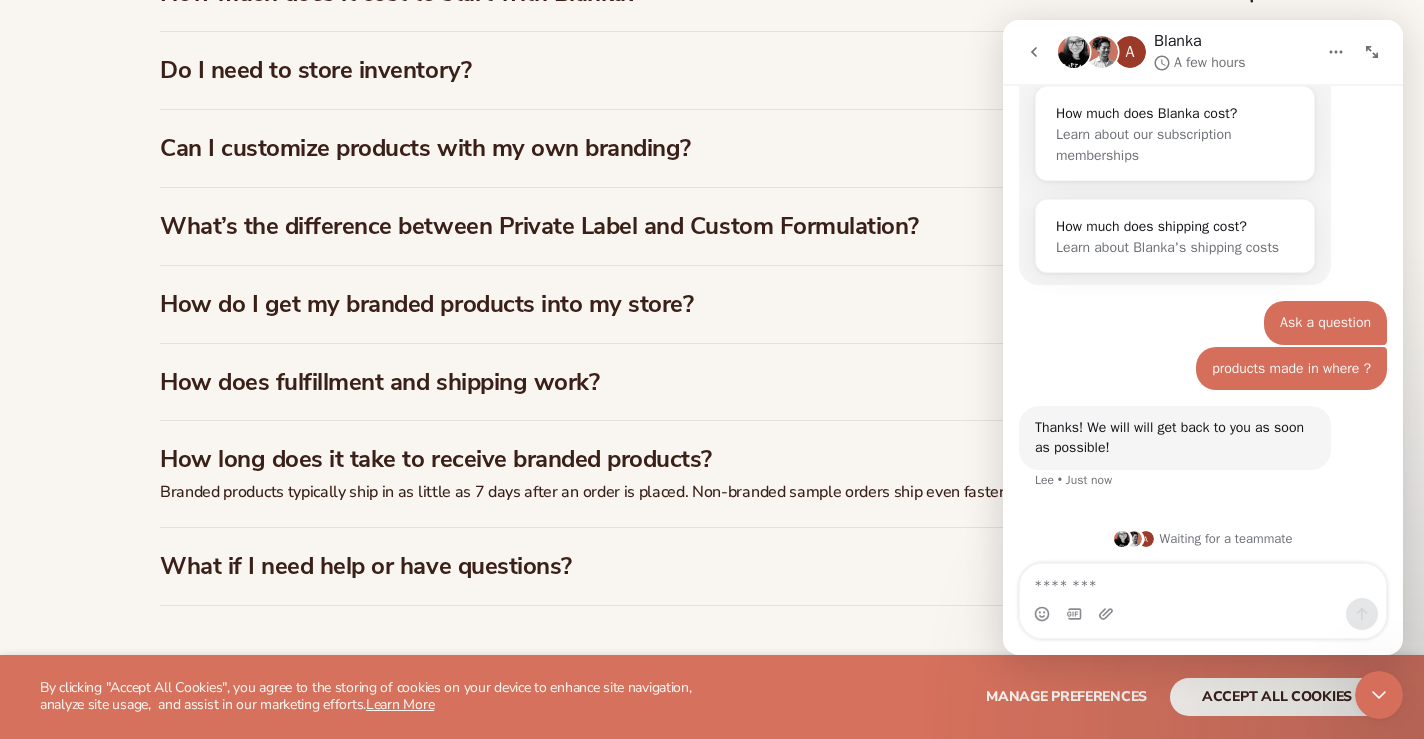 click on "What if I need help or have questions?" at bounding box center (670, 566) 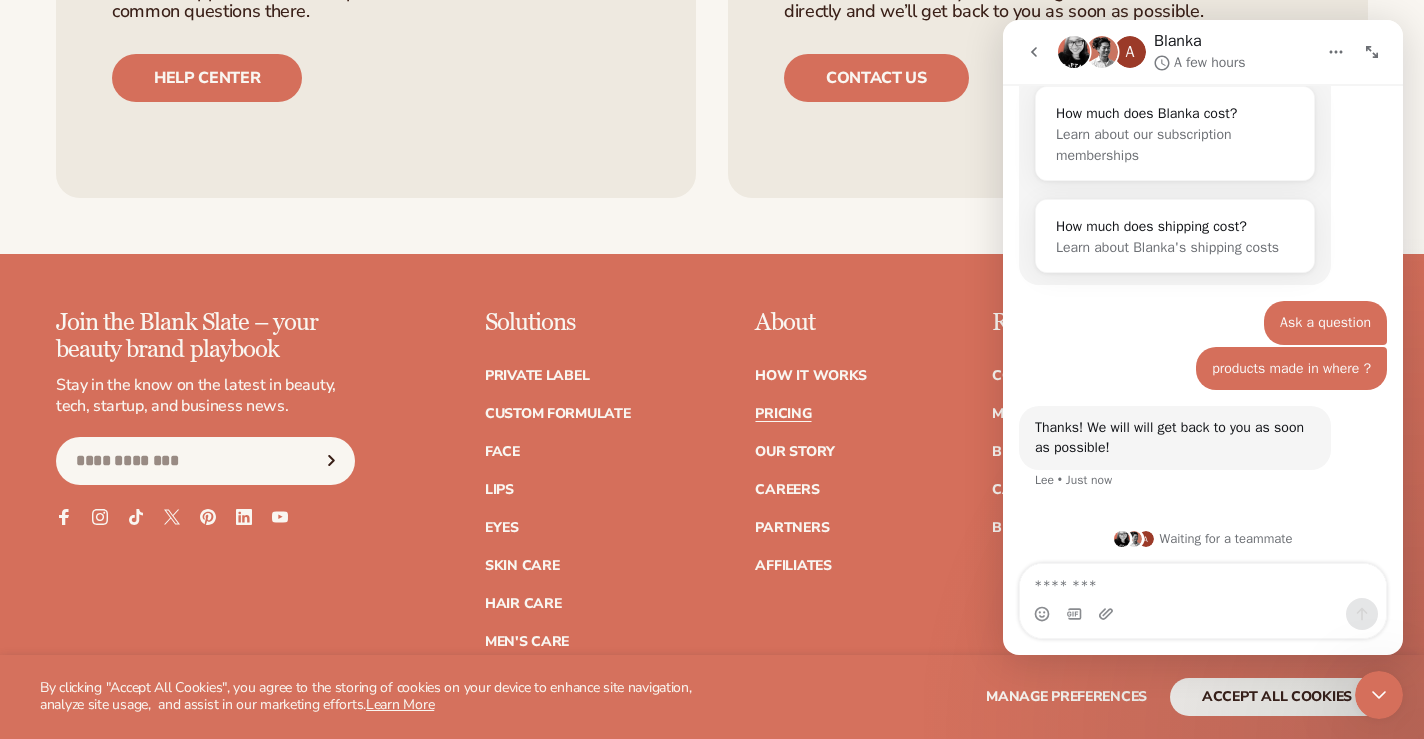 scroll, scrollTop: 4556, scrollLeft: 0, axis: vertical 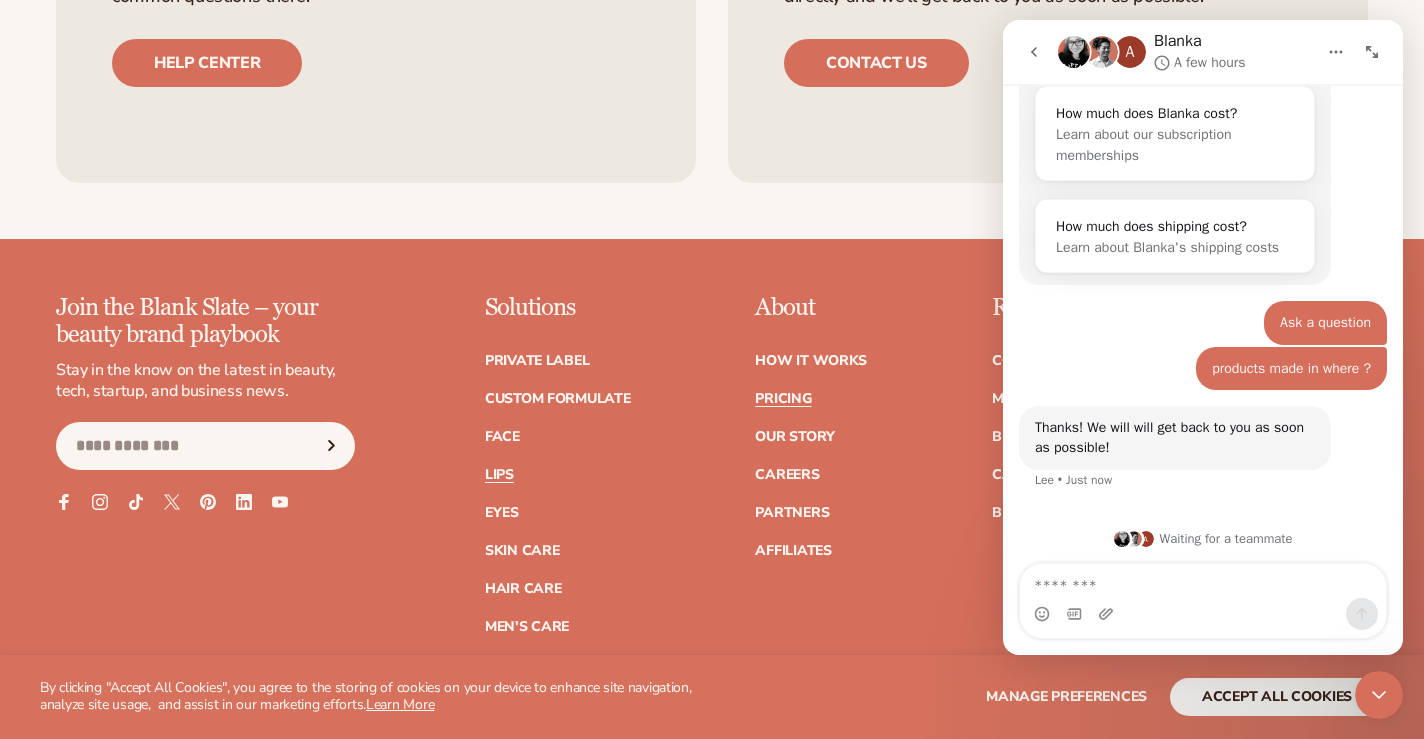 click on "Lips" at bounding box center [499, 475] 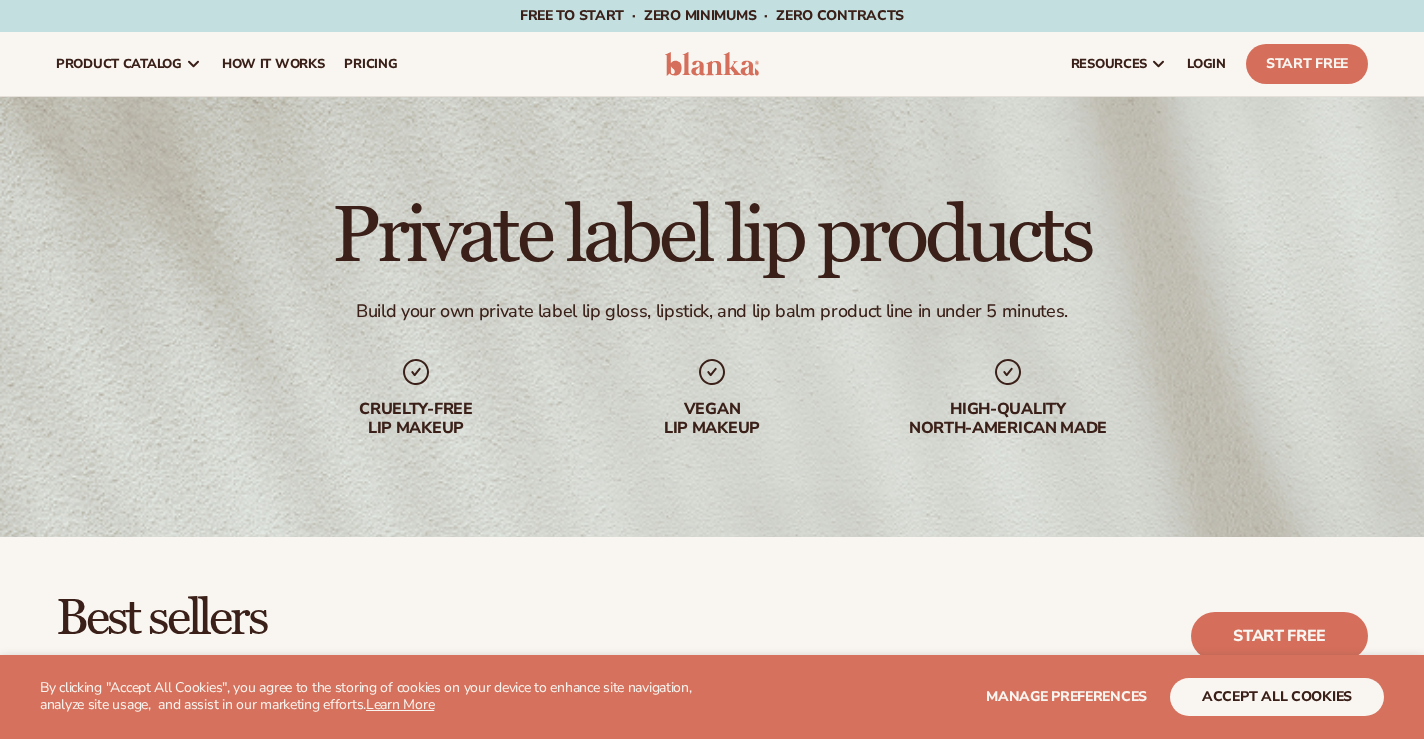 scroll, scrollTop: 0, scrollLeft: 0, axis: both 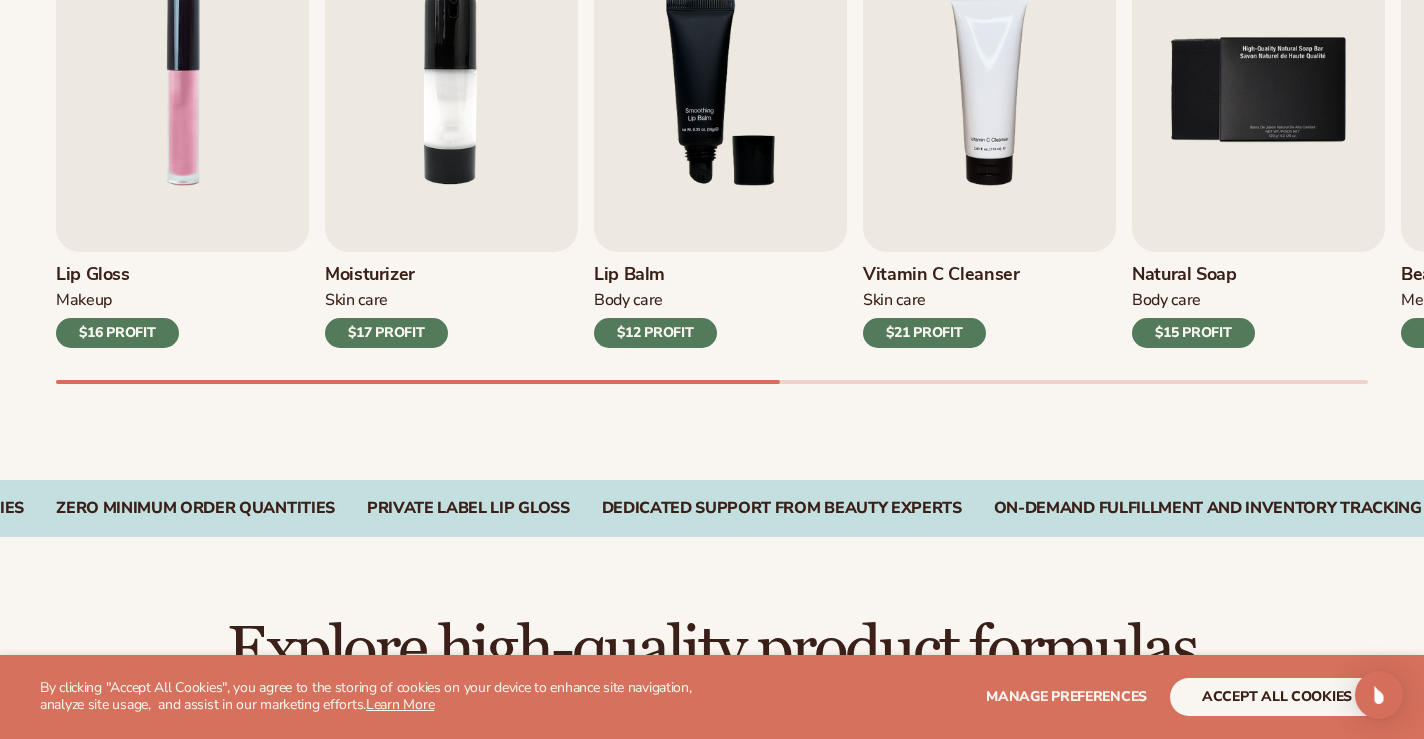 click on "$16 PROFIT" at bounding box center [117, 333] 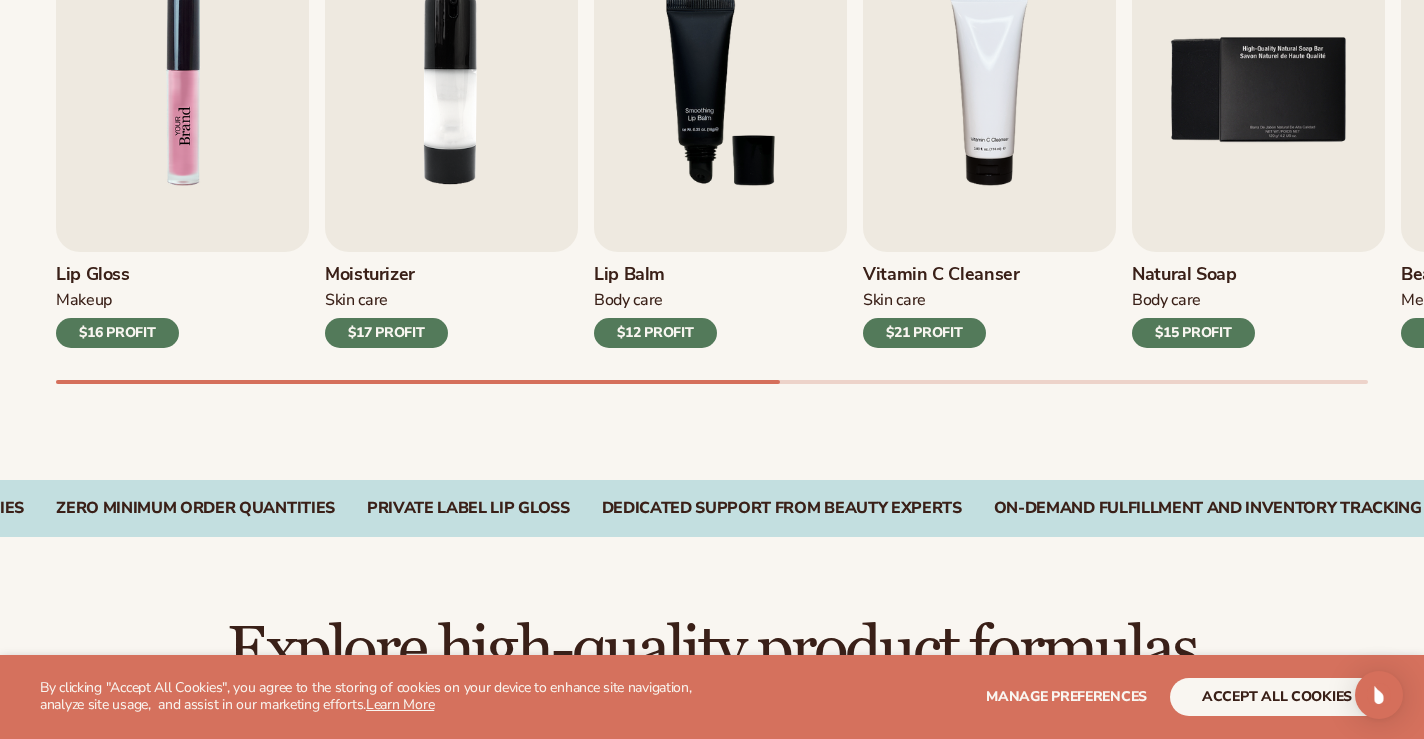 click at bounding box center (182, 90) 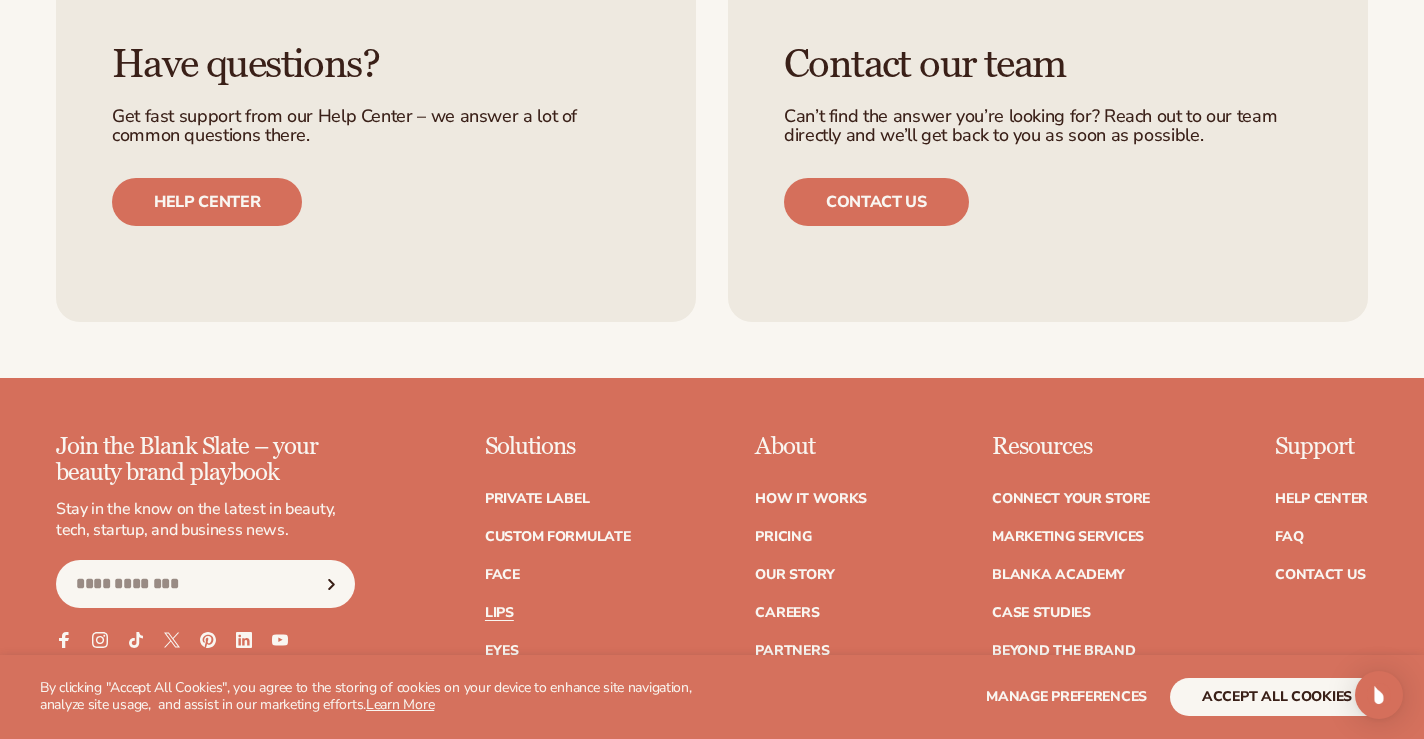 scroll, scrollTop: 4509, scrollLeft: 0, axis: vertical 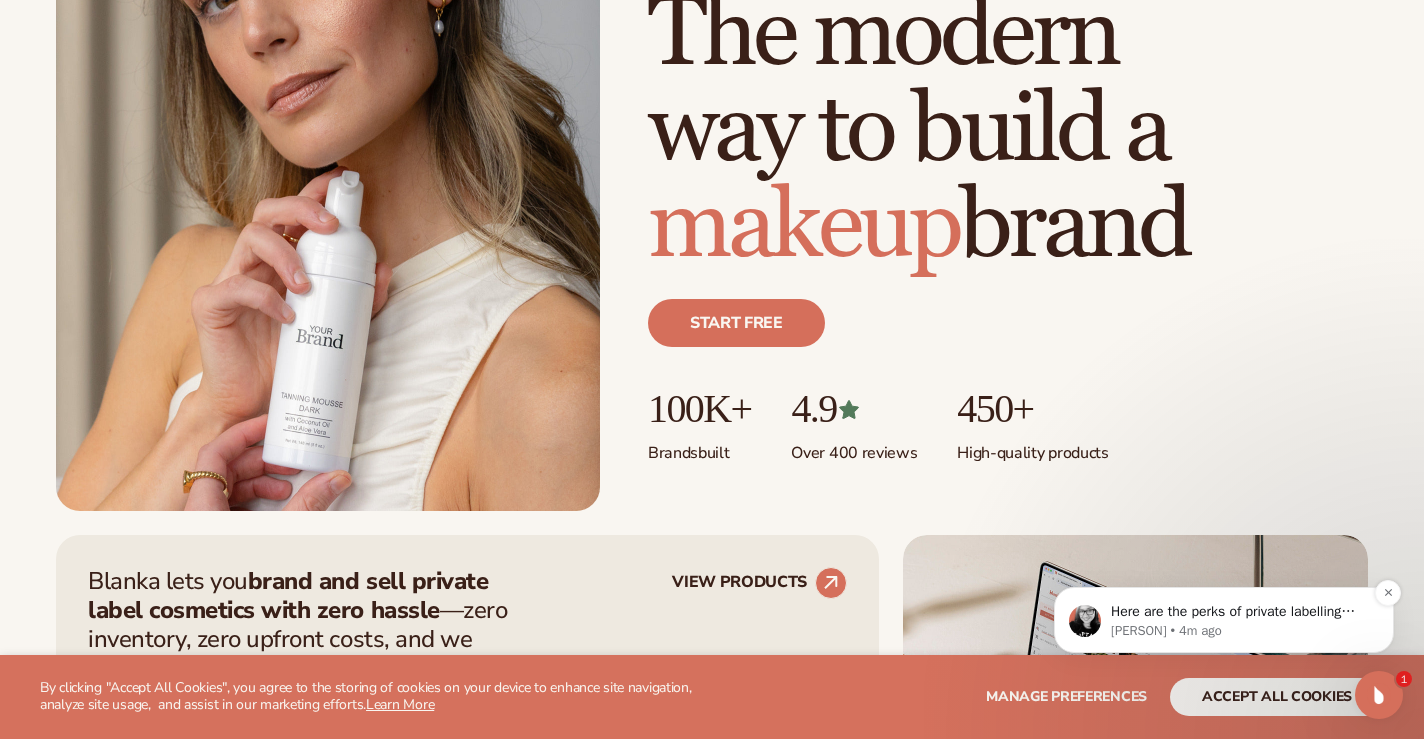 click on "Mae • 4m ago" at bounding box center [1240, 631] 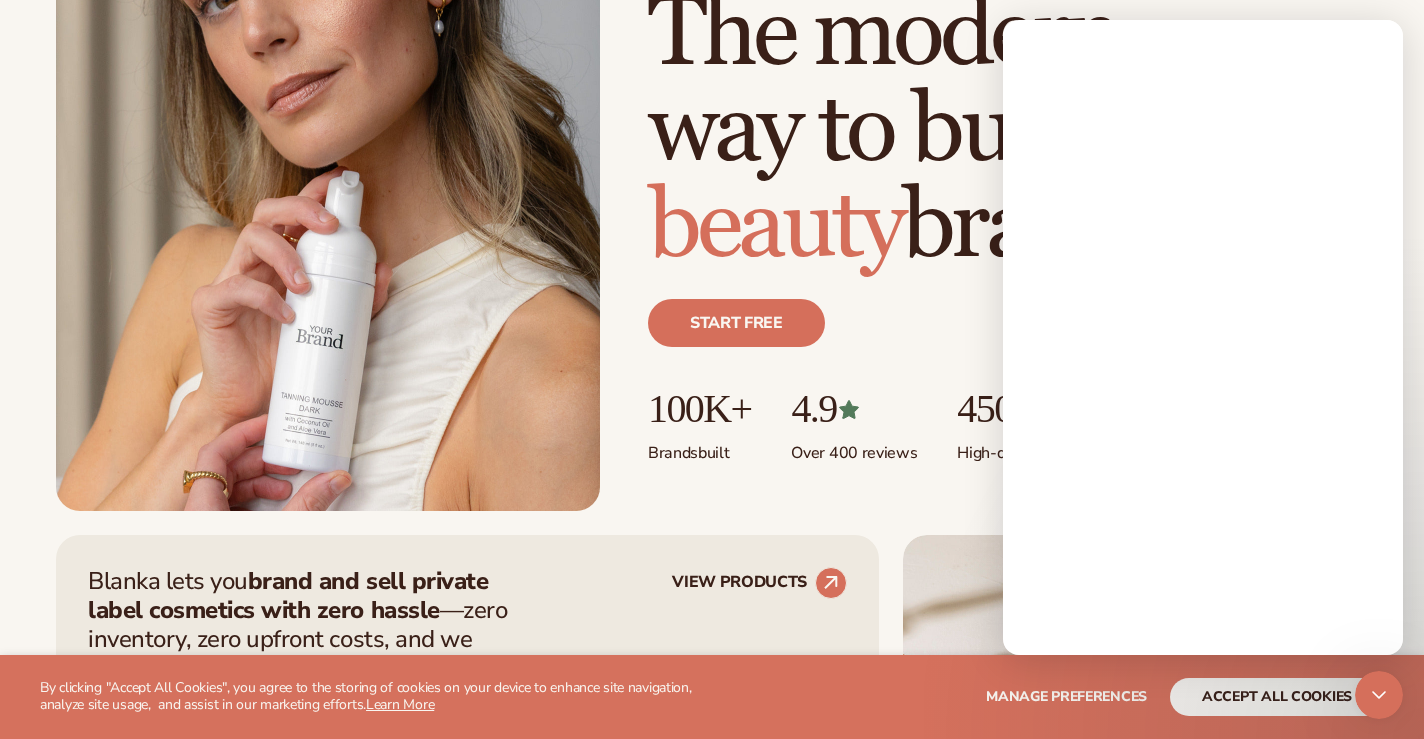 scroll, scrollTop: 0, scrollLeft: 0, axis: both 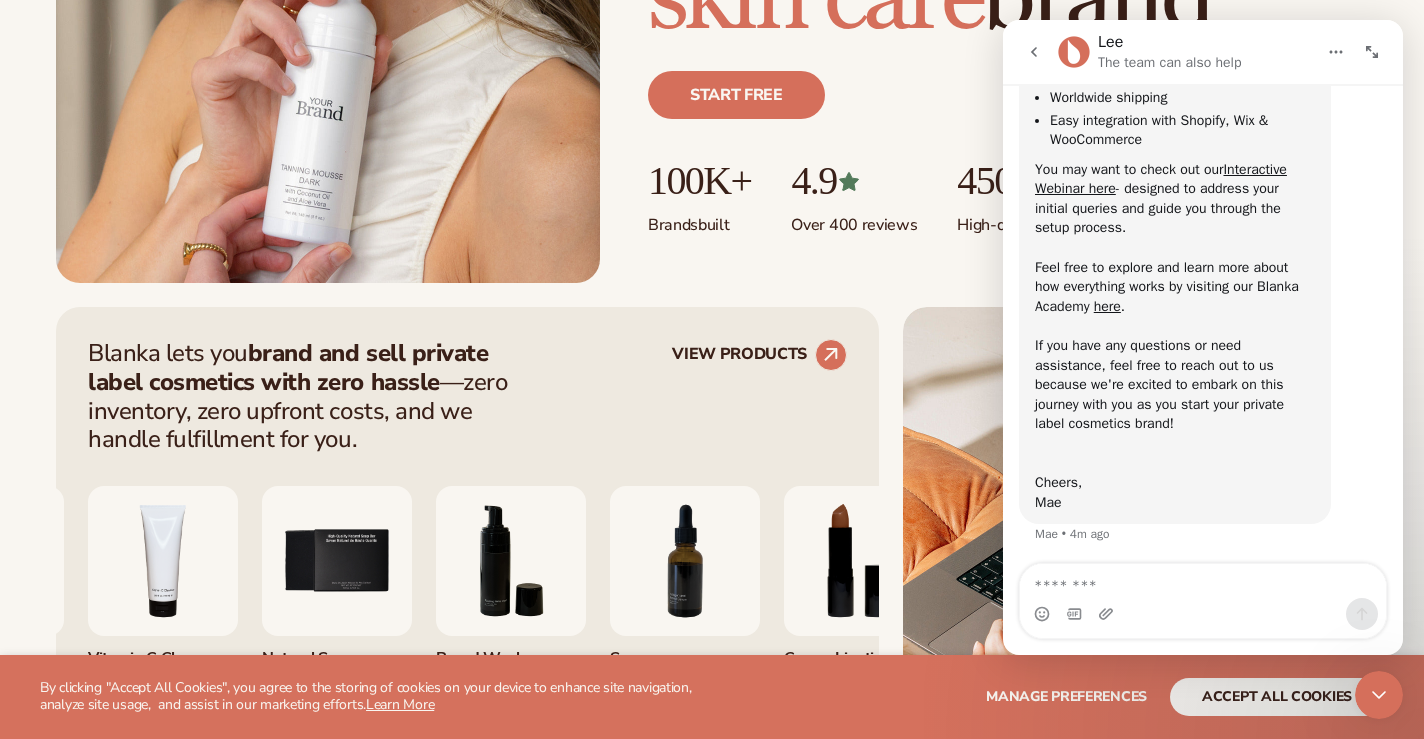 drag, startPoint x: 1399, startPoint y: 461, endPoint x: 2410, endPoint y: 602, distance: 1020.785 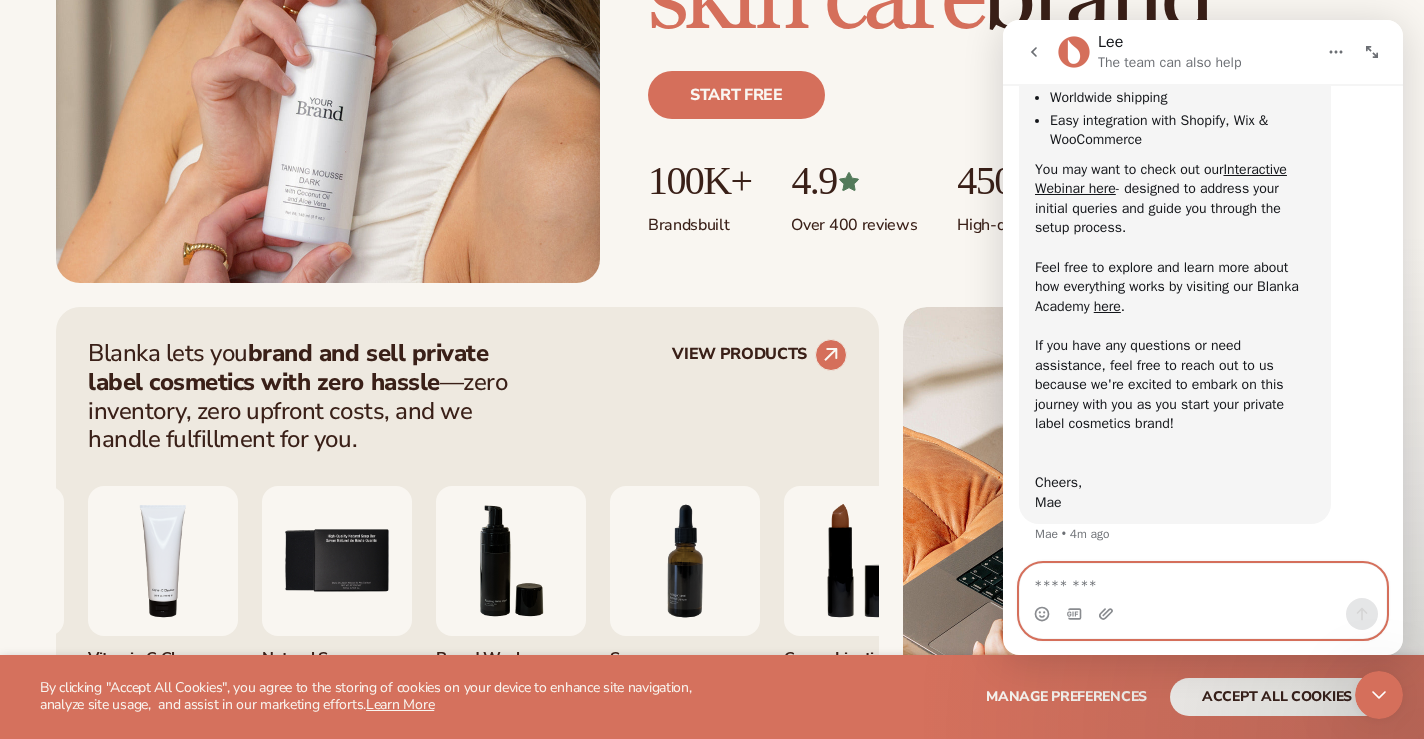 click at bounding box center [1203, 581] 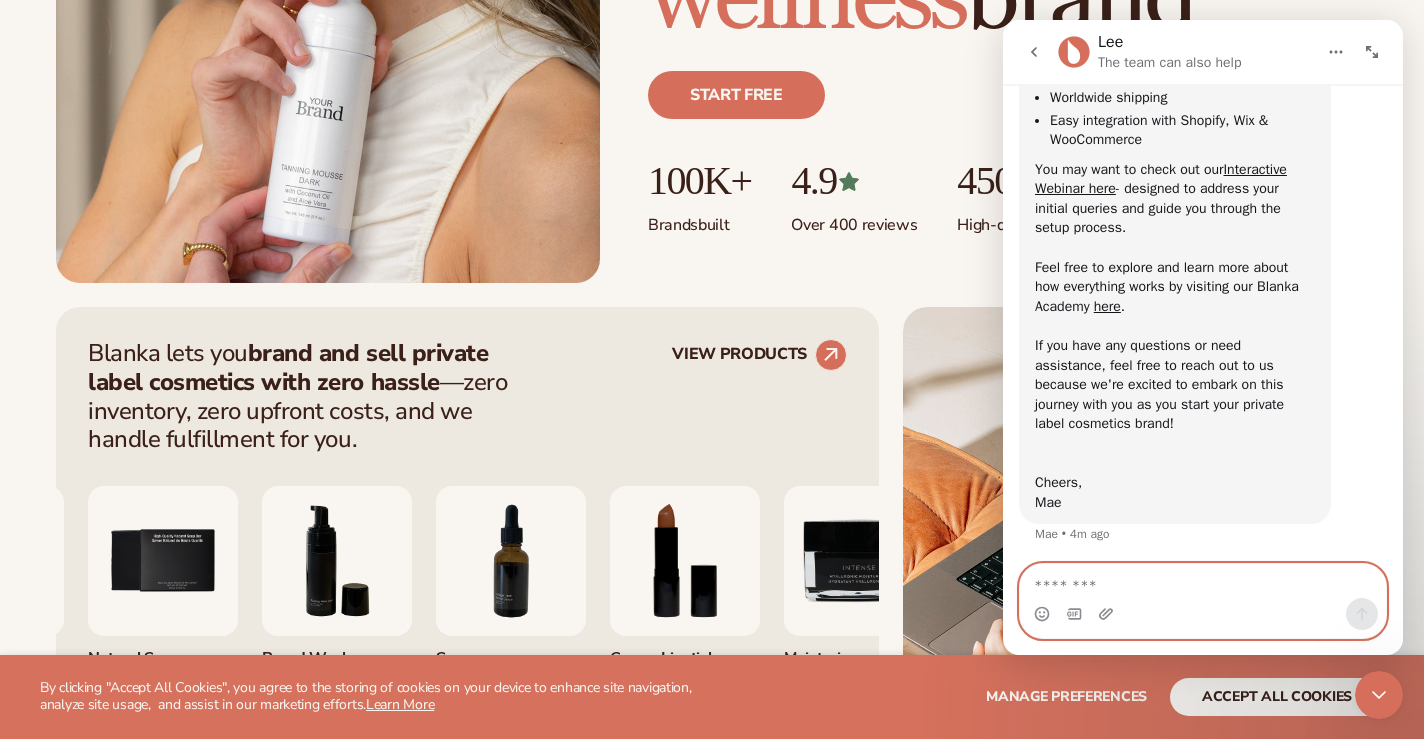 type on "*" 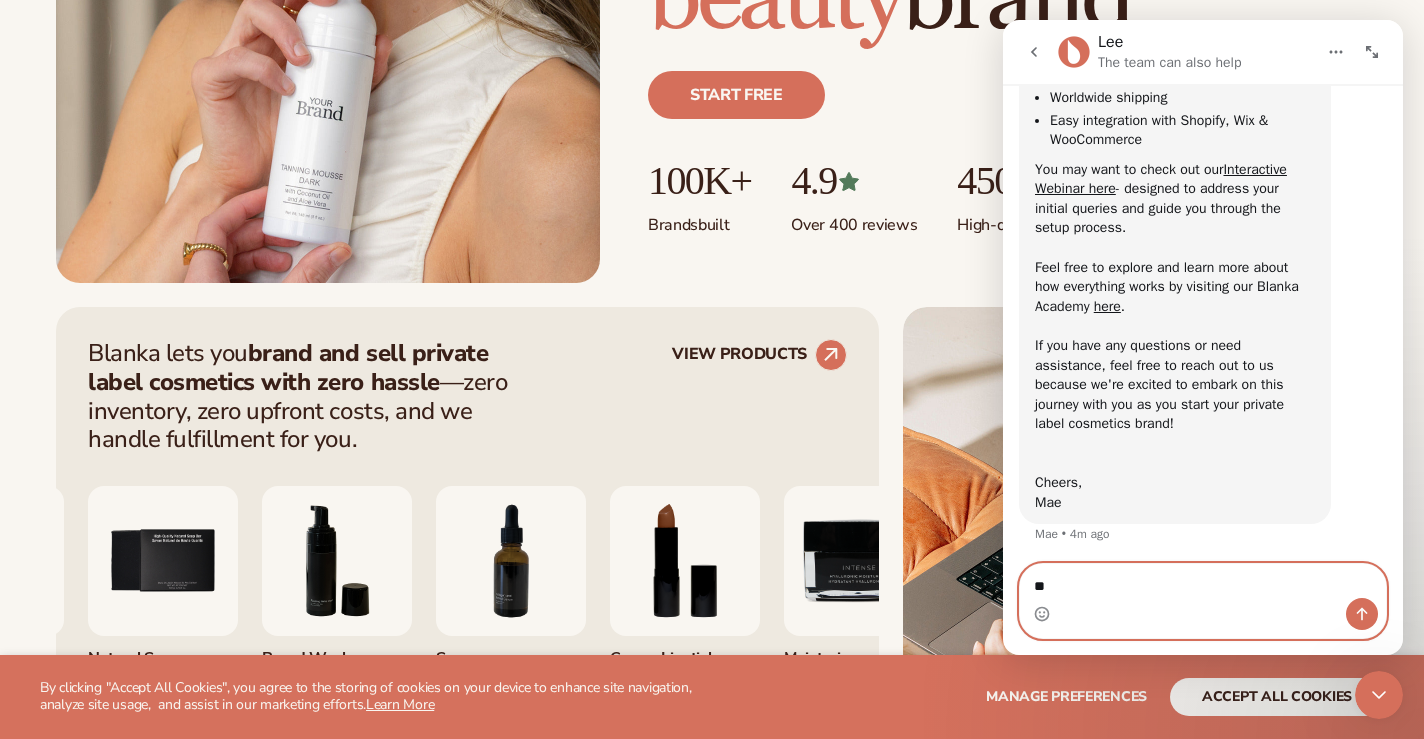 type on "*" 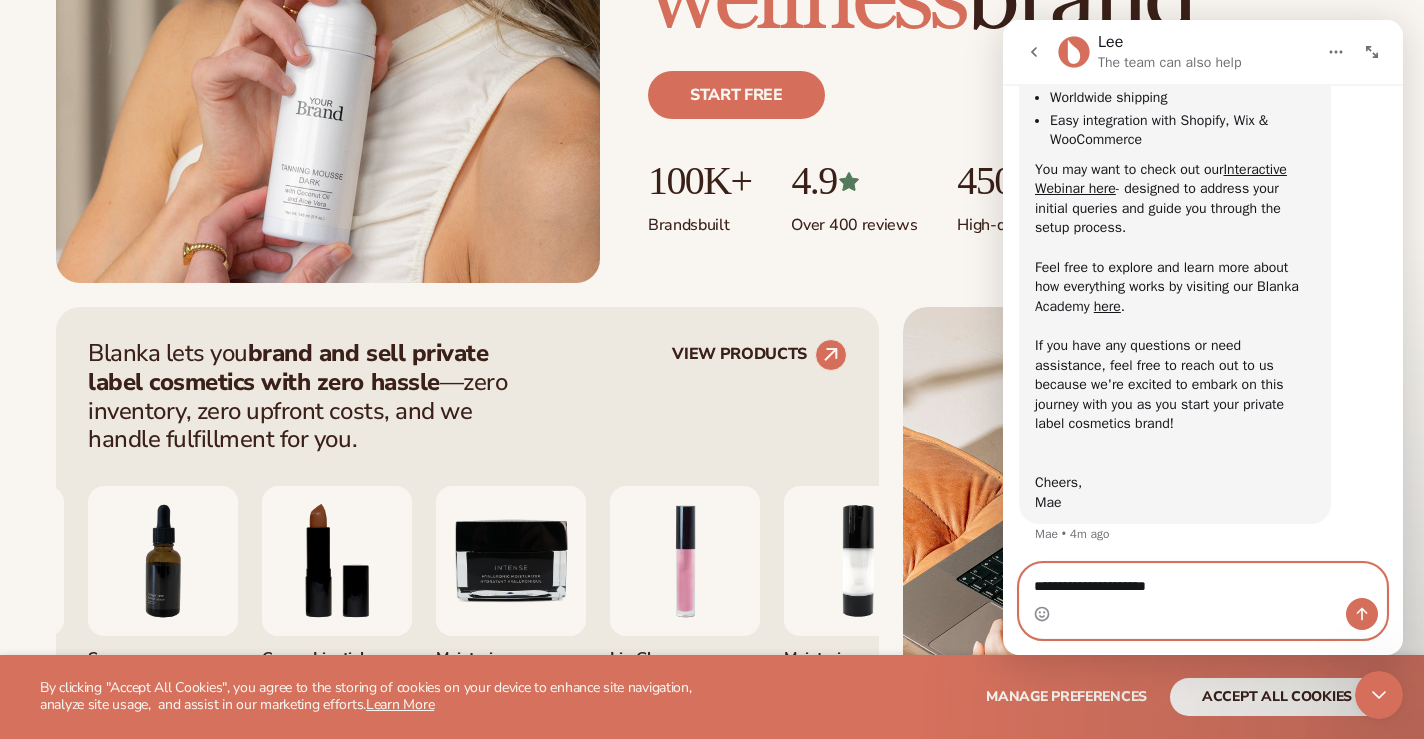 type on "**********" 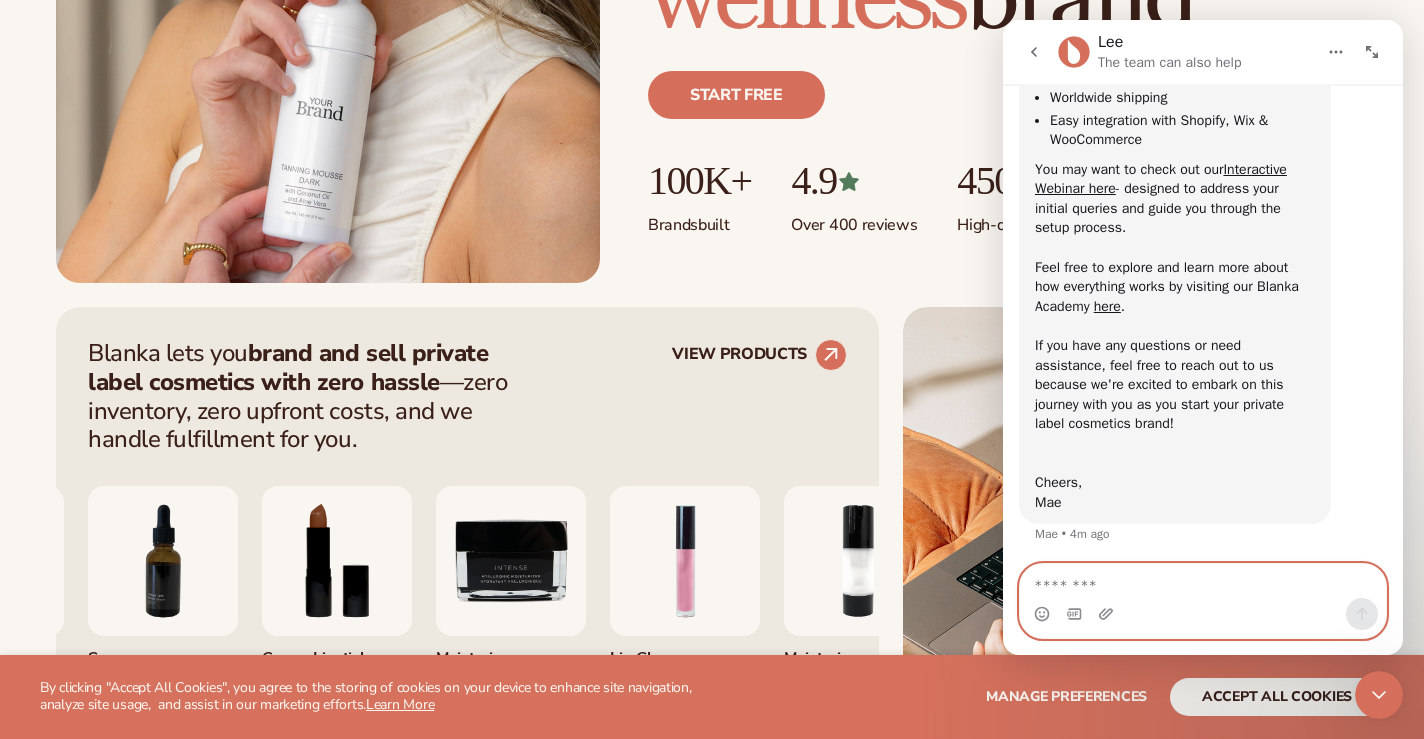 scroll, scrollTop: 901, scrollLeft: 0, axis: vertical 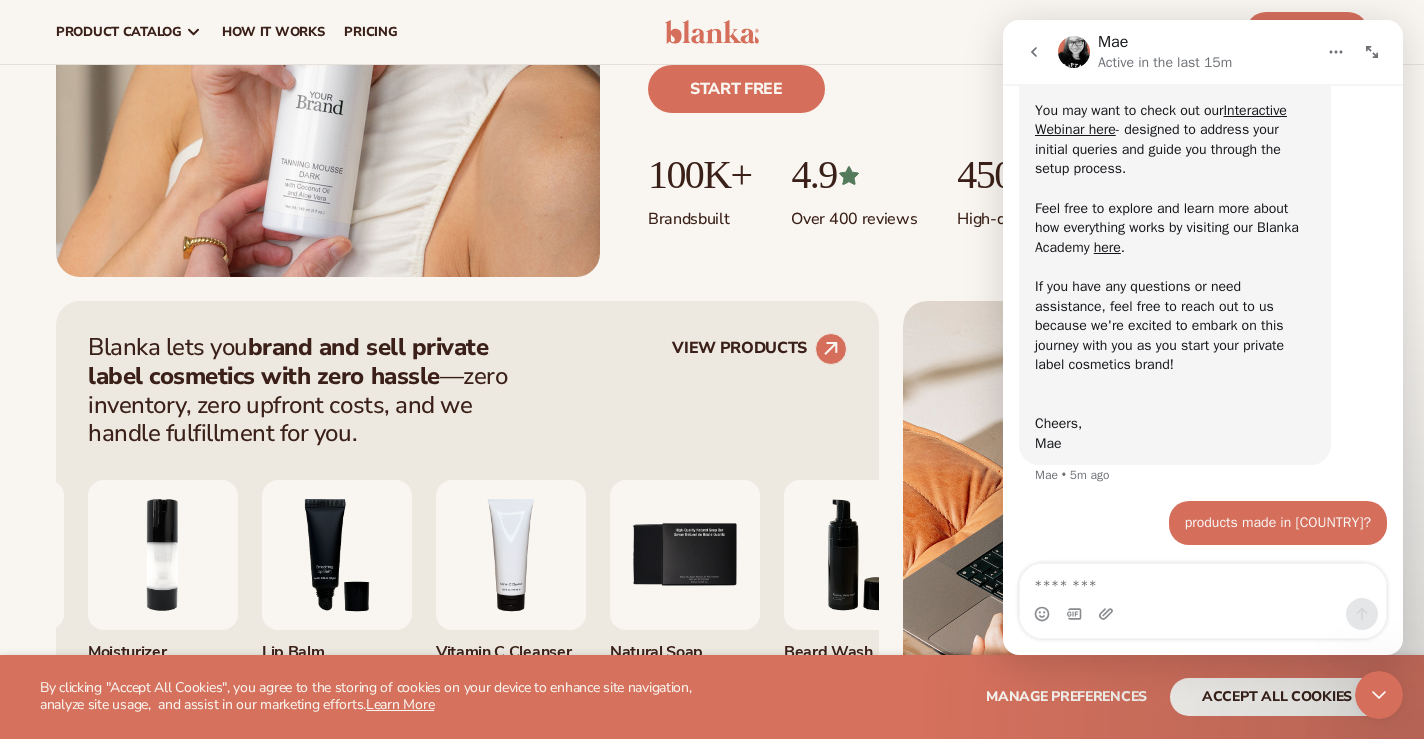 drag, startPoint x: 1396, startPoint y: 439, endPoint x: 1386, endPoint y: 379, distance: 60.827625 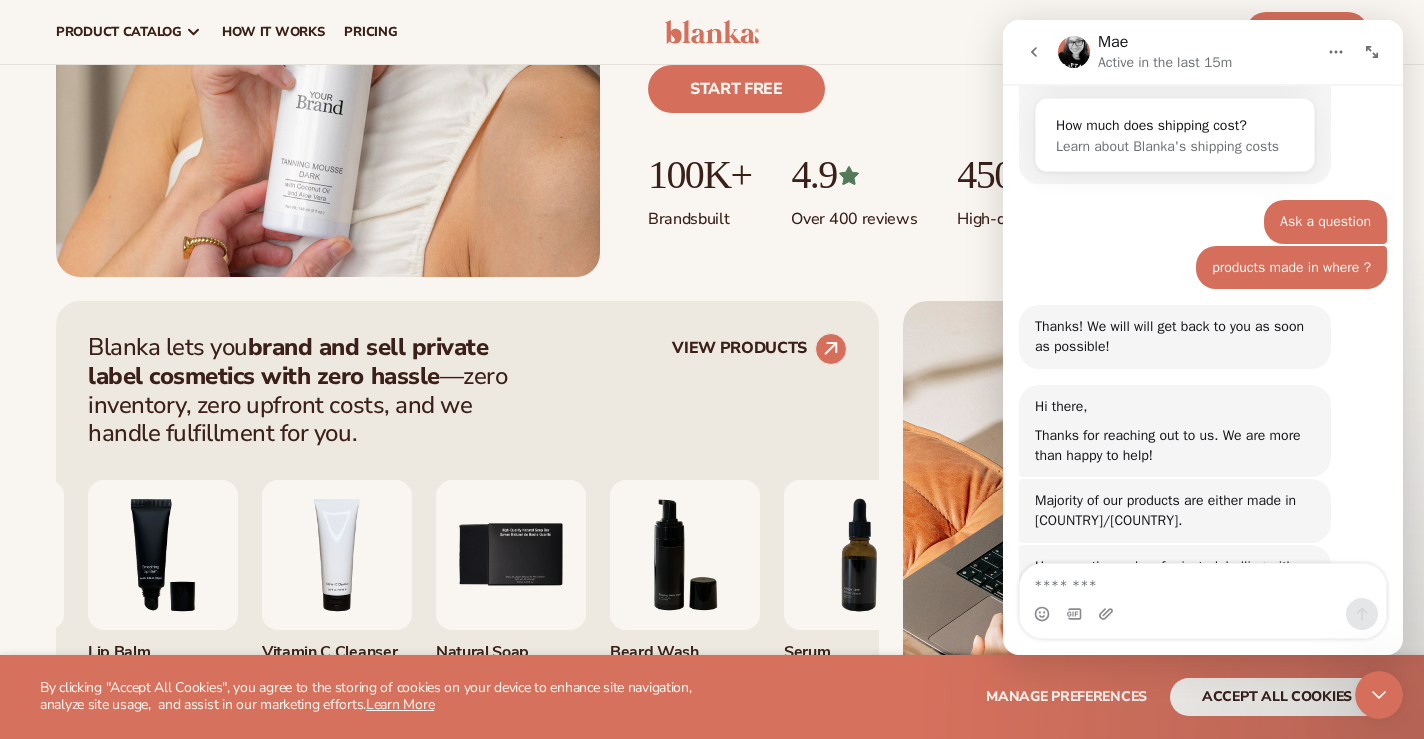 scroll, scrollTop: 260, scrollLeft: 0, axis: vertical 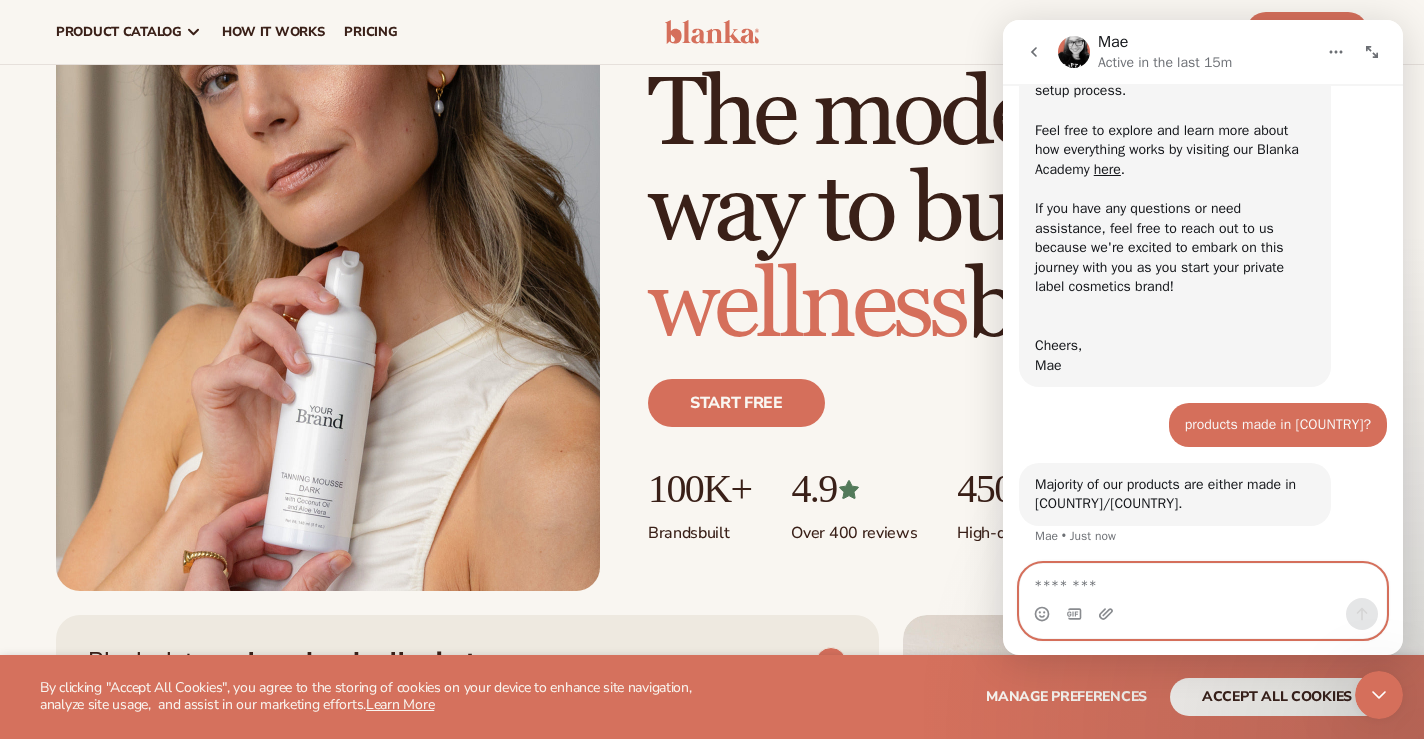 click at bounding box center [1203, 581] 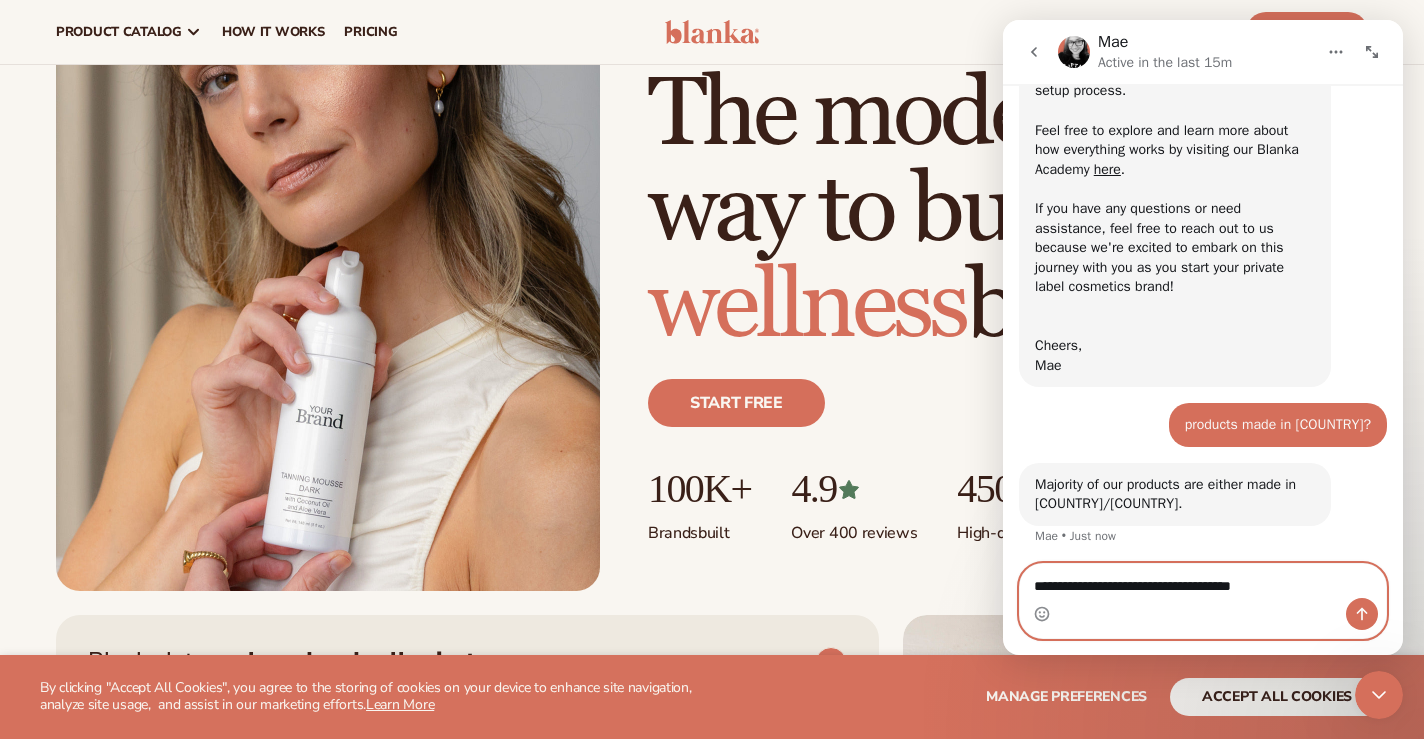 type on "**********" 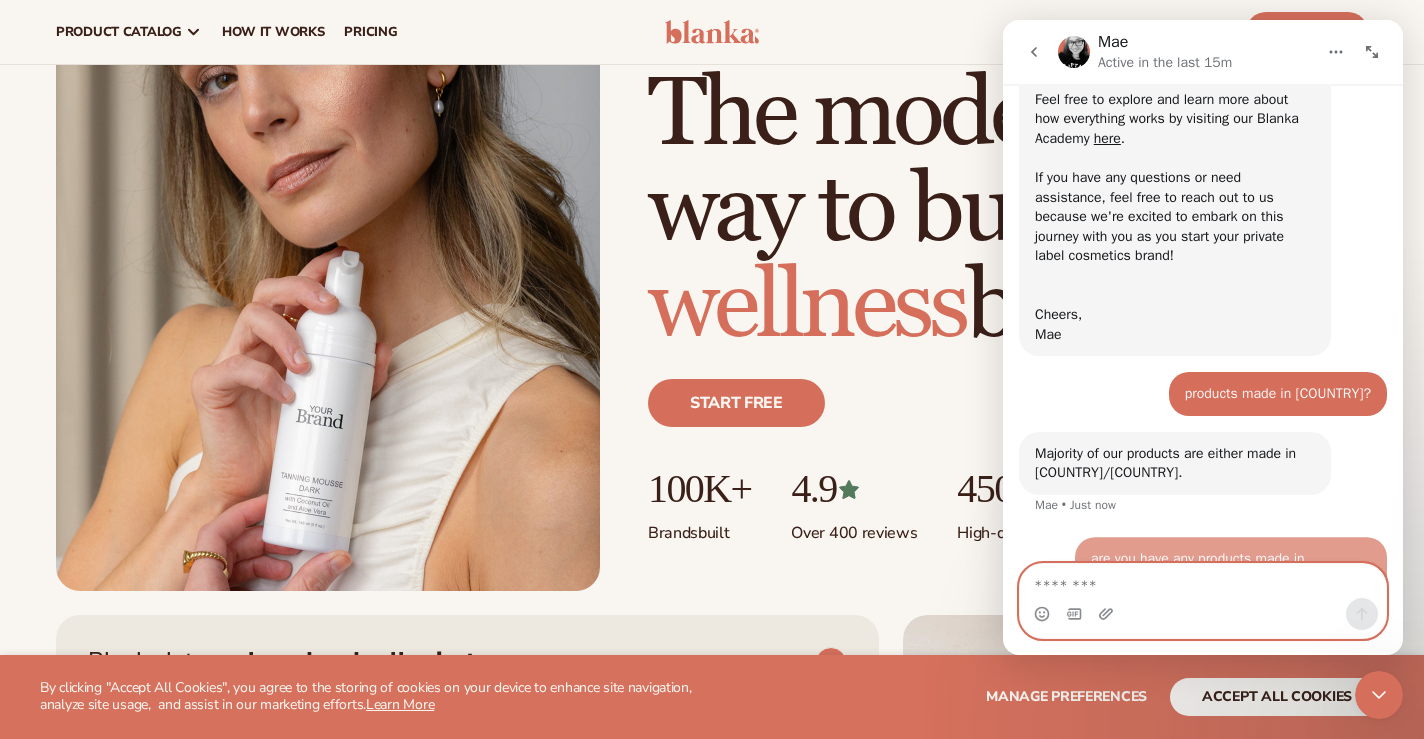 scroll, scrollTop: 60, scrollLeft: 0, axis: vertical 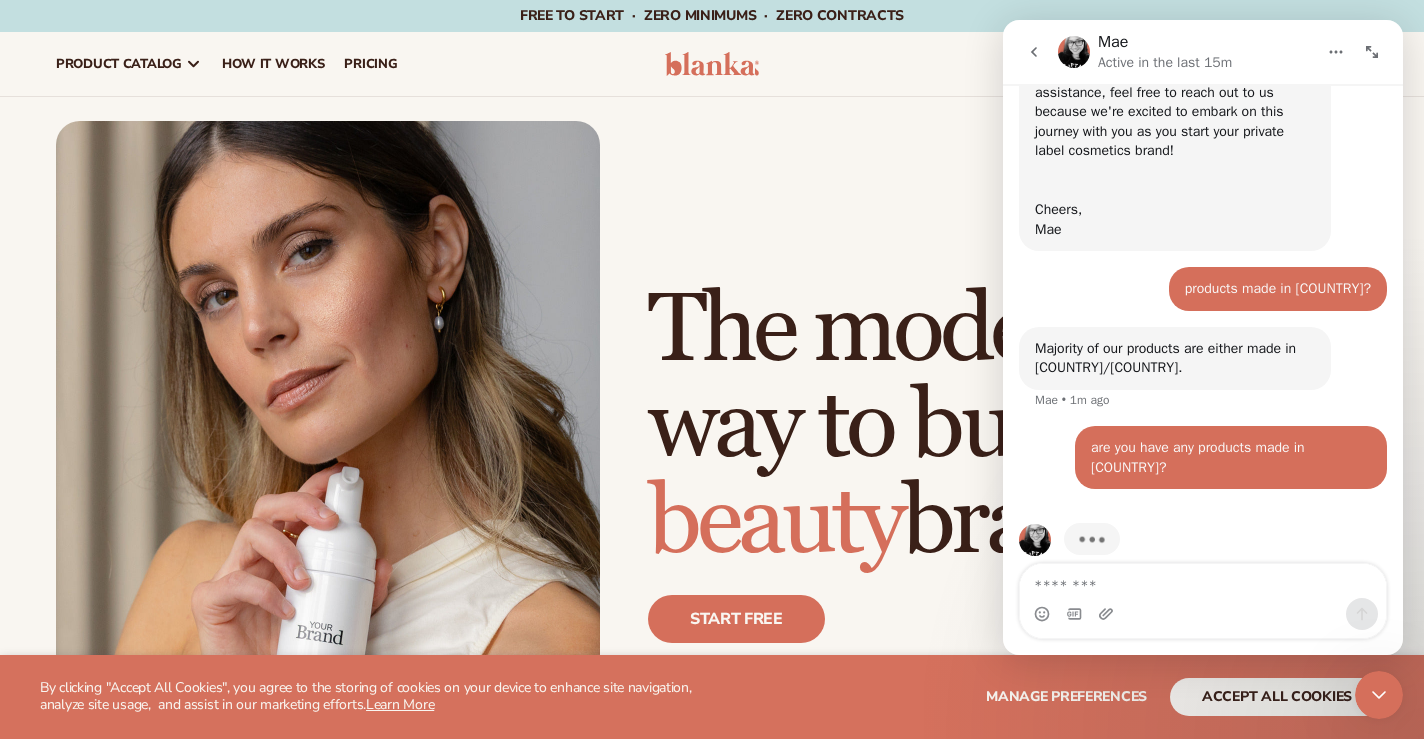 click on "Here are the perks of private labelling with Blanka: Zero minimum product order quantities Dropshipping service Cruelty-free beauty and skincare products High quality products with low costs Free product mock-up Worldwide shipping Easy integration with Shopify, Wix & WooCommerce You may want to check out our  Interactive Webinar here  - designed to address your initial queries and guide you through the setup process.  ﻿​﻿ ﻿Feel free to explore and learn more about how everything works by visiting our Blanka Academy  here .  ​﻿  If you have any questions or need assistance, feel free to reach out to us because we're excited to embark on this journey with you as you start your private label cosmetics brand! ﻿​﻿ ﻿Cheers, ﻿Mae Mae    •   6m ago" at bounding box center [1175, -51] 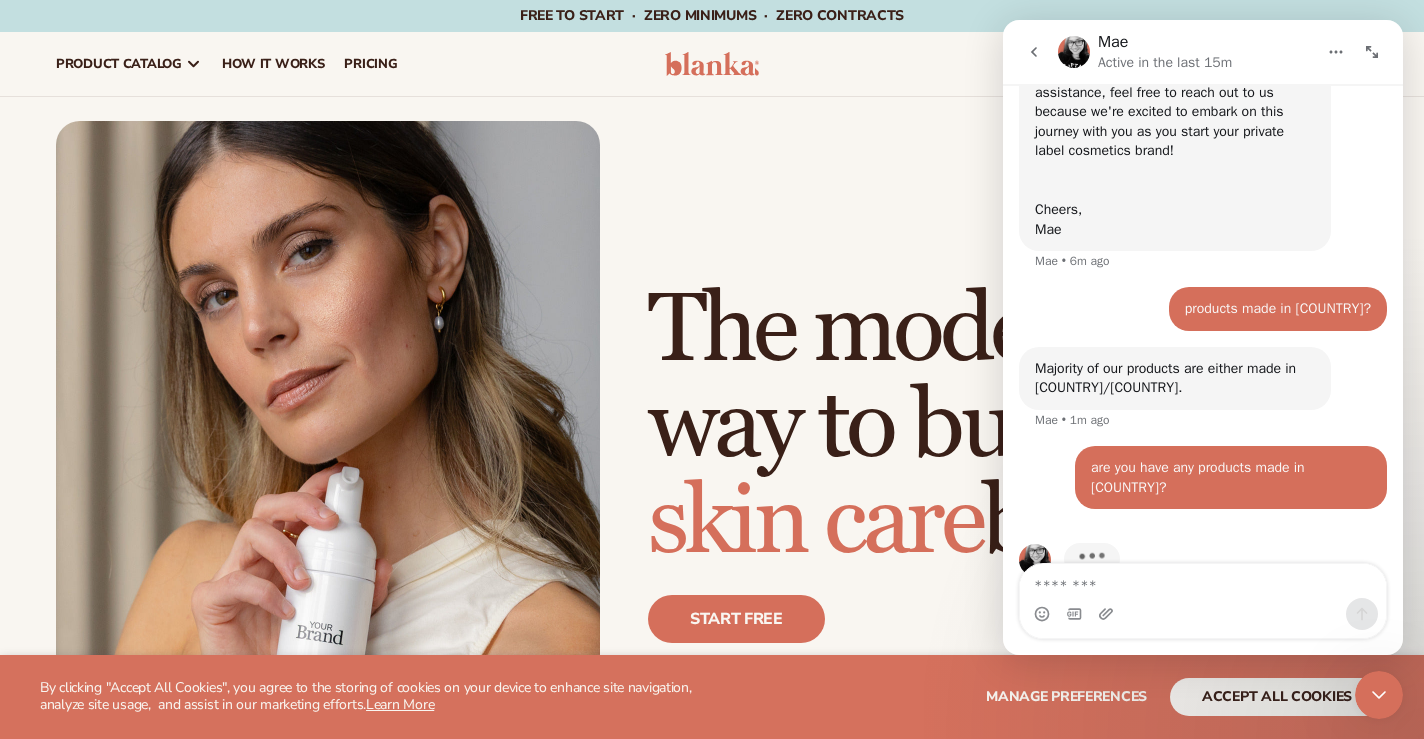 scroll, scrollTop: 1158, scrollLeft: 0, axis: vertical 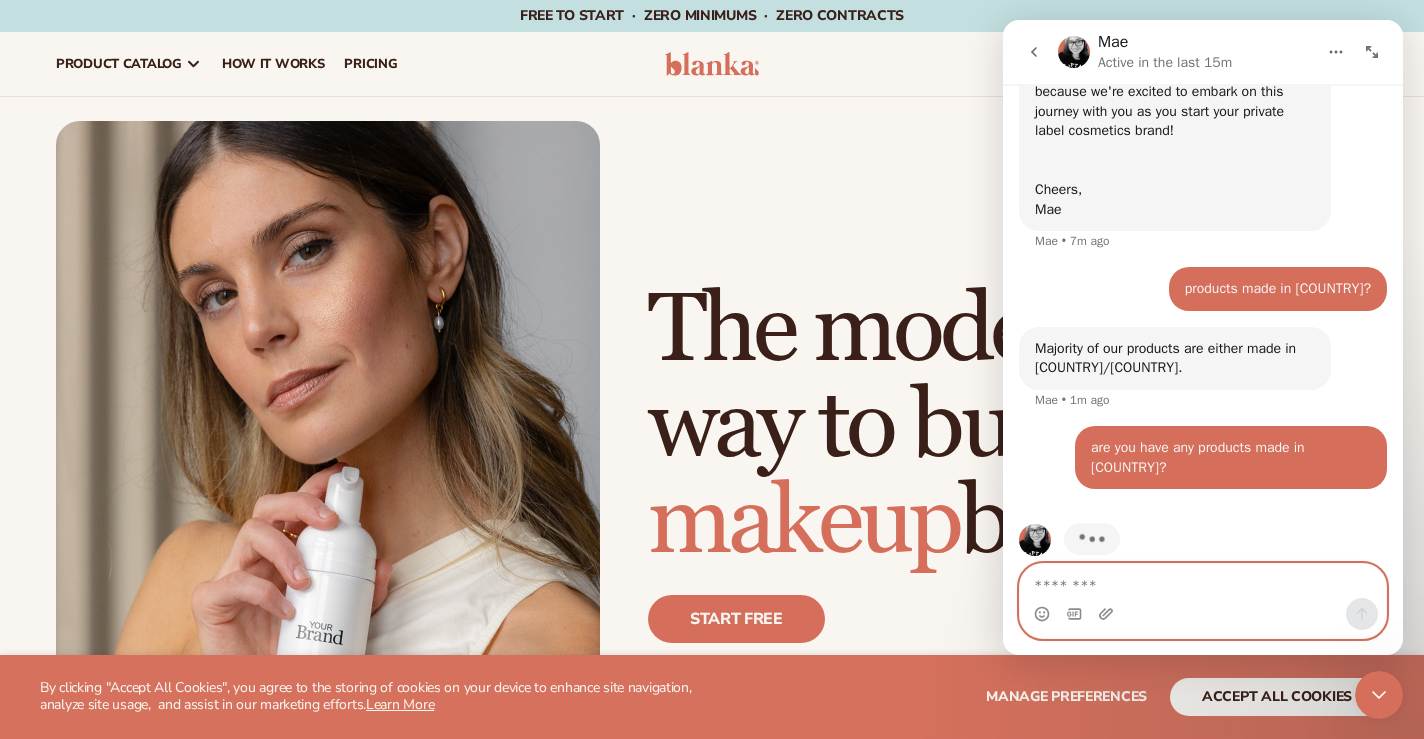 click at bounding box center [1203, 581] 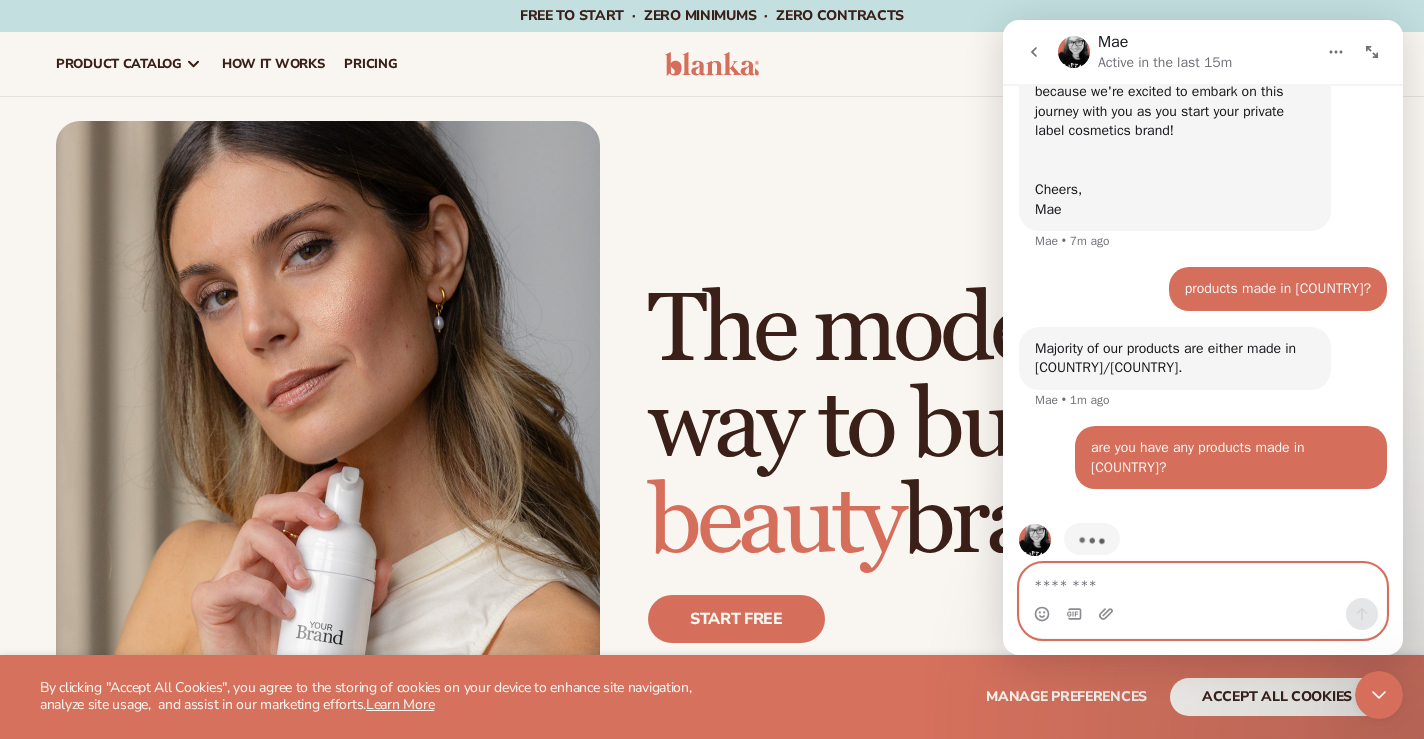 click at bounding box center (1203, 581) 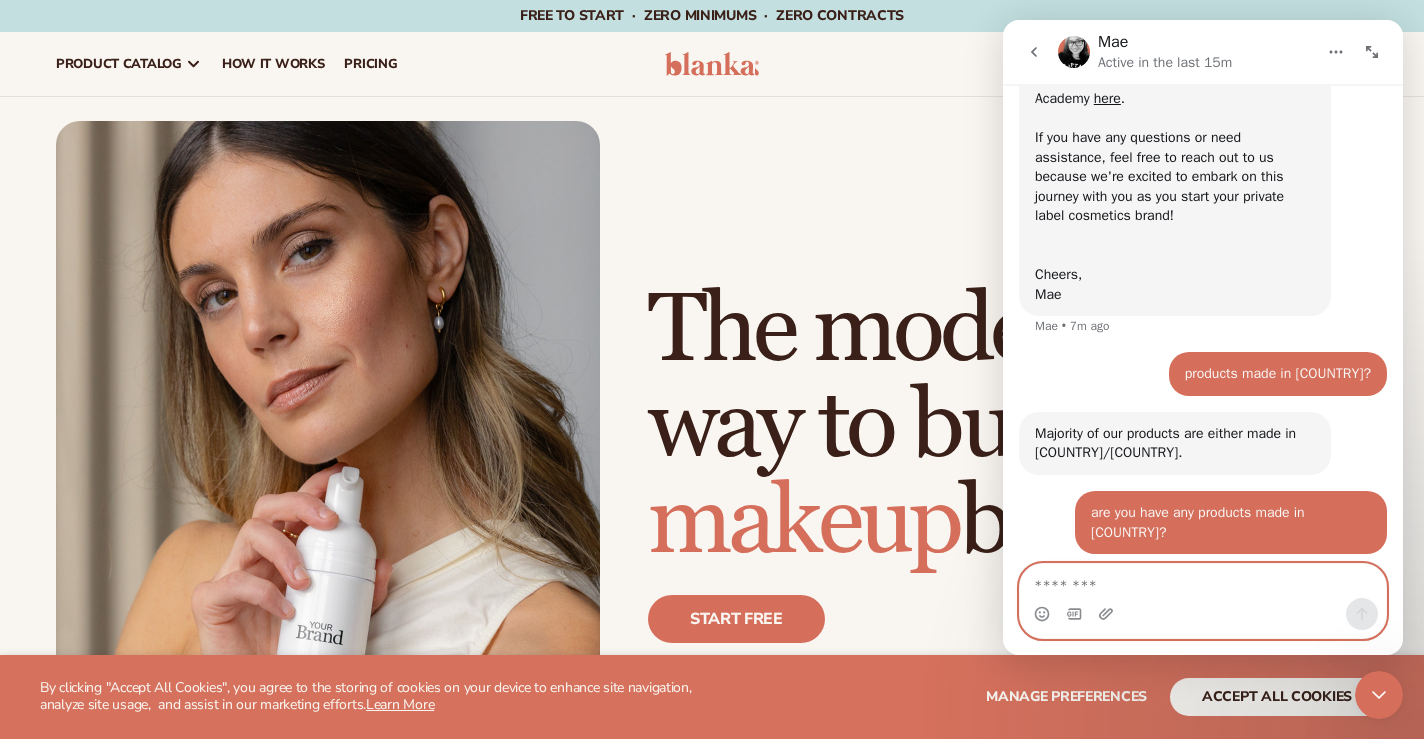 scroll, scrollTop: 1178, scrollLeft: 0, axis: vertical 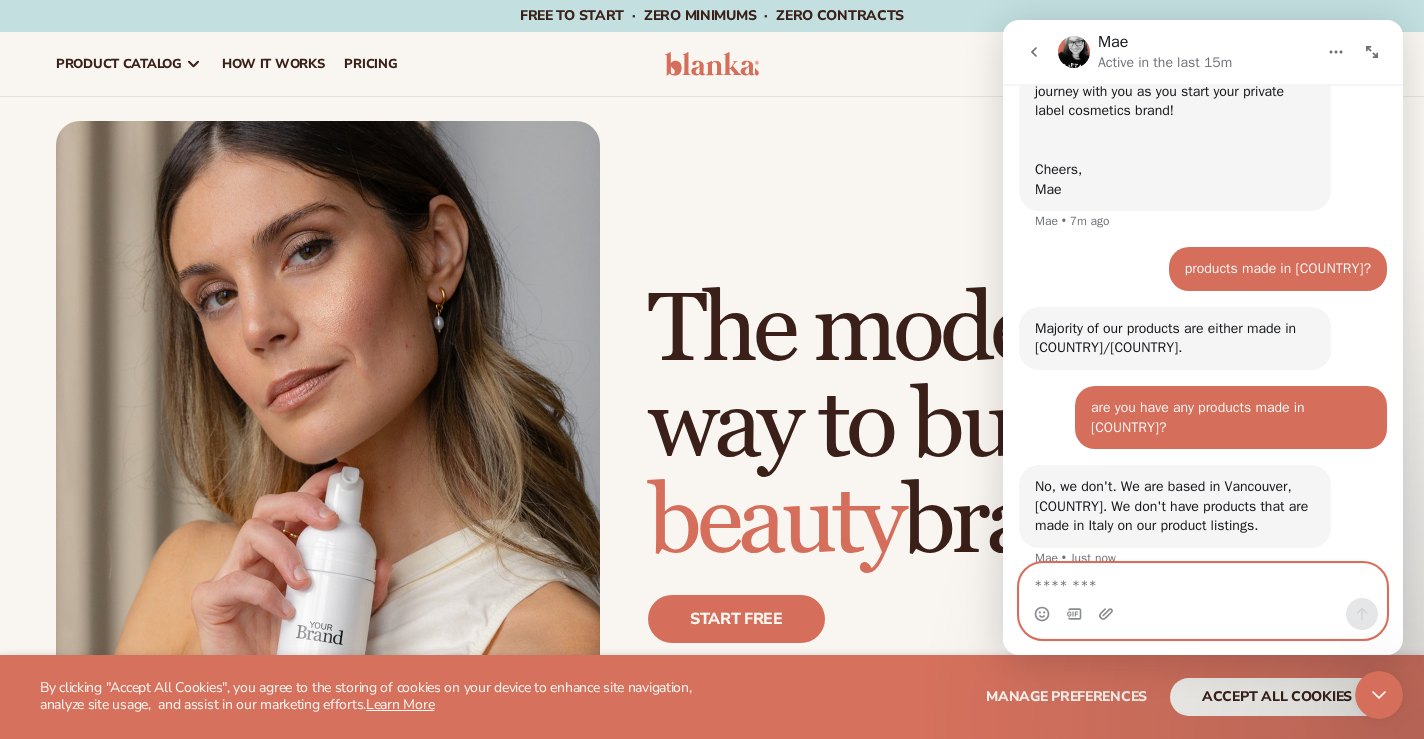 click at bounding box center [1203, 581] 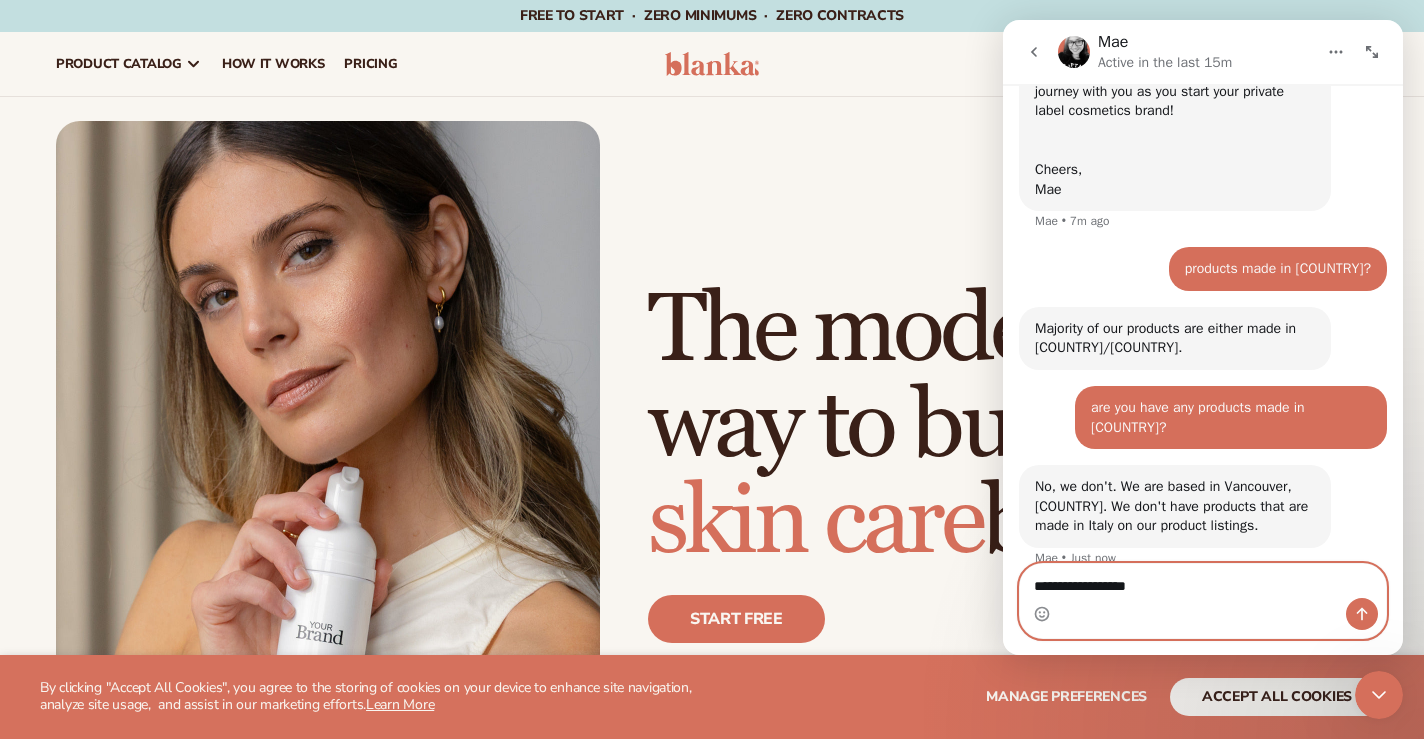 type on "**********" 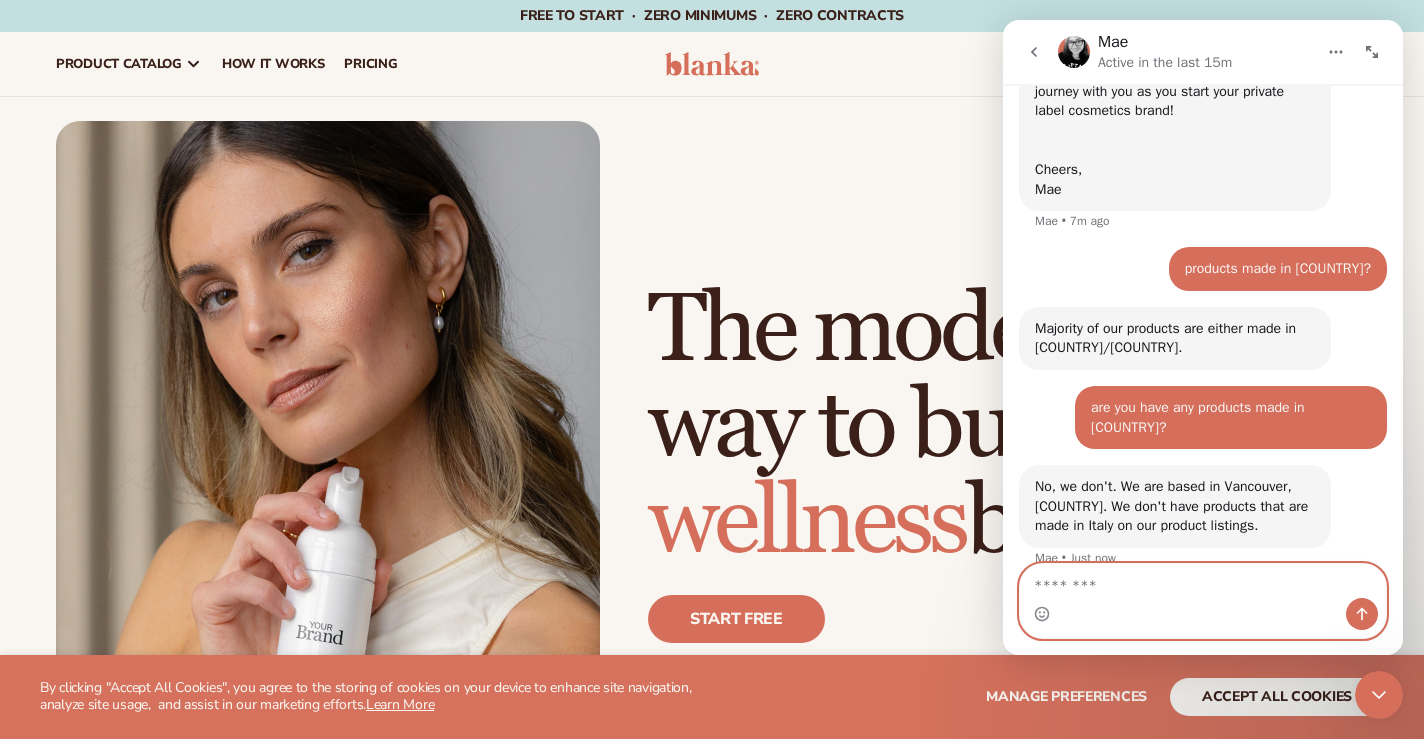 scroll, scrollTop: 1237, scrollLeft: 0, axis: vertical 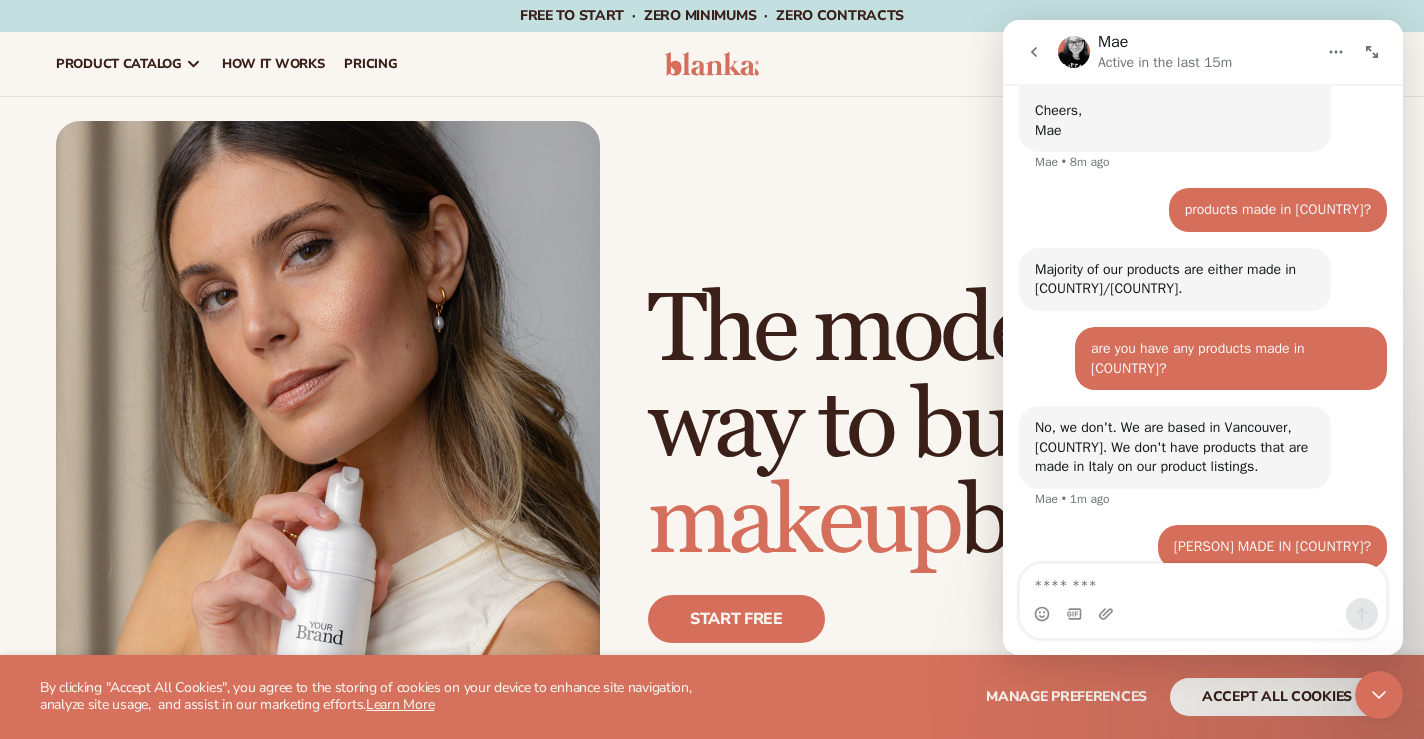 click on "No, we don't. We are based in Vancouver, Canada. We don't have products that are made in Italy on our product listings." at bounding box center [1175, 447] 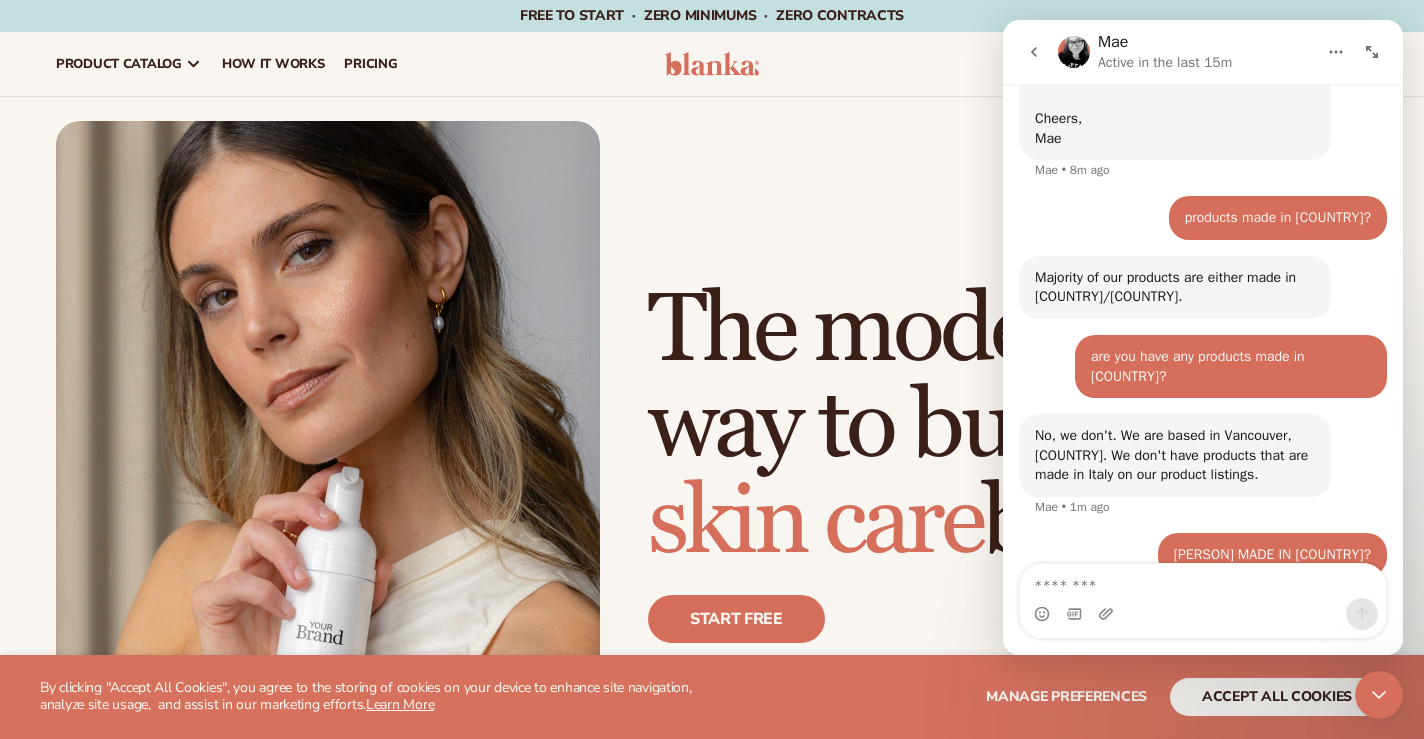 scroll, scrollTop: 1335, scrollLeft: 0, axis: vertical 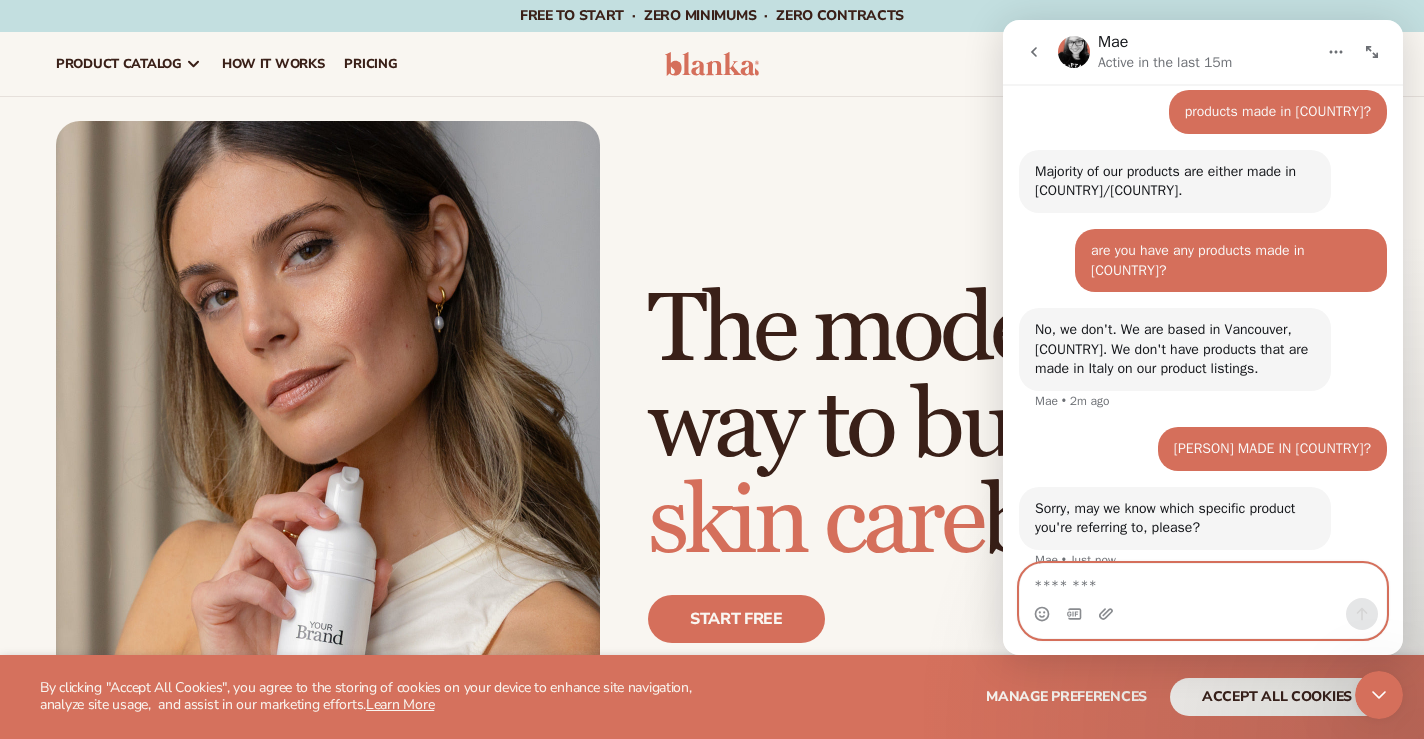 click at bounding box center (1203, 581) 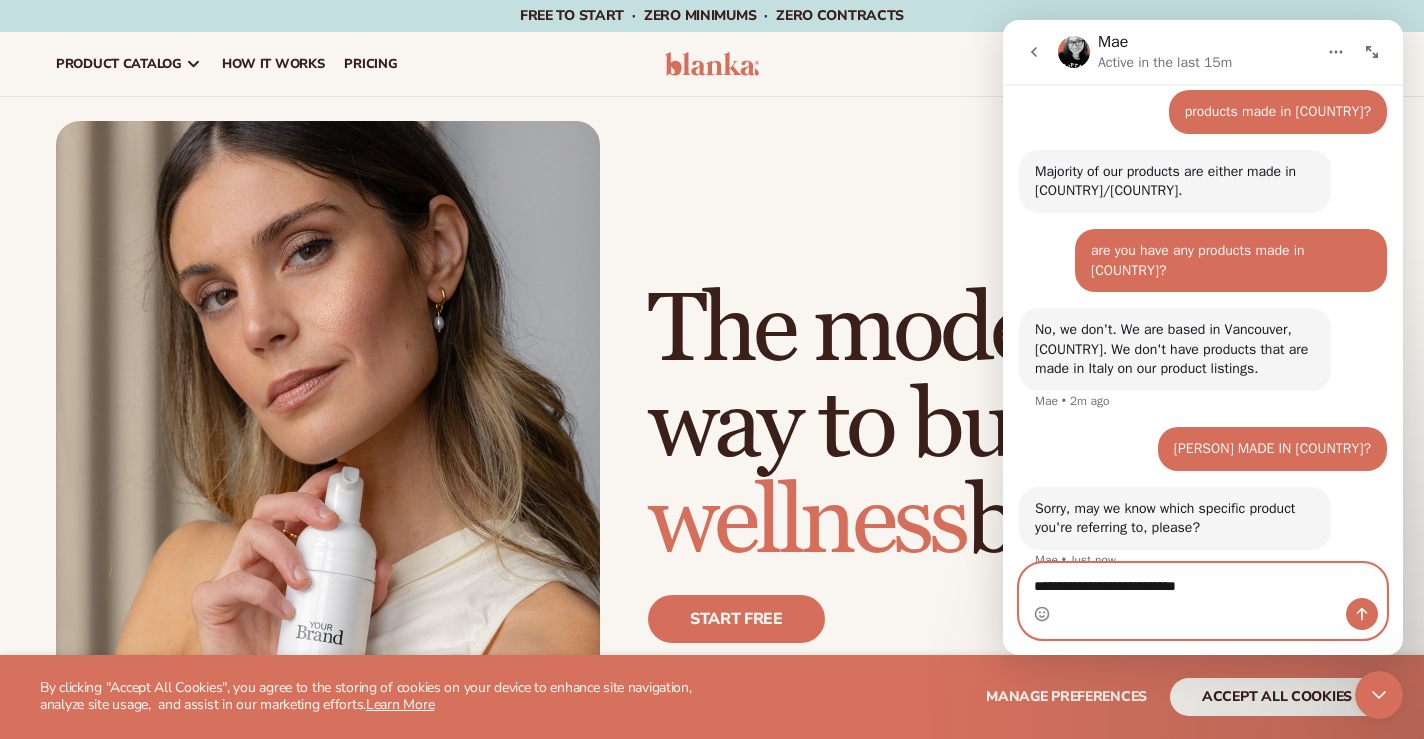type on "**********" 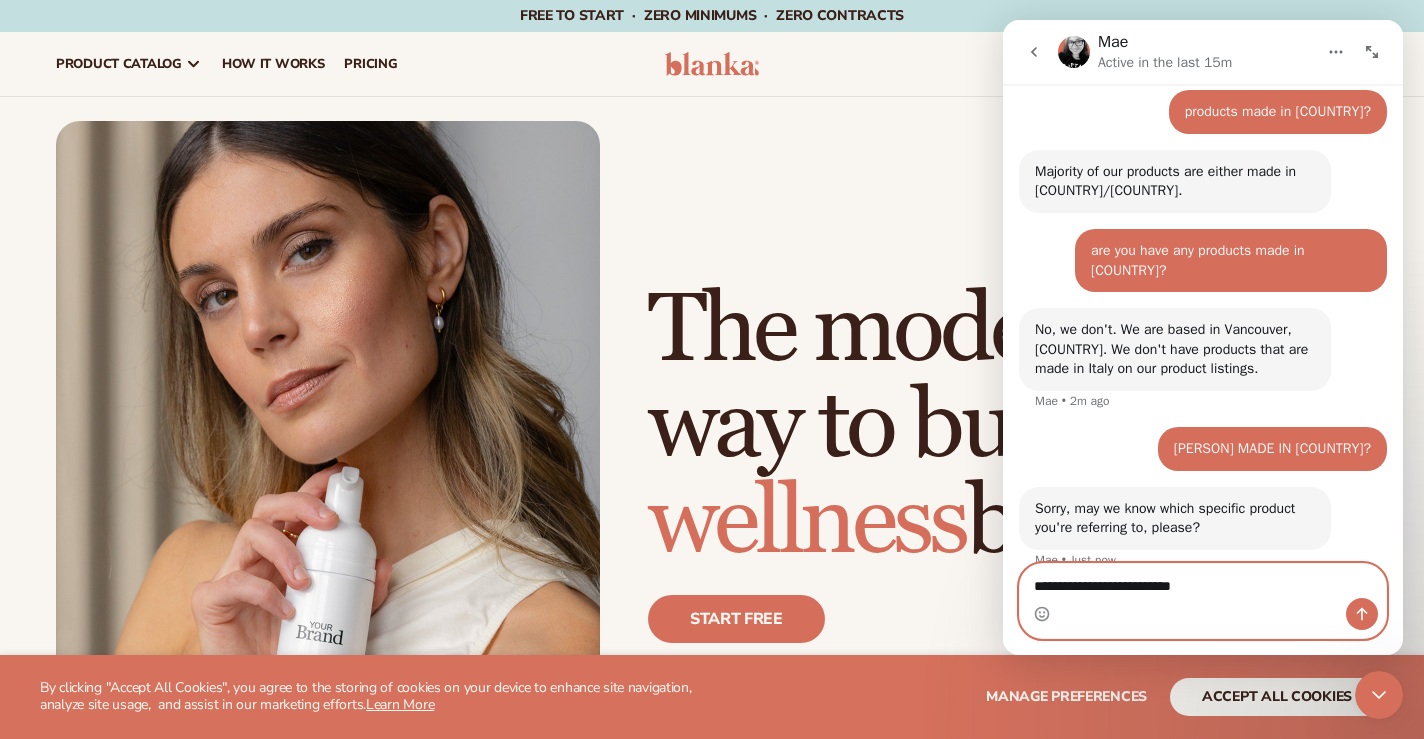 type 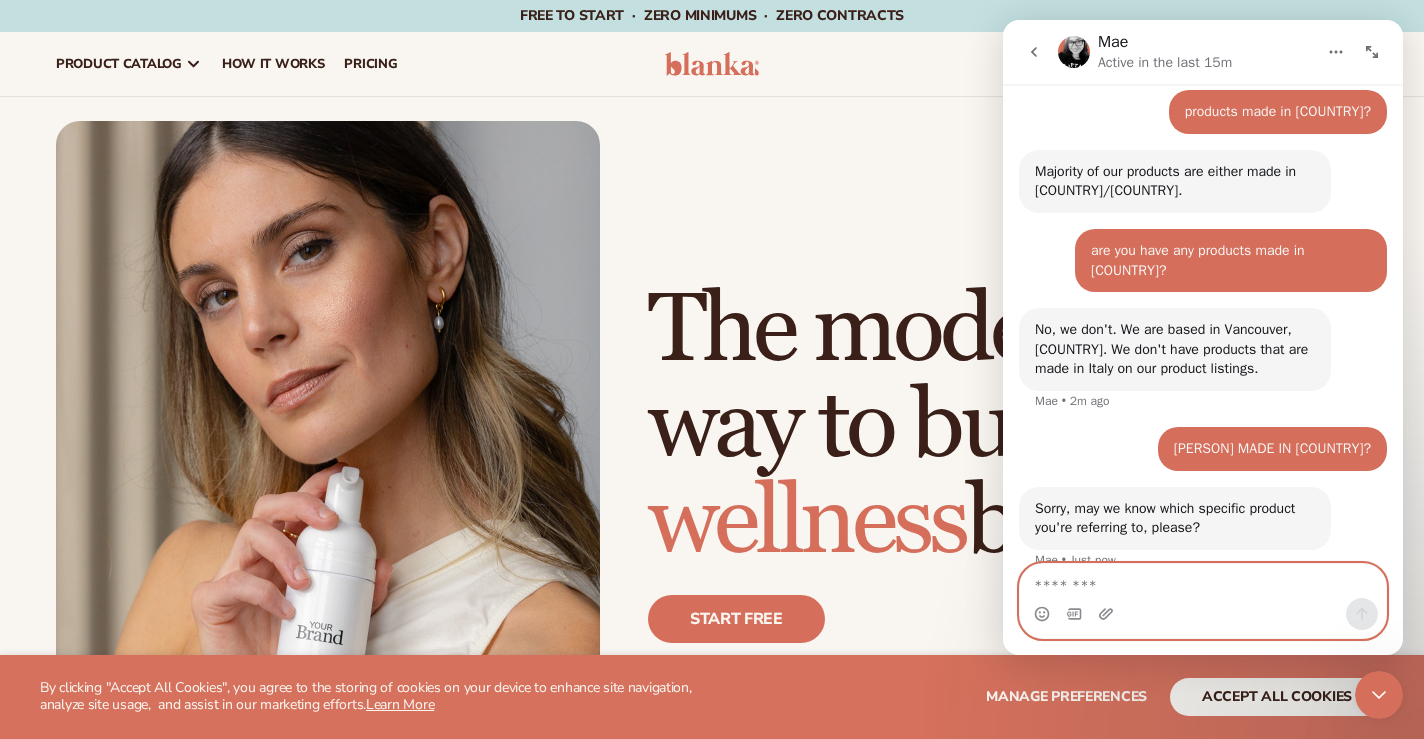 scroll, scrollTop: 1394, scrollLeft: 0, axis: vertical 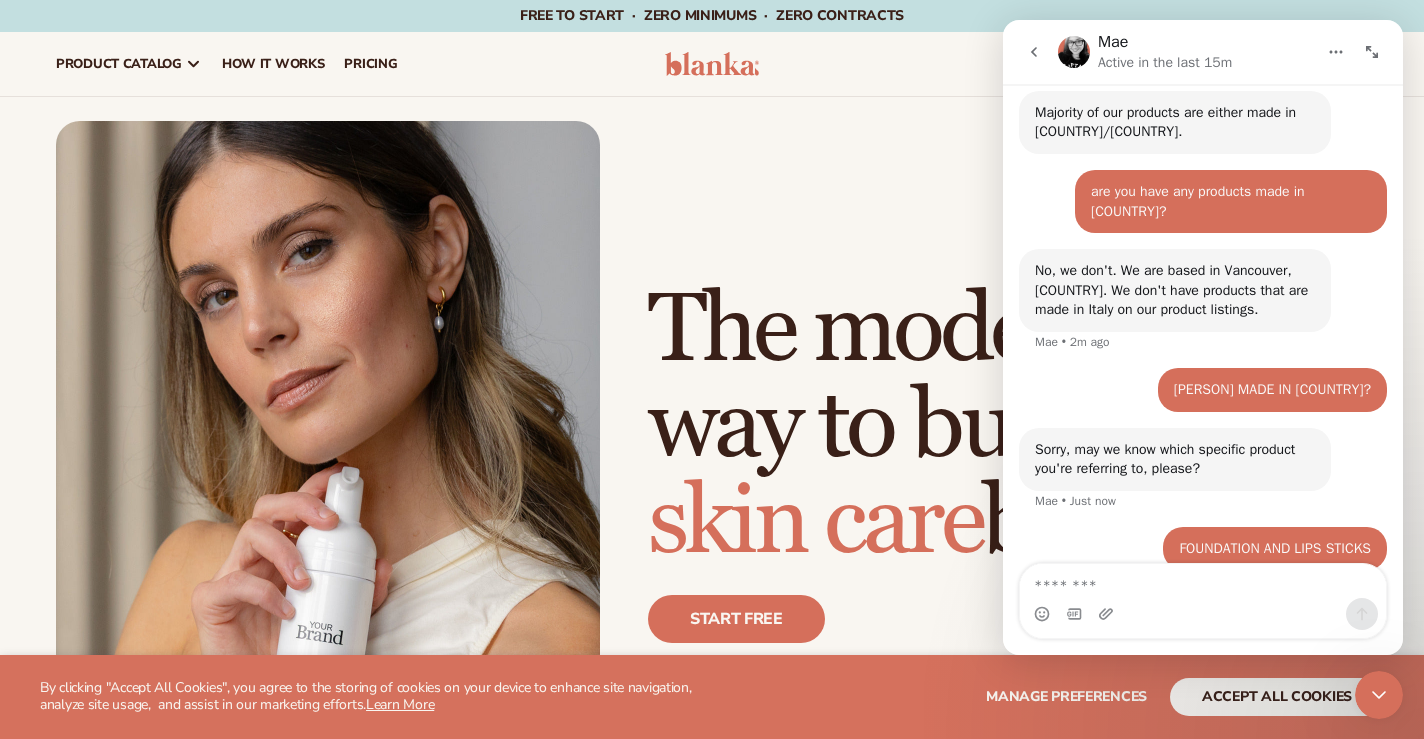 click on "Just add your brand. Blanka handles the rest.
beauty,skin care,wellness,makeup
The modern  way to build a  skin care  brand
Start free
100K+
Brands  built
4.9
Over 400 reviews
450+
High-quality products" at bounding box center (712, 464) 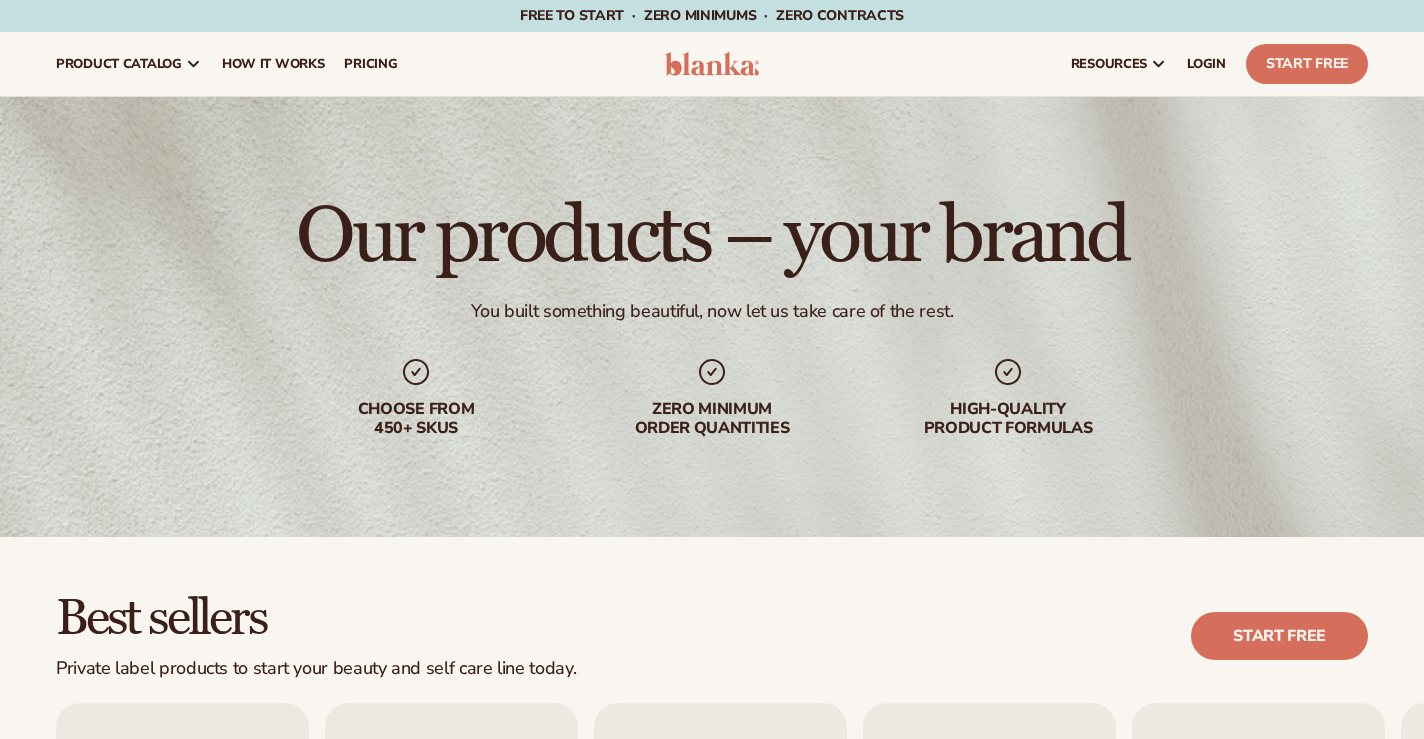 scroll, scrollTop: 0, scrollLeft: 0, axis: both 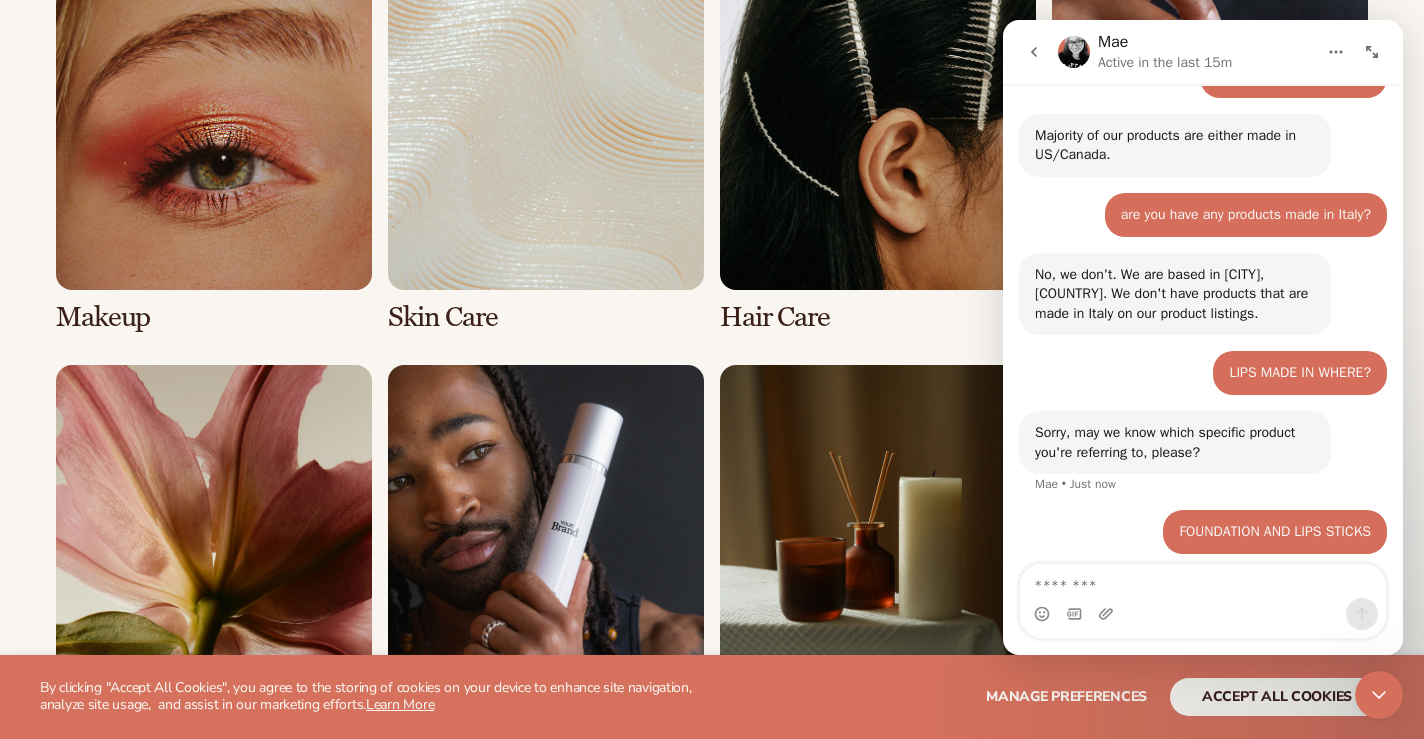 click at bounding box center (214, 153) 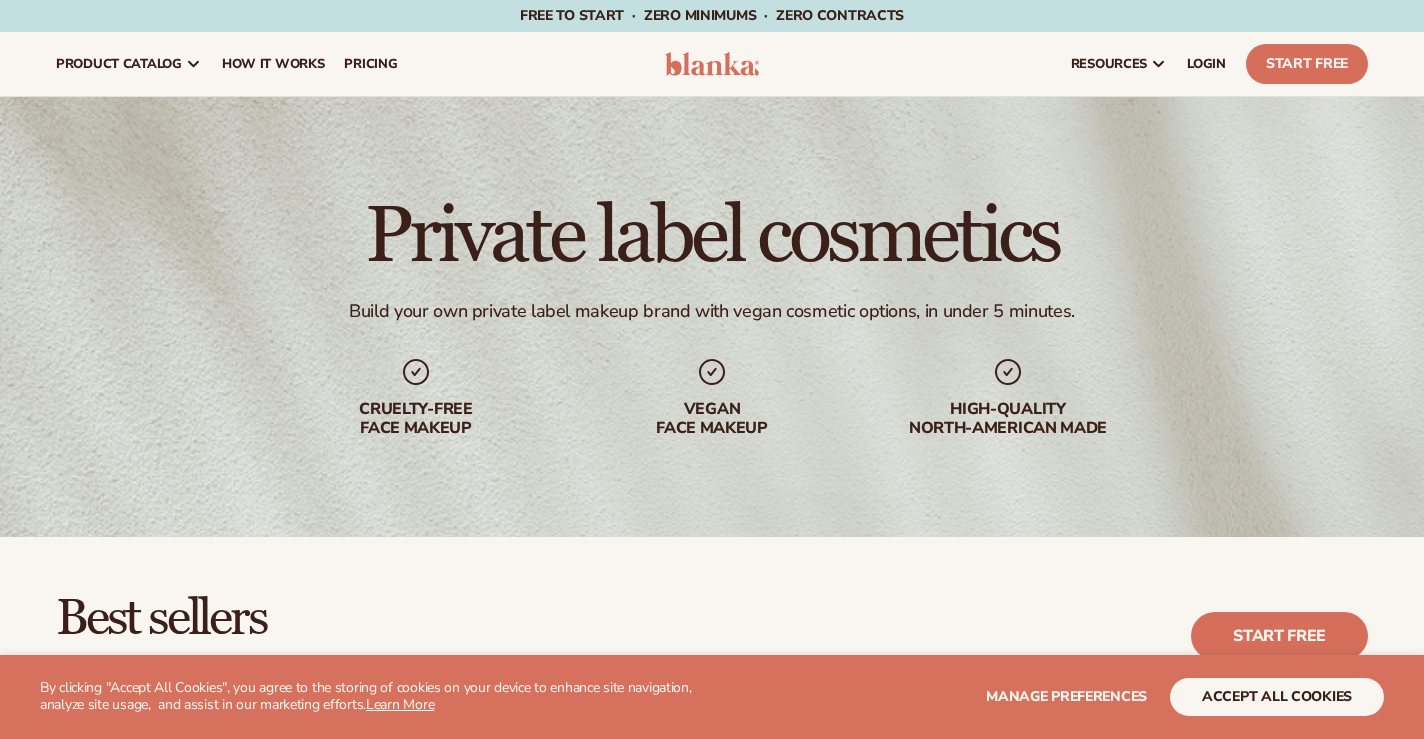scroll, scrollTop: 0, scrollLeft: 0, axis: both 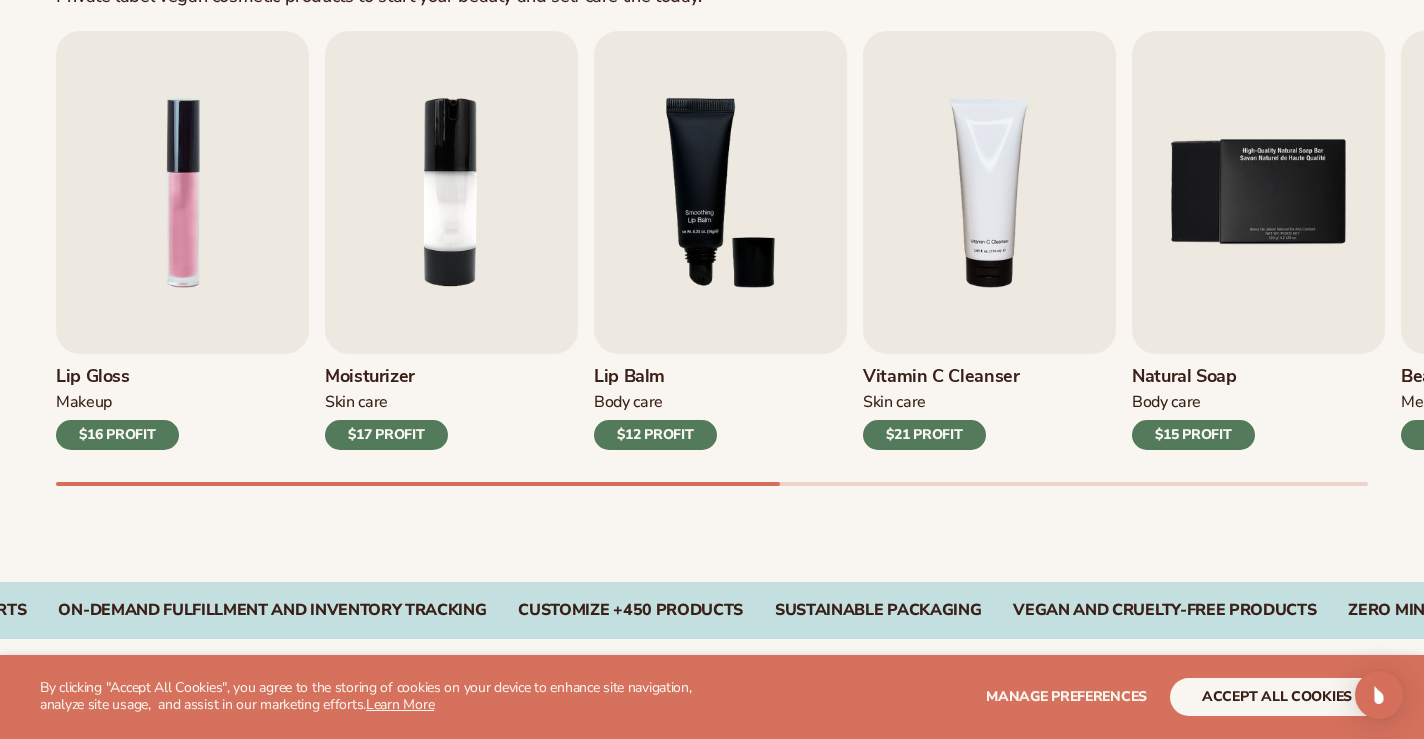 click on "Makeup" at bounding box center (117, 402) 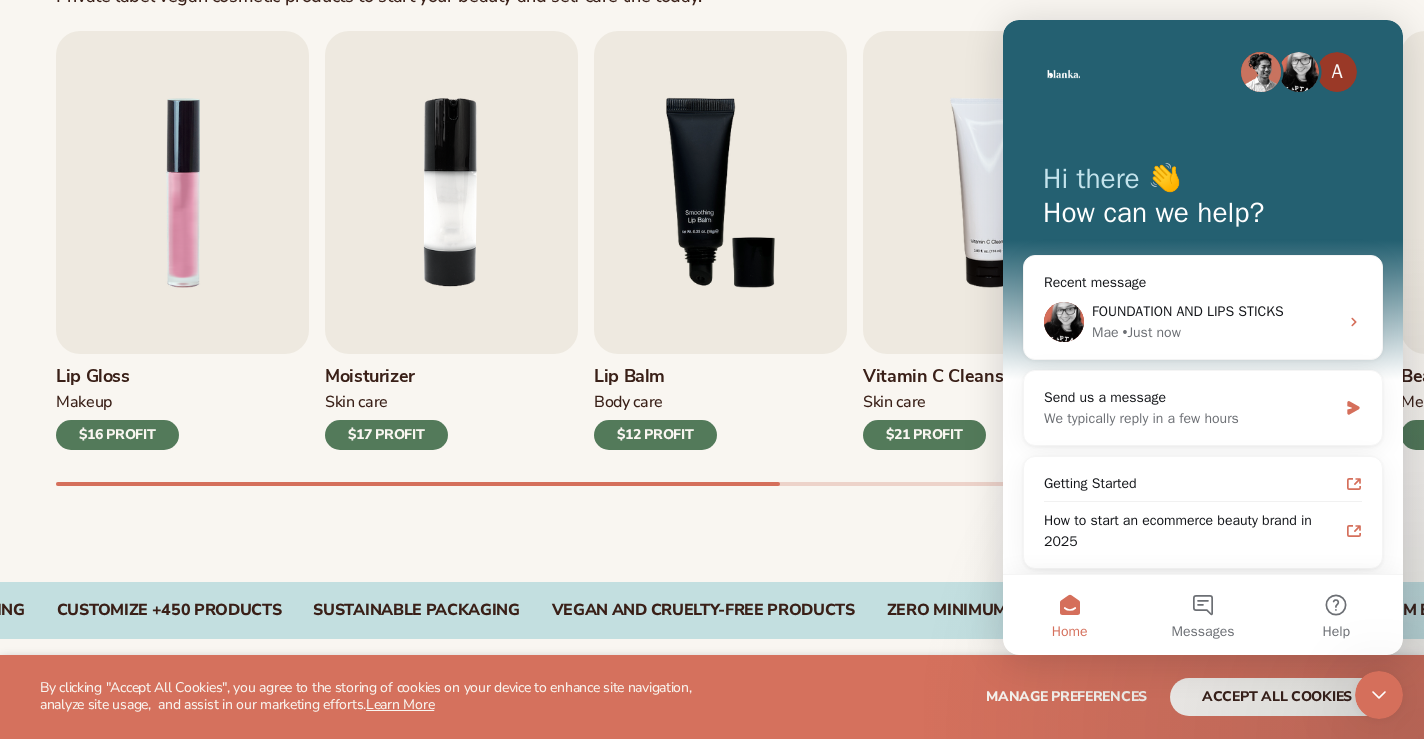 scroll, scrollTop: 0, scrollLeft: 0, axis: both 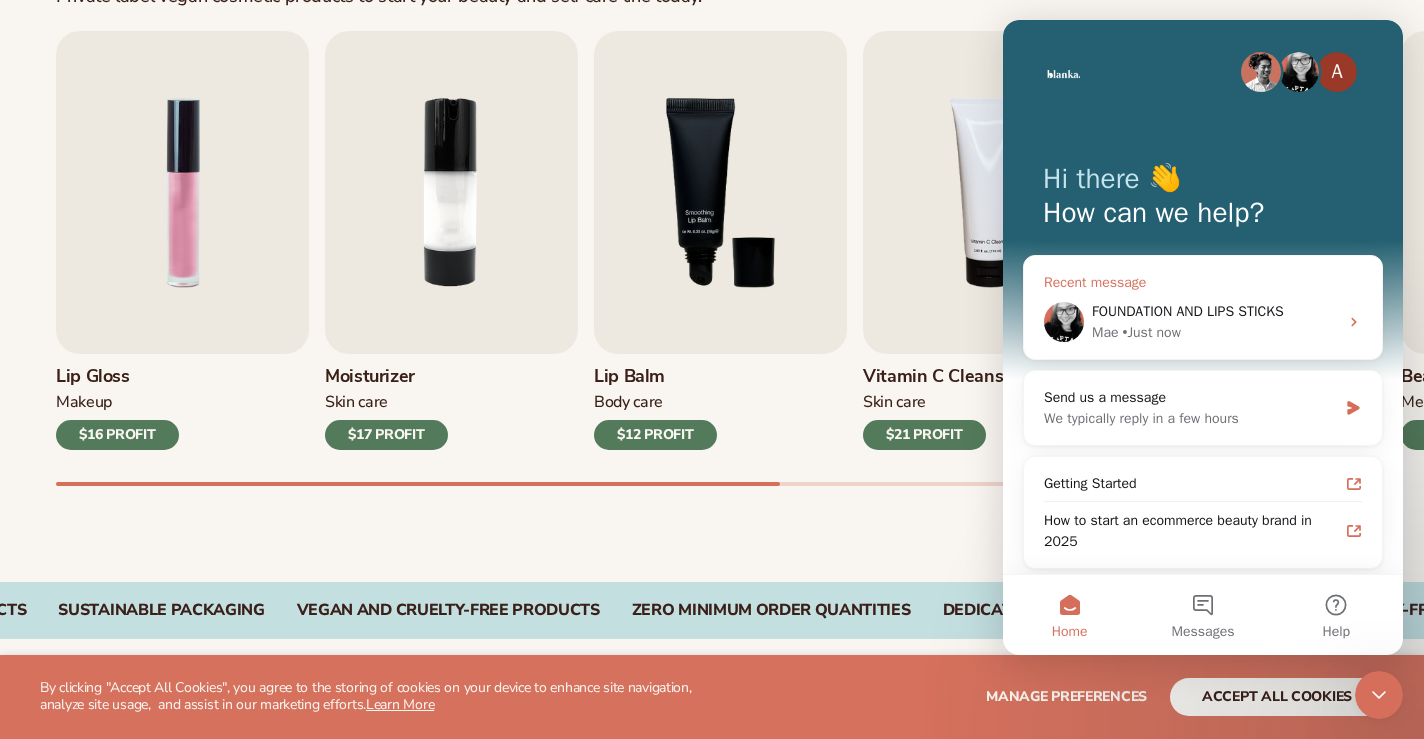 click on "FOUNDATION  AND LIPS STICKS" at bounding box center (1188, 311) 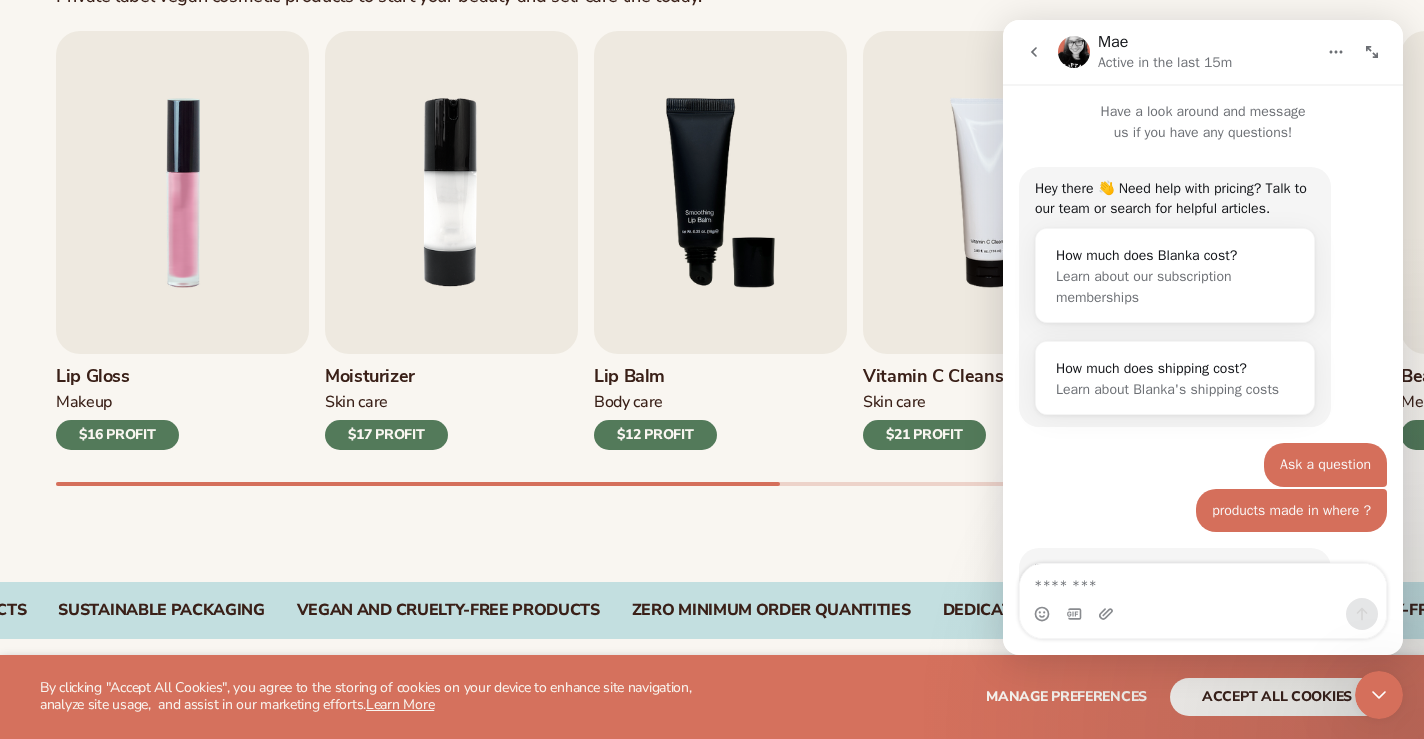 scroll, scrollTop: 516, scrollLeft: 0, axis: vertical 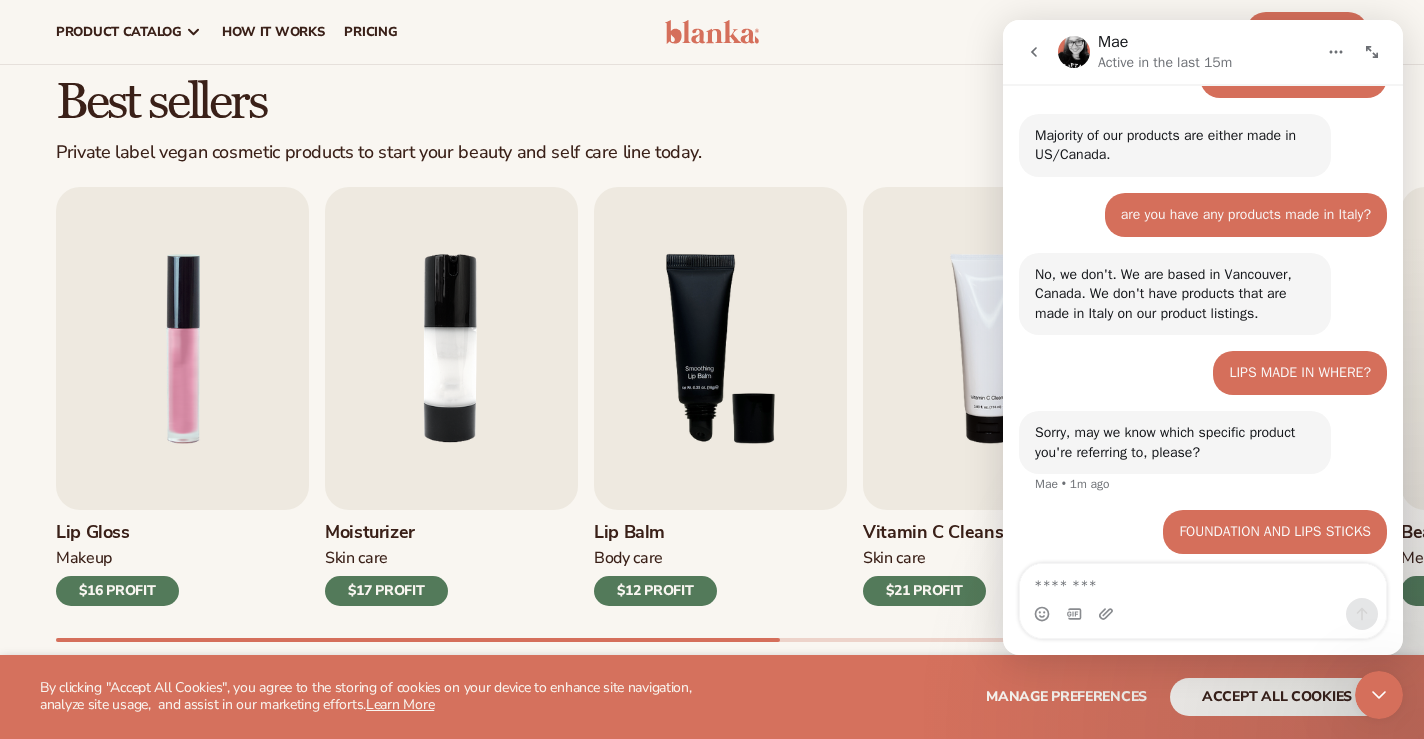 click at bounding box center [1203, 581] 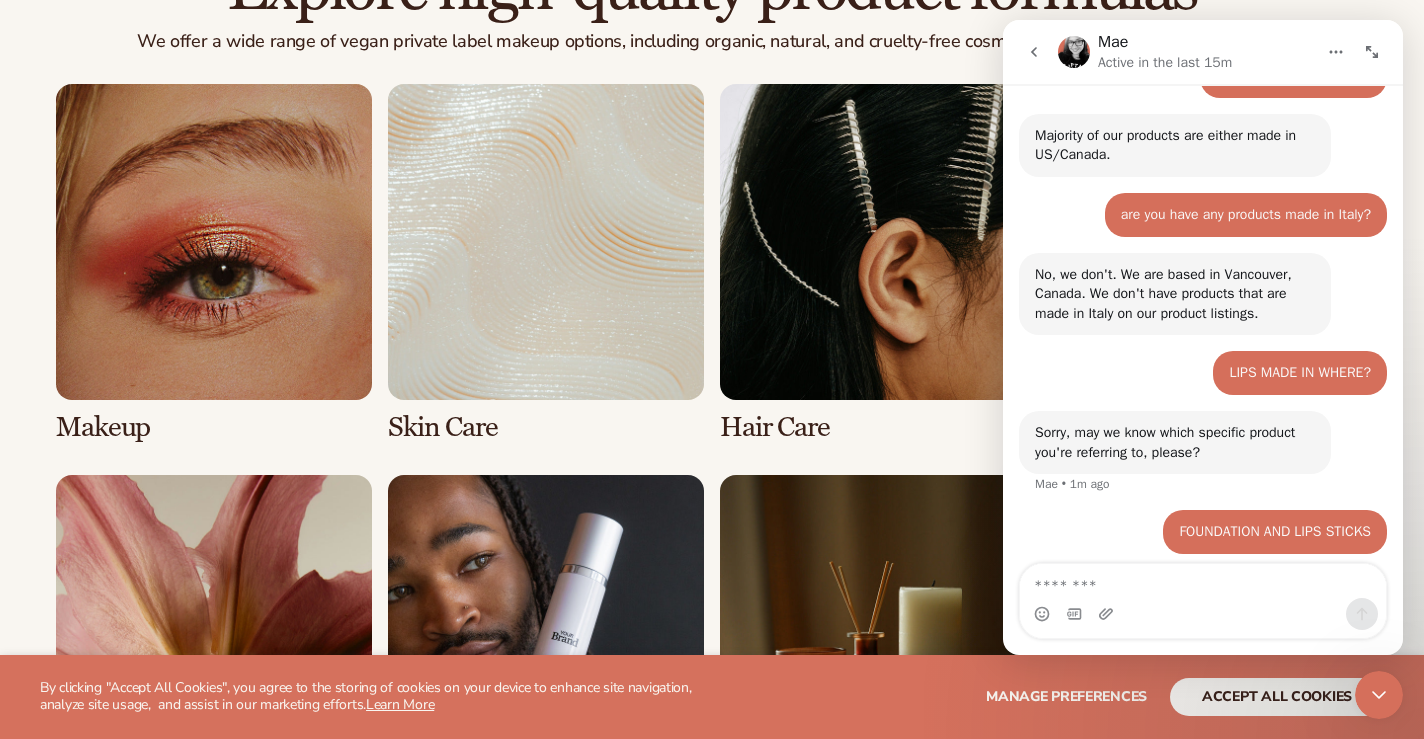 scroll, scrollTop: 1458, scrollLeft: 0, axis: vertical 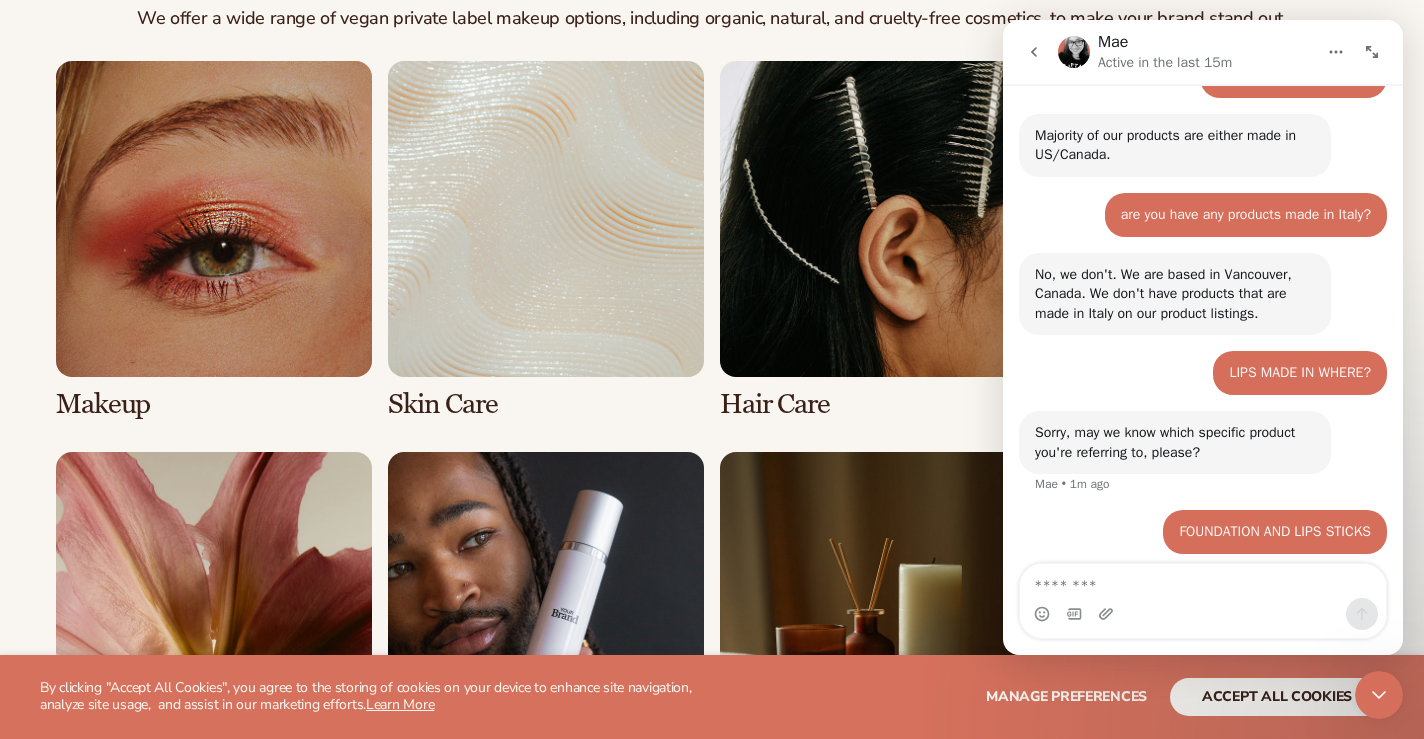 click at bounding box center (214, 240) 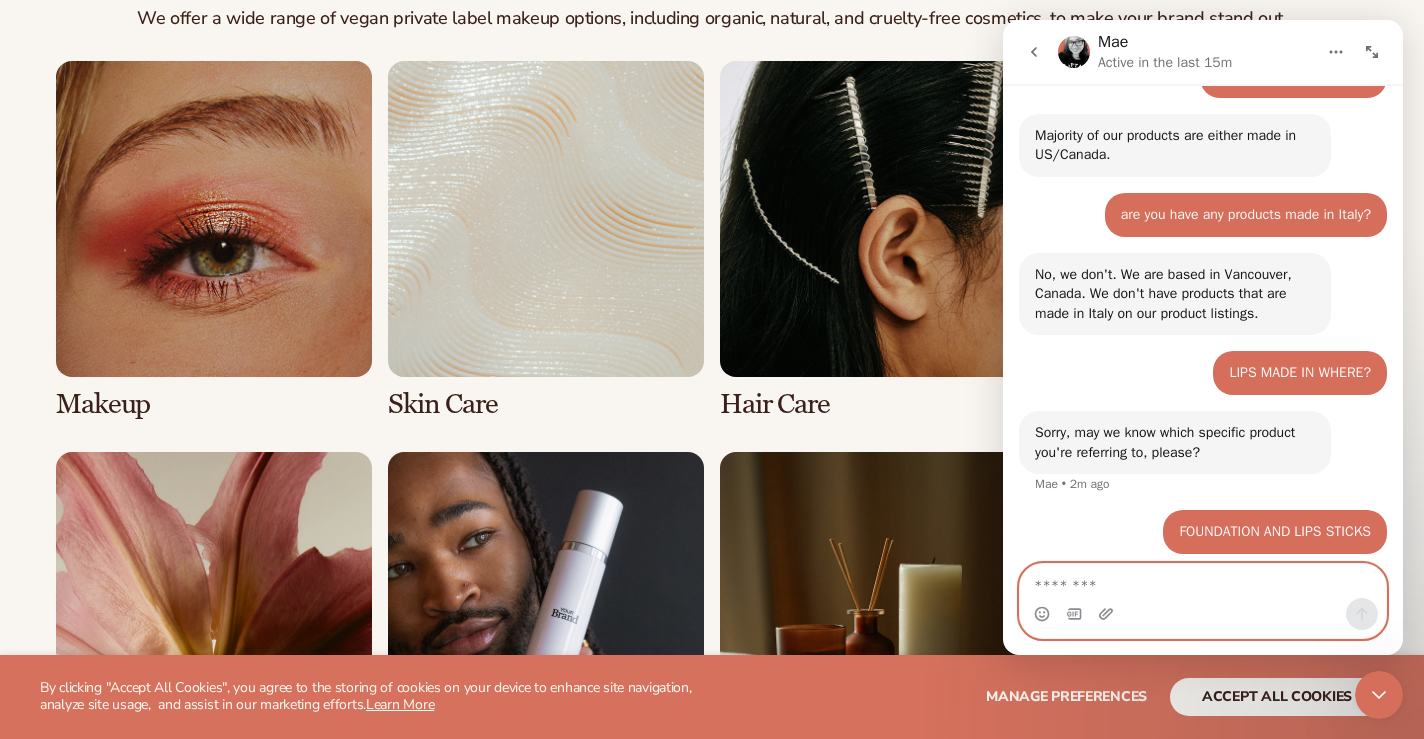 click at bounding box center [1203, 581] 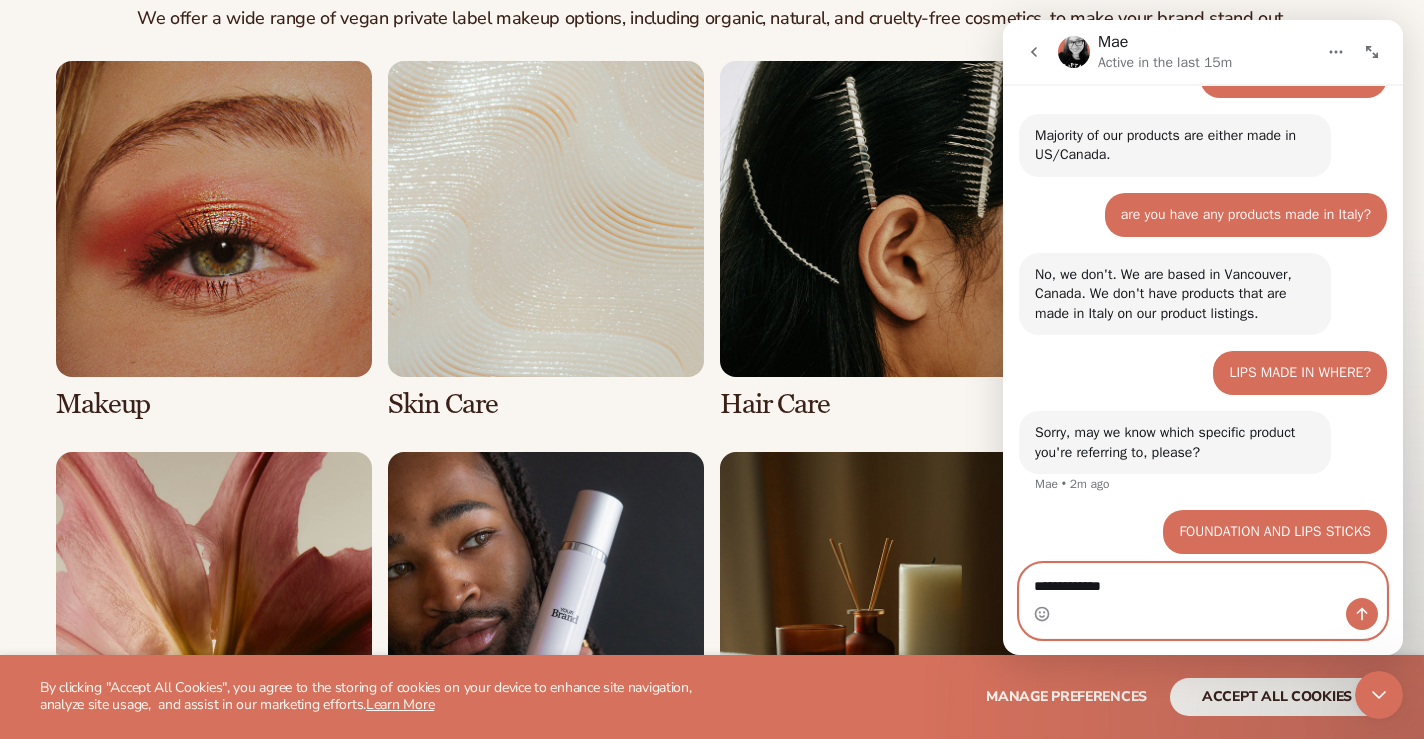 scroll, scrollTop: 1431, scrollLeft: 0, axis: vertical 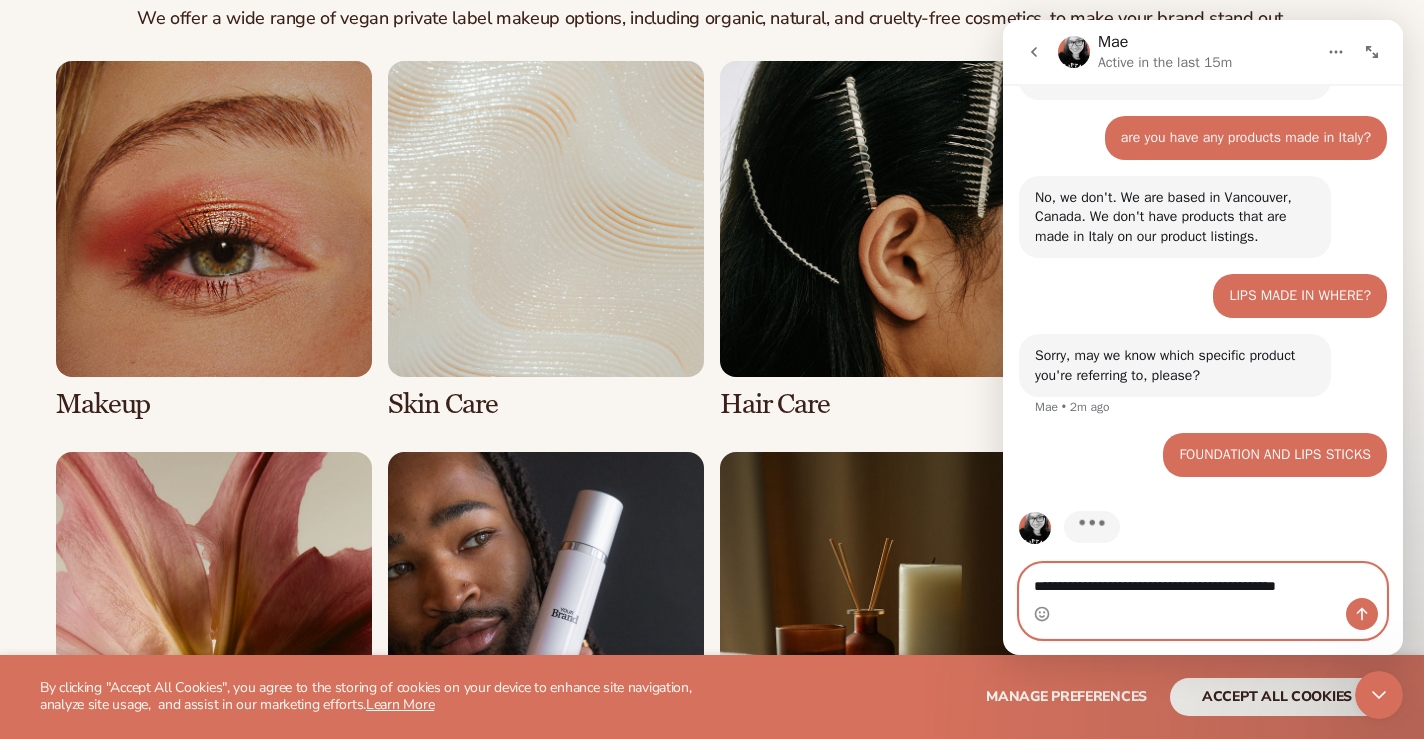type on "**********" 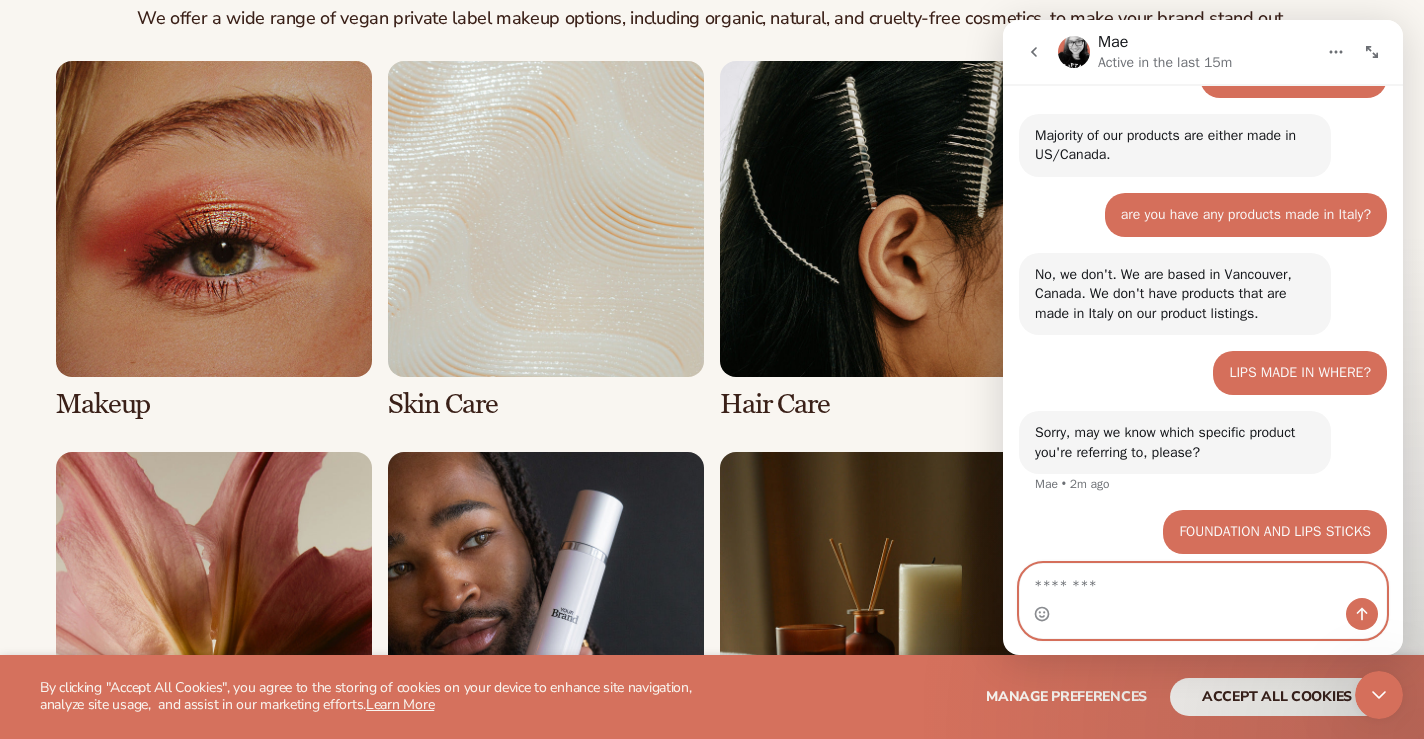 scroll, scrollTop: 1349, scrollLeft: 0, axis: vertical 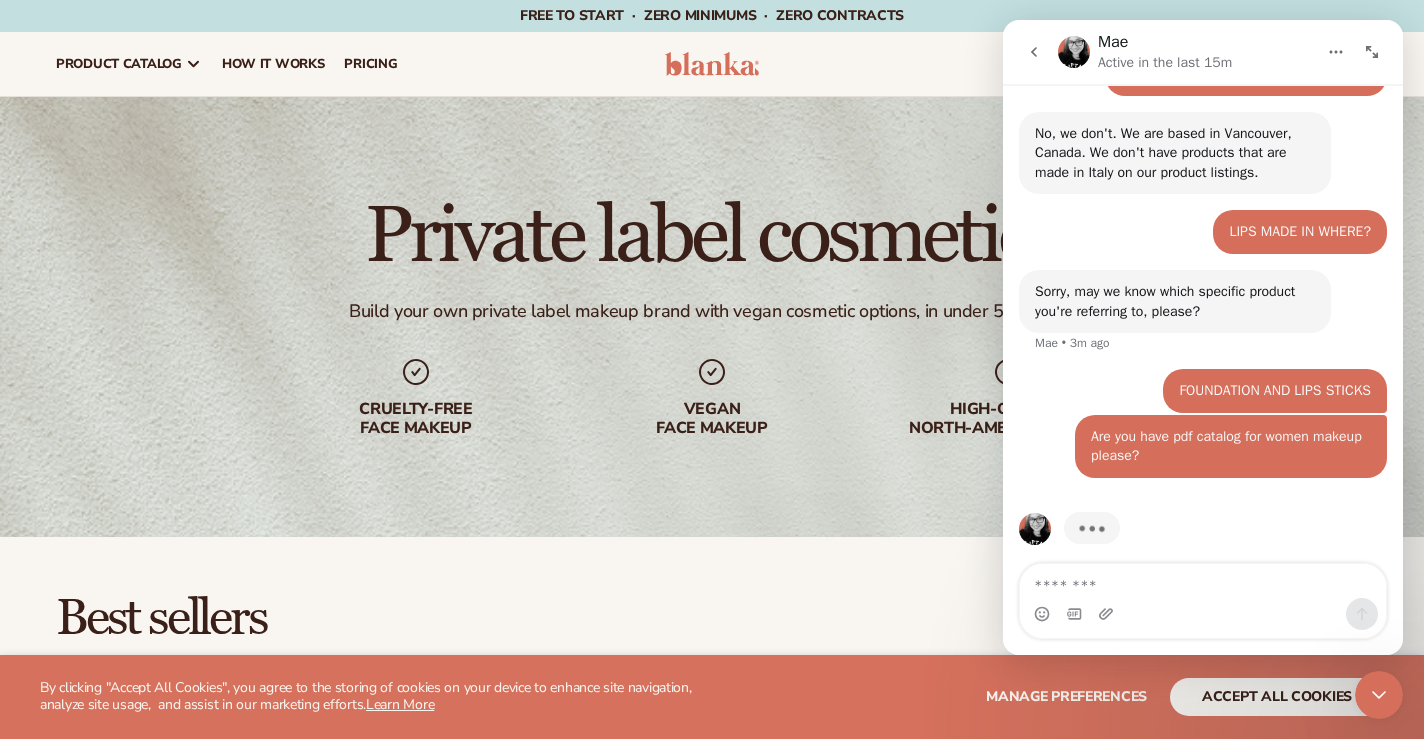 click on "Private label cosmetics Build your own private label makeup brand with vegan cosmetic options, in under 5 minutes.
Cruelty-free face makeup
Vegan face makeup
High-quality North-american made" at bounding box center (712, 317) 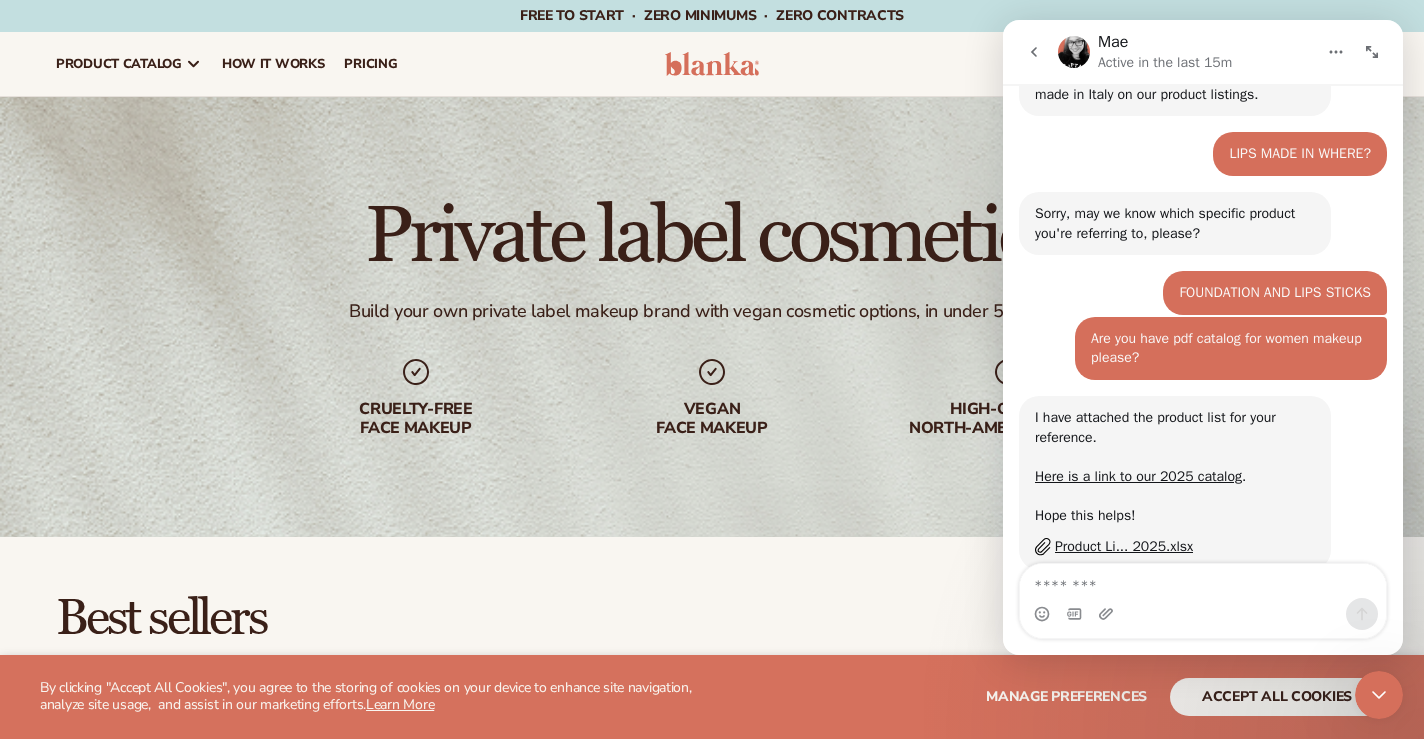 scroll, scrollTop: 1604, scrollLeft: 0, axis: vertical 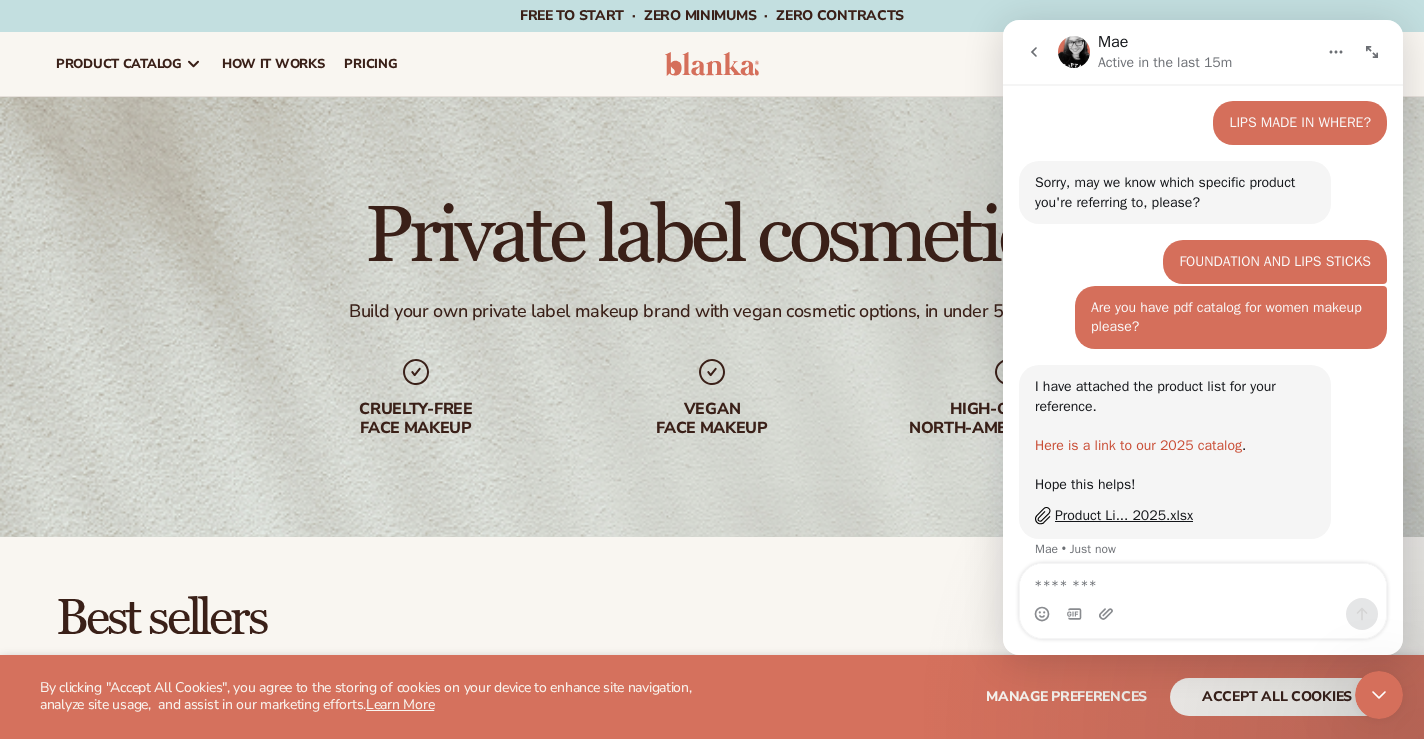 click on "Here is a link to our 2025 catalog" at bounding box center (1138, 445) 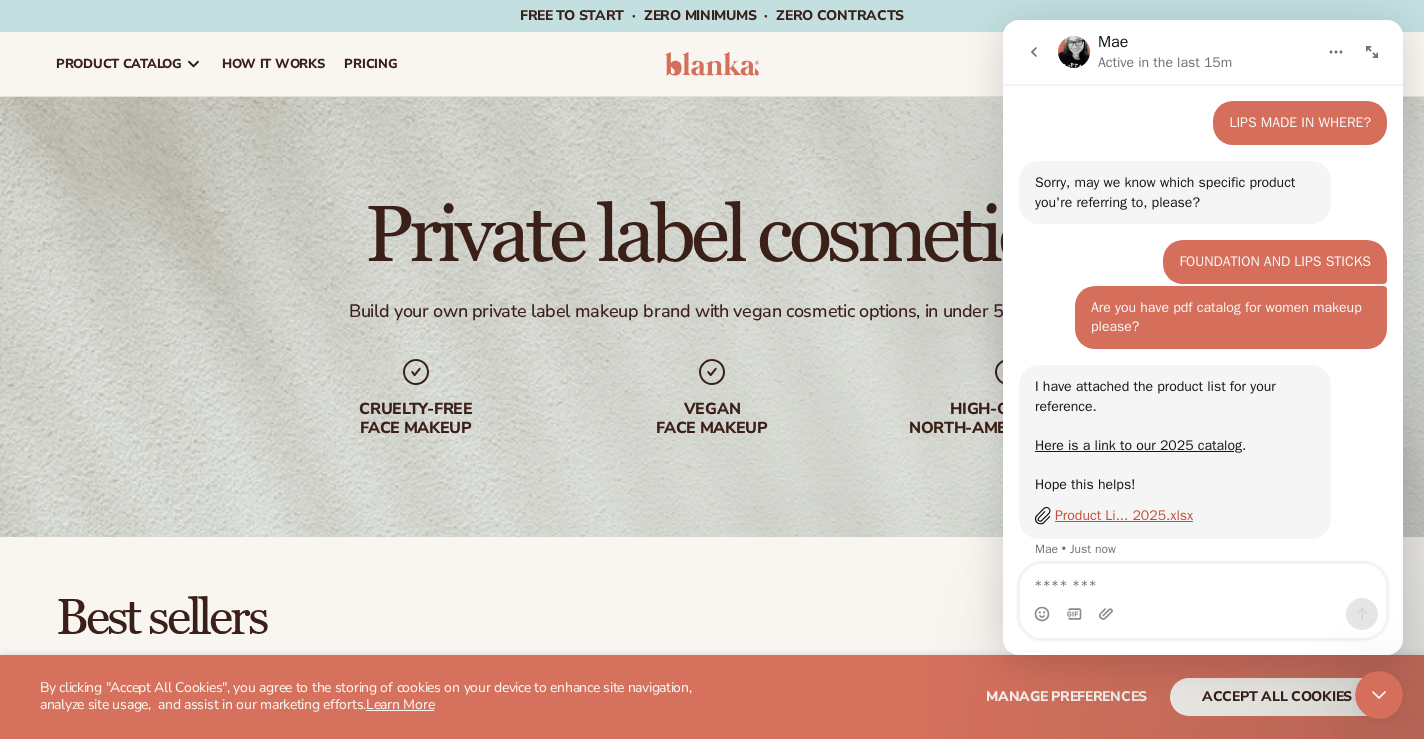 click on "Product Li... 2025.xlsx" at bounding box center [1124, 515] 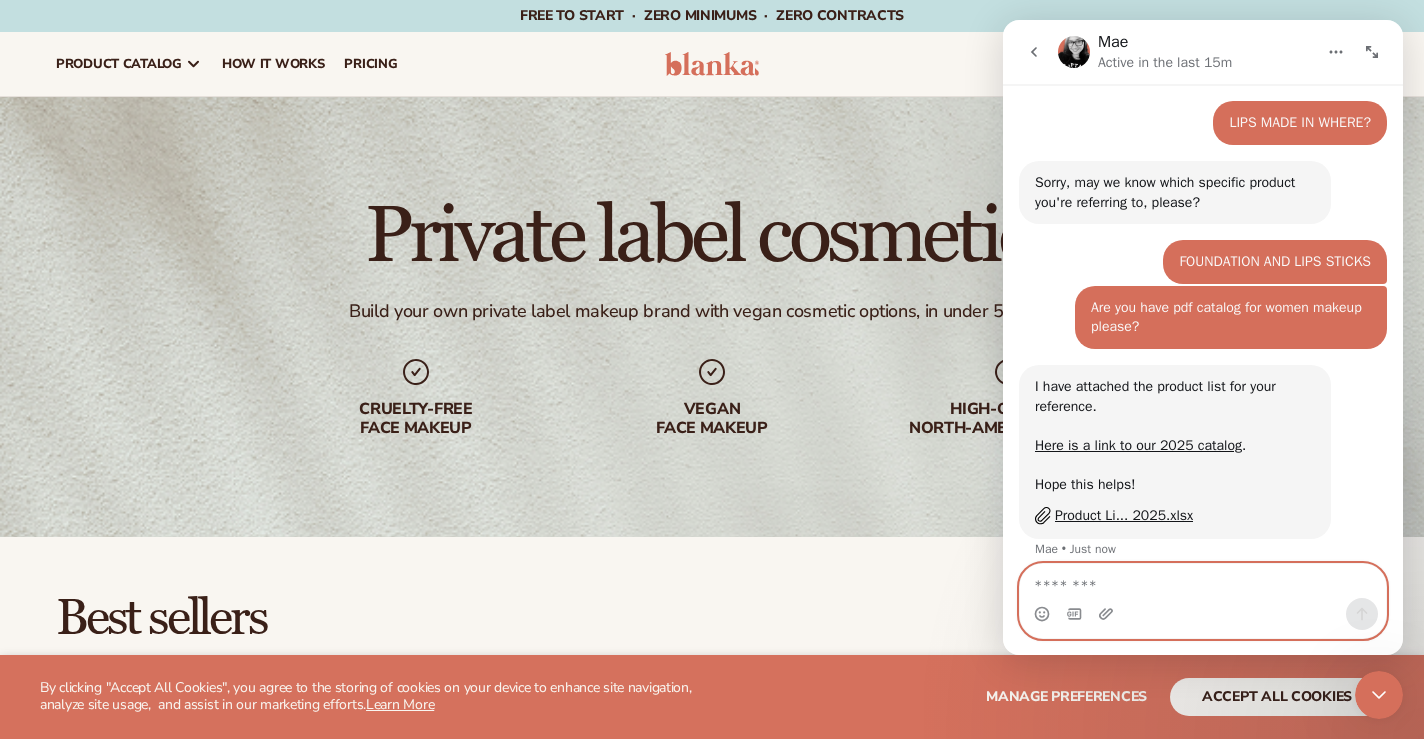 click at bounding box center [1203, 581] 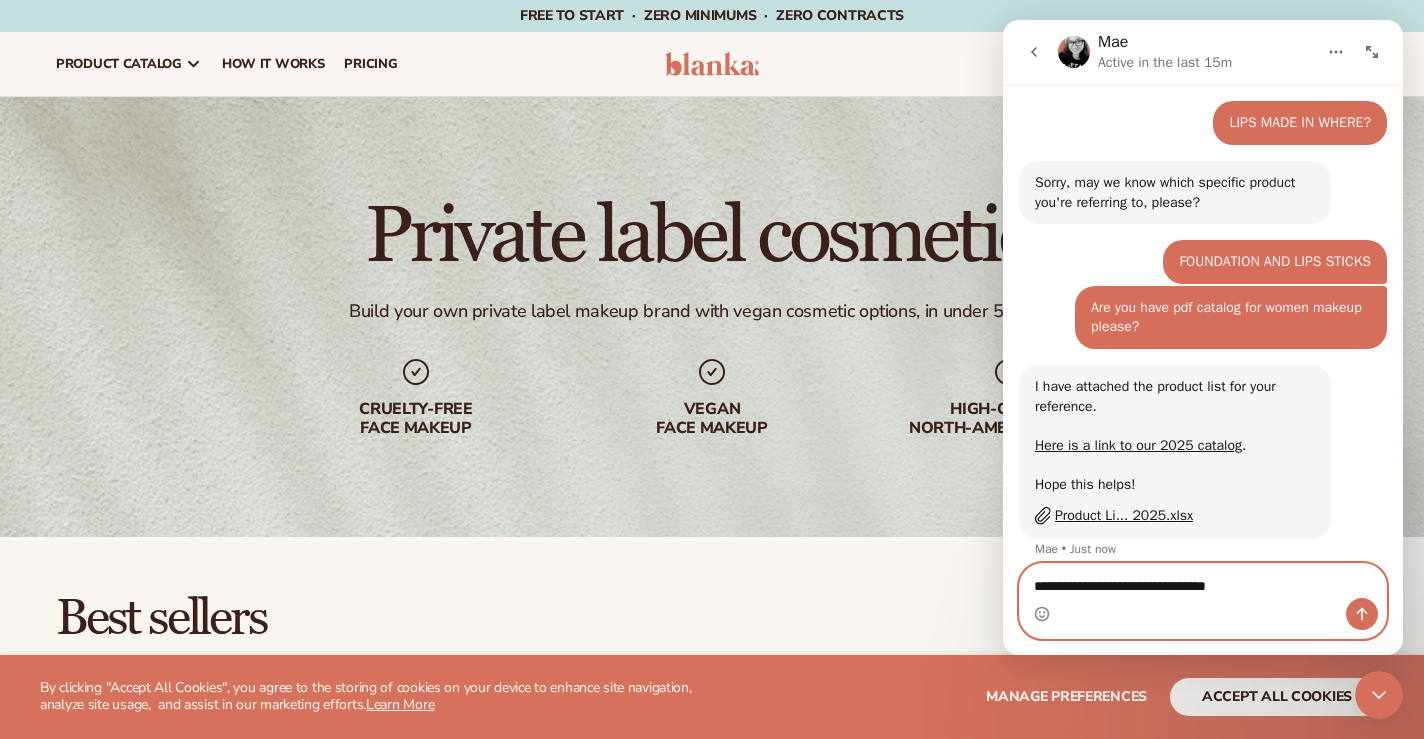 type on "**********" 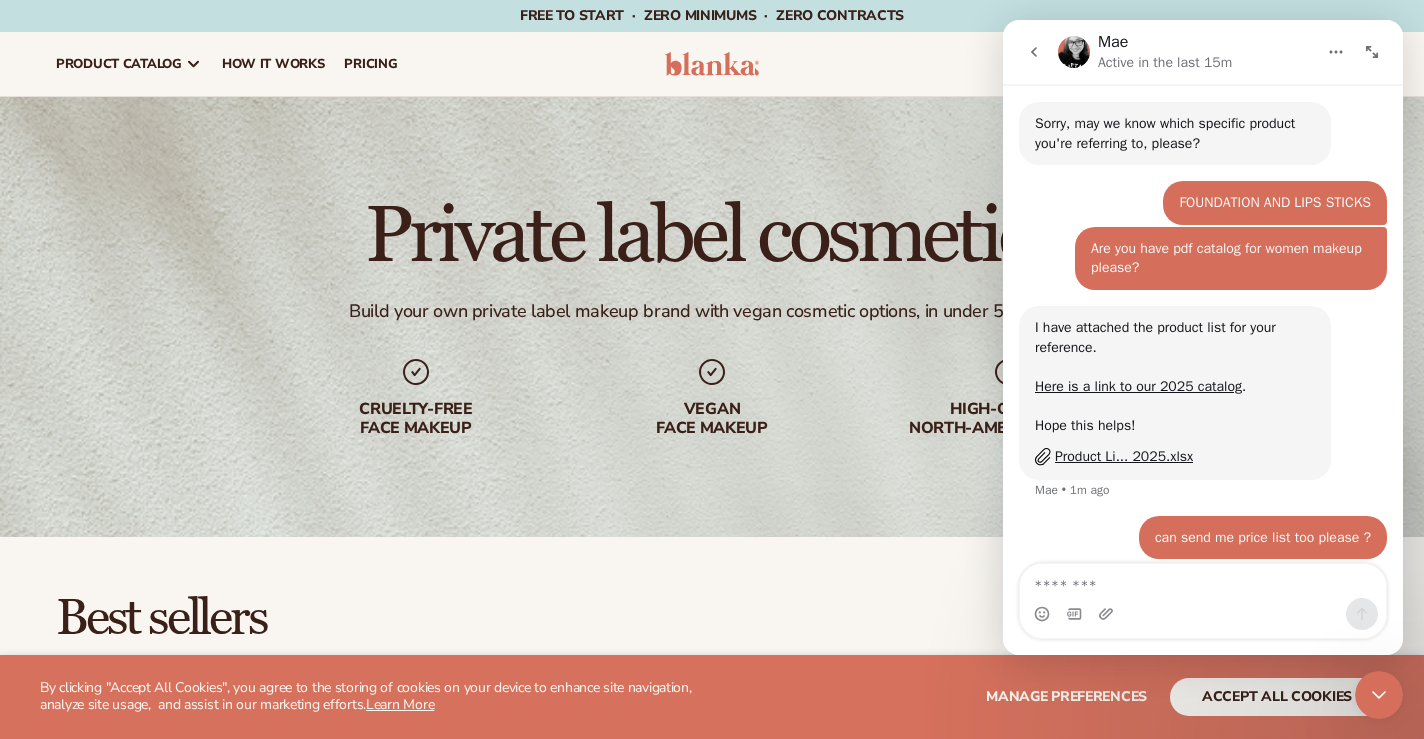 scroll, scrollTop: 1740, scrollLeft: 0, axis: vertical 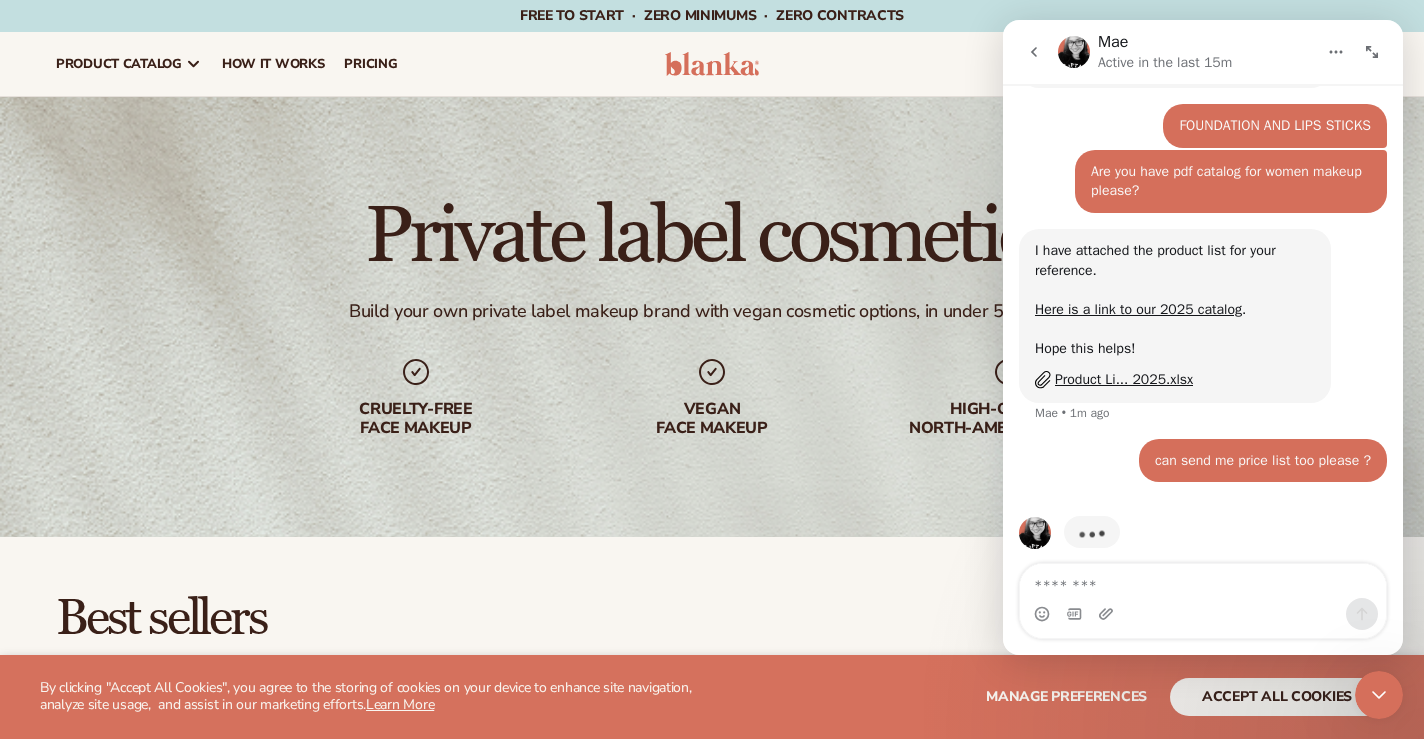 click on "can send me price list too please ?    •   1m ago" at bounding box center (1203, 473) 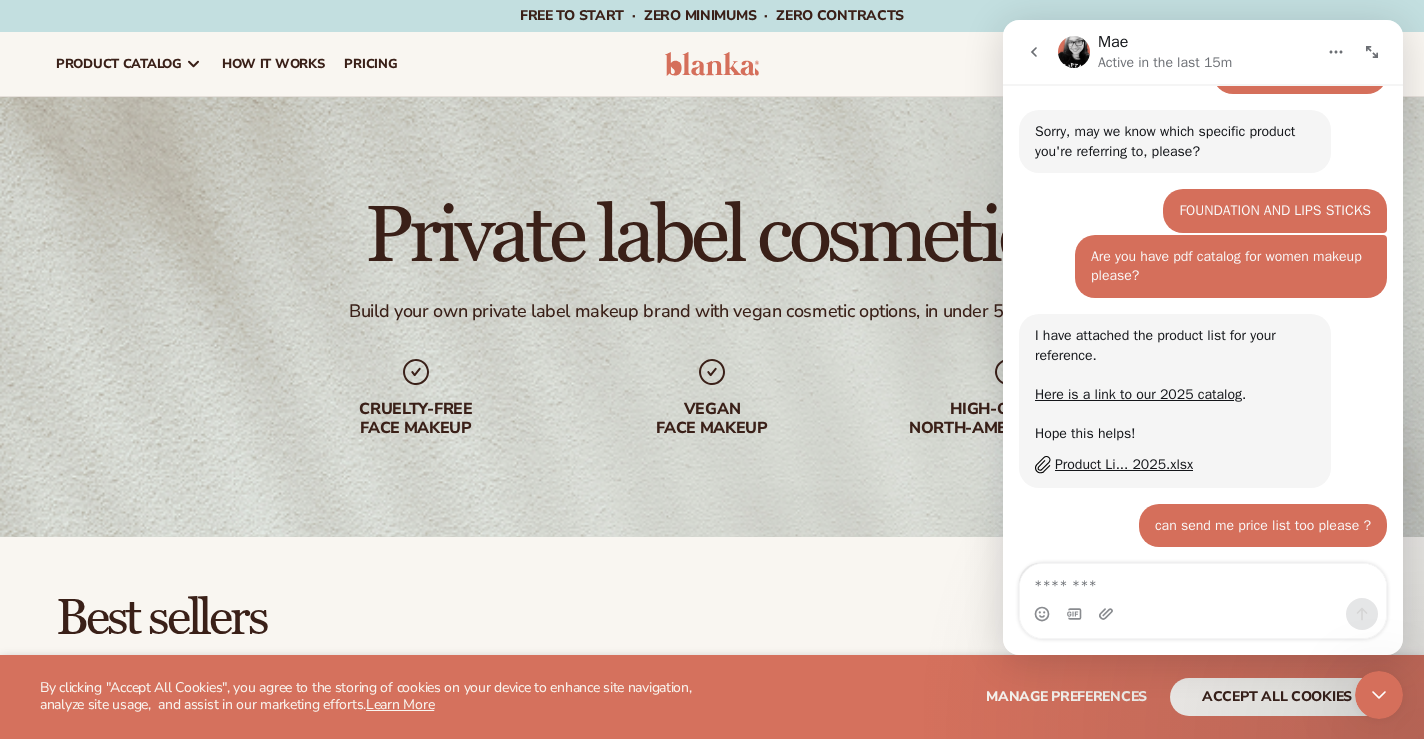 scroll, scrollTop: 1779, scrollLeft: 0, axis: vertical 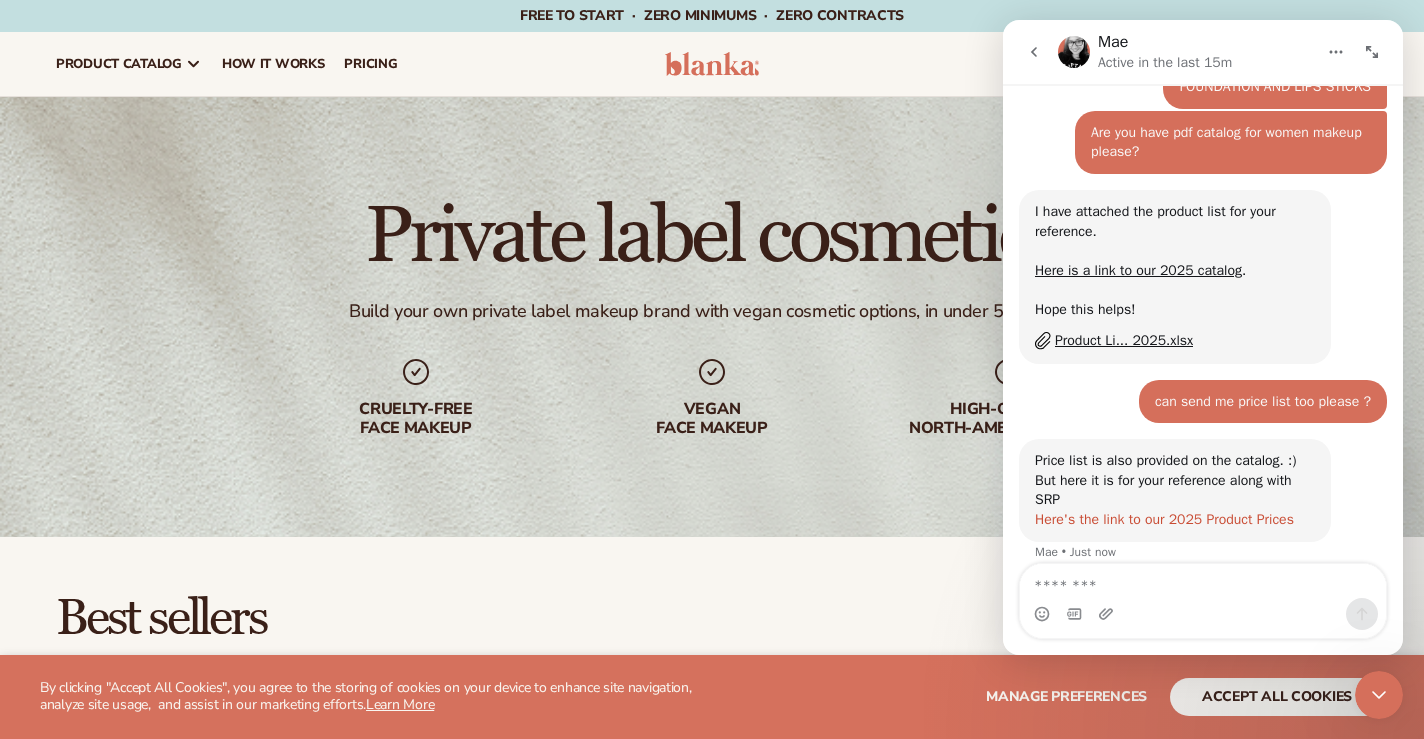 click on "Here's the link to our 2025 Product Prices" at bounding box center (1164, 519) 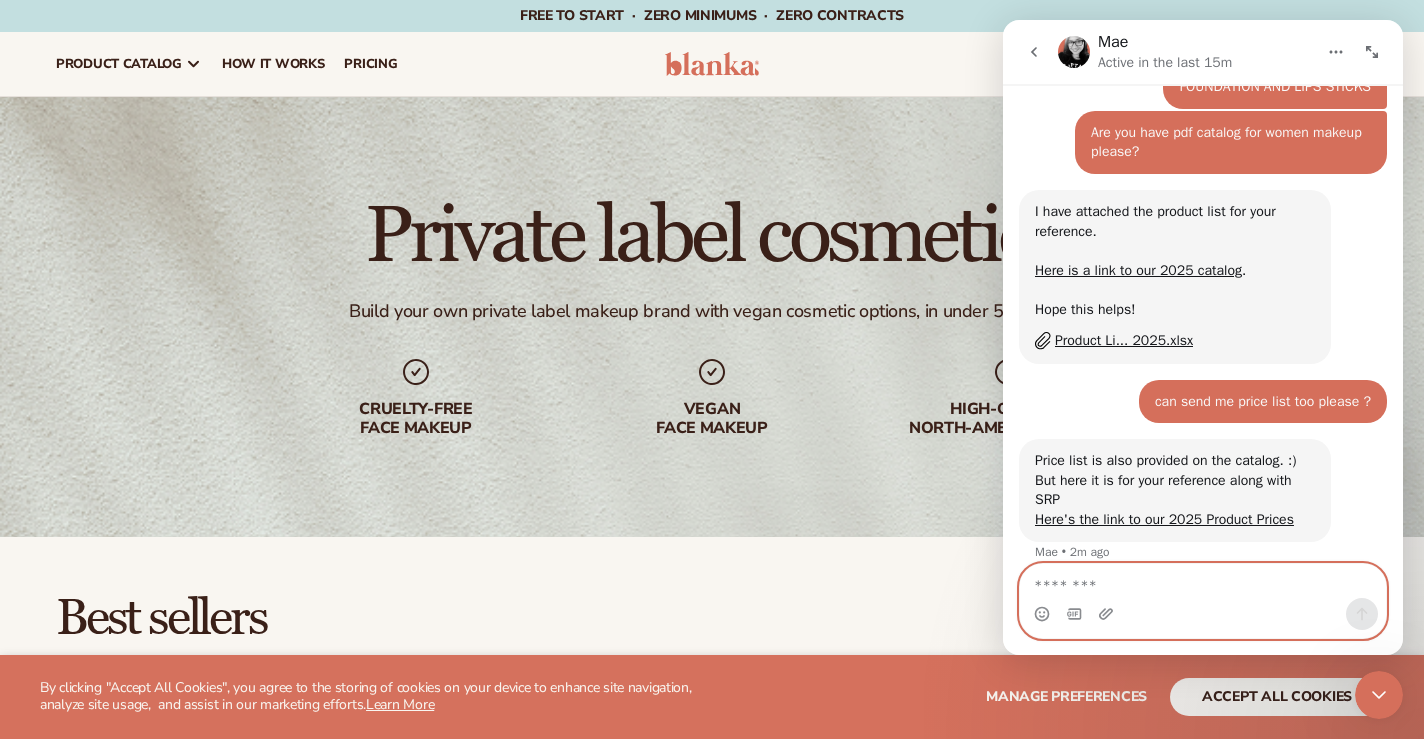 click at bounding box center (1203, 581) 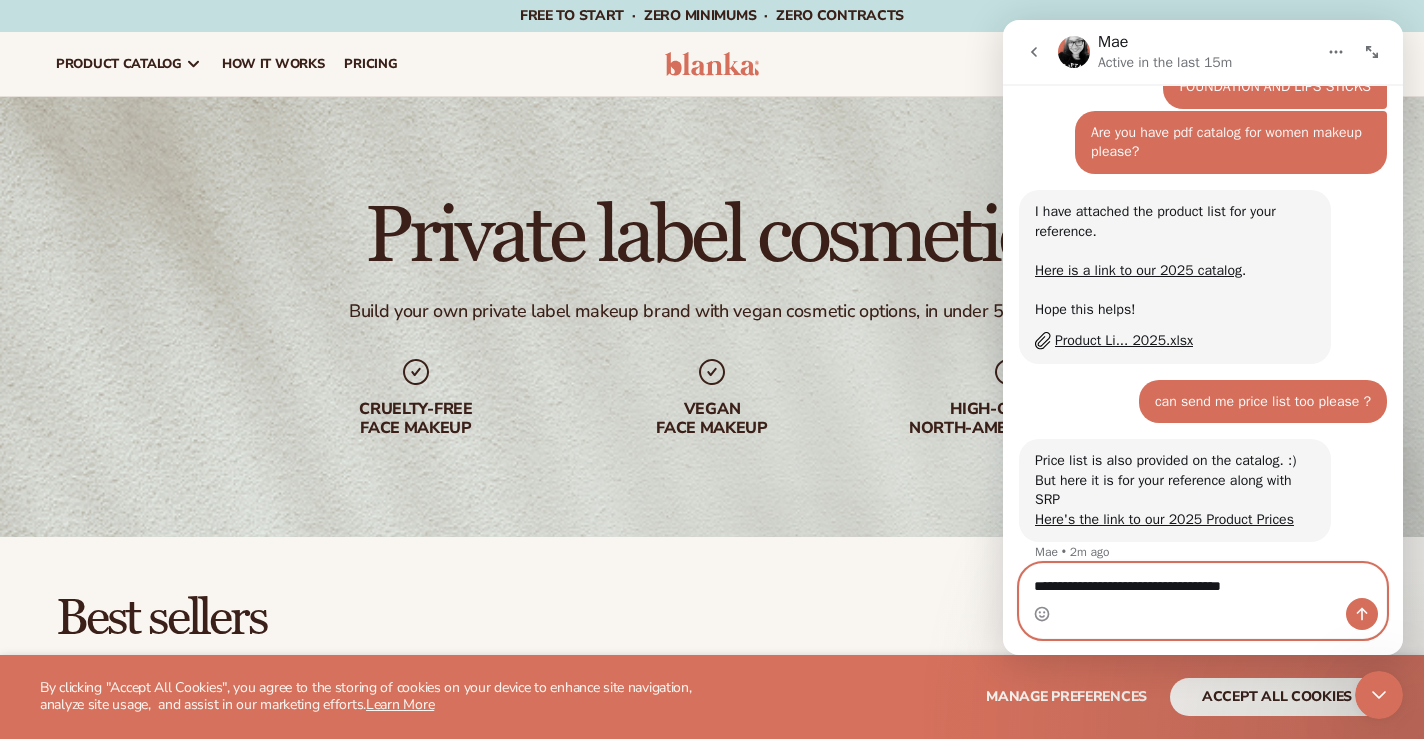 type on "**********" 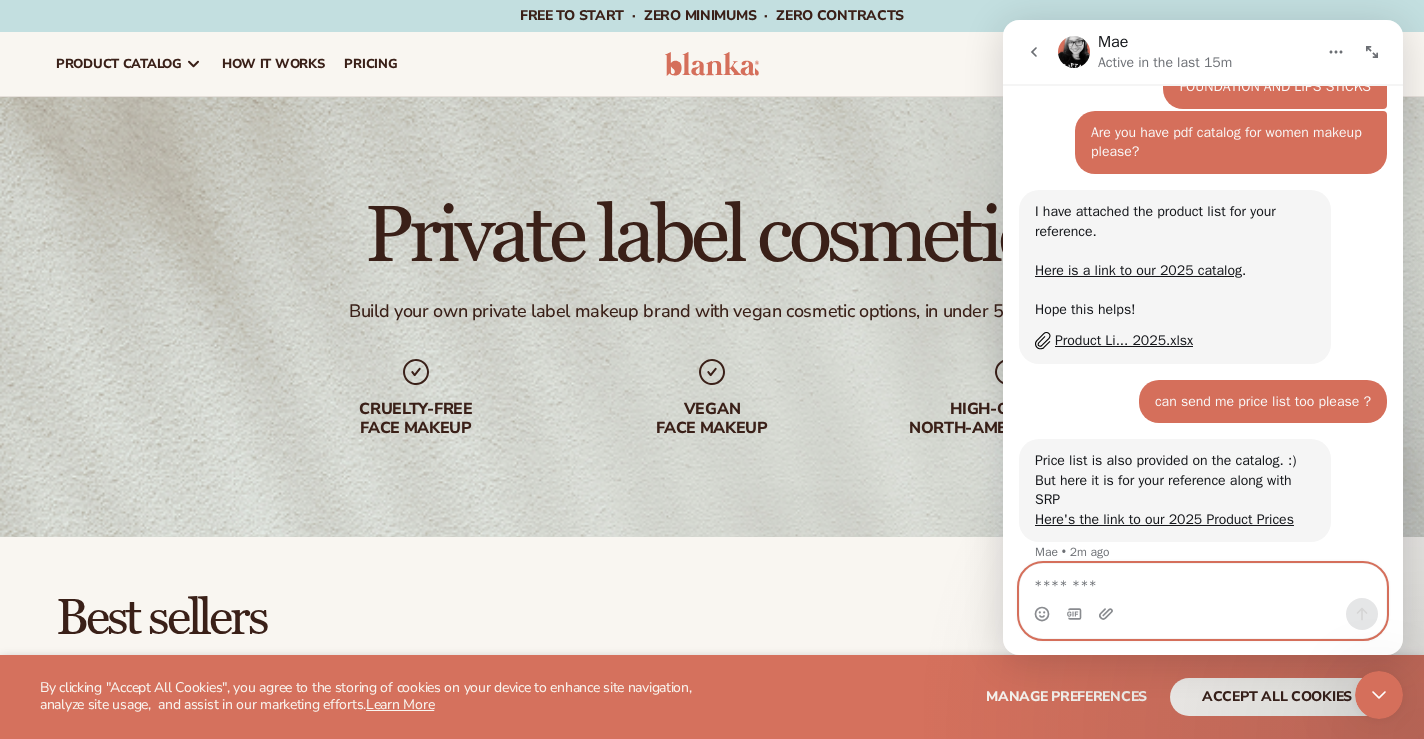 scroll, scrollTop: 1838, scrollLeft: 0, axis: vertical 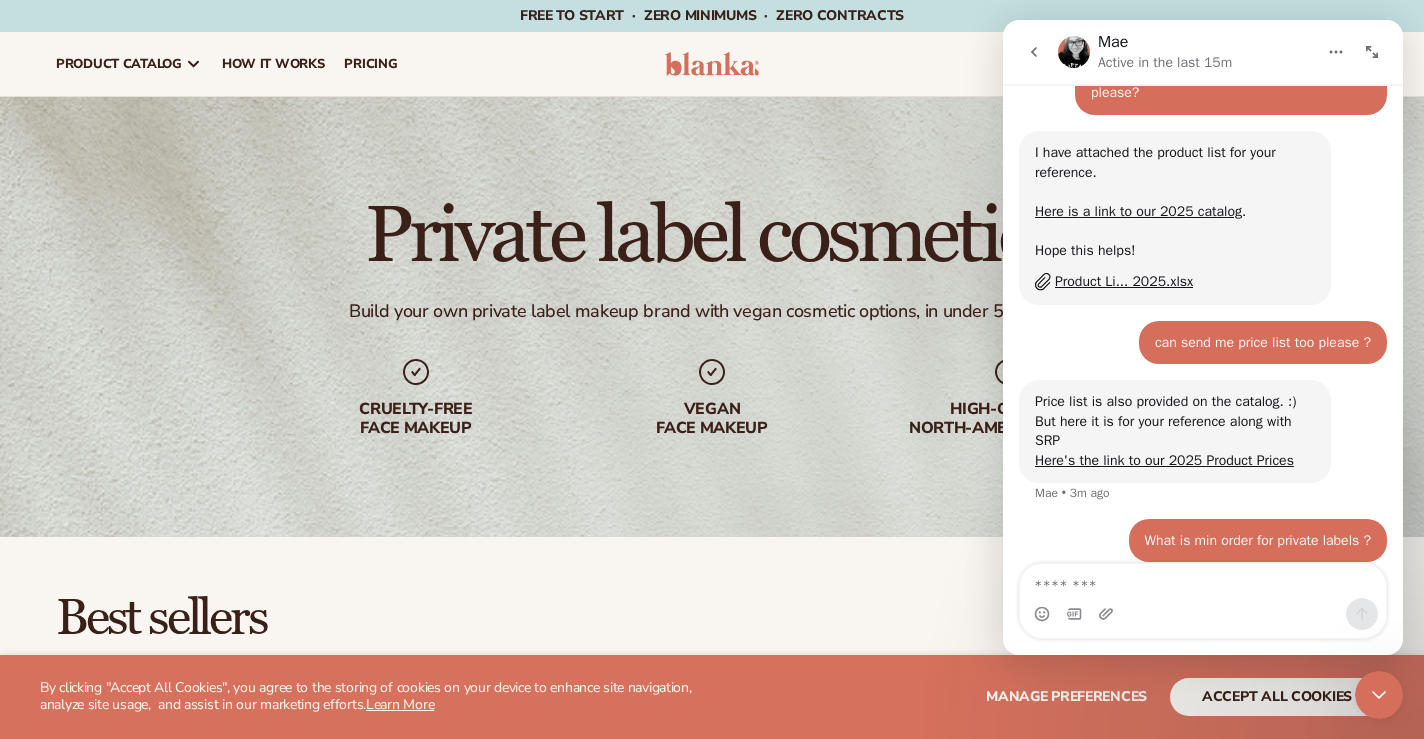 click on "can send me price list too please ?    •   4m ago" at bounding box center [1203, 351] 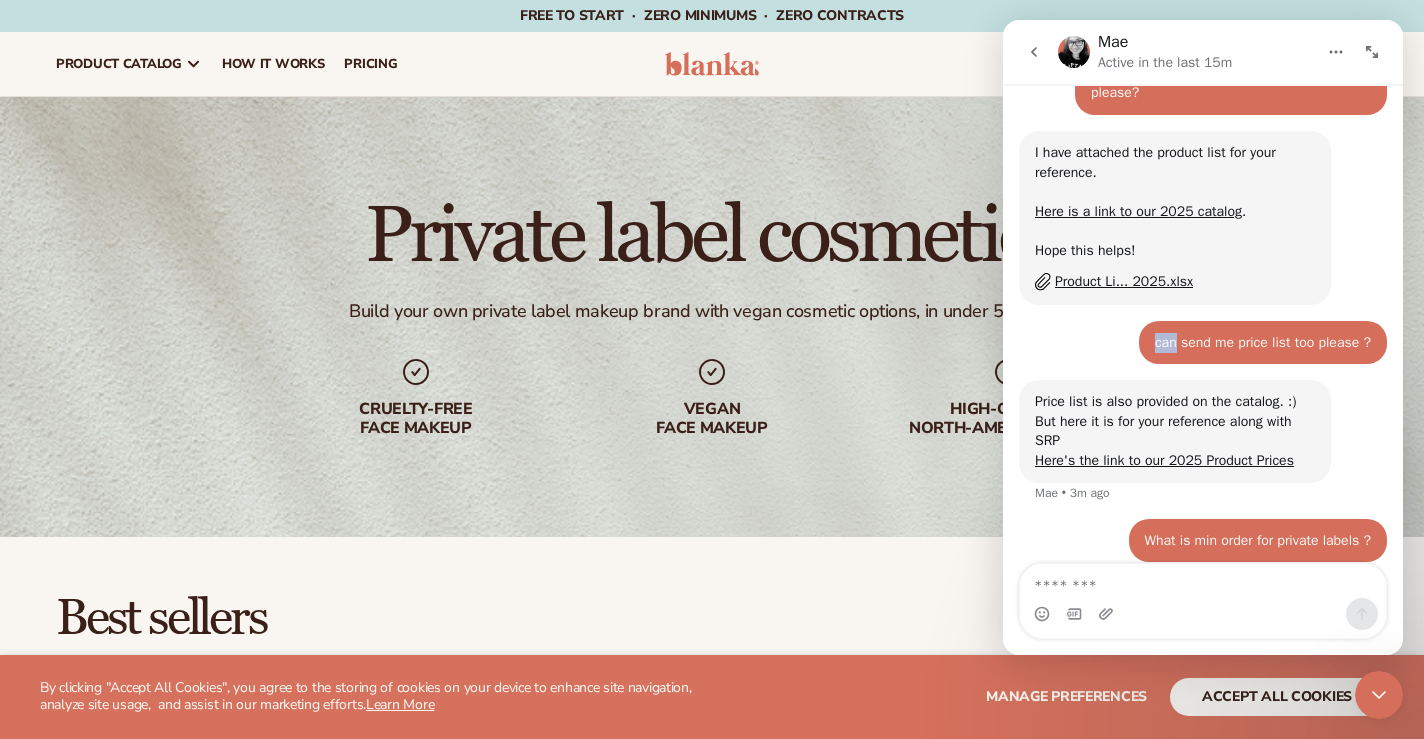 click on "can send me price list too please ?    •   4m ago" at bounding box center (1203, 351) 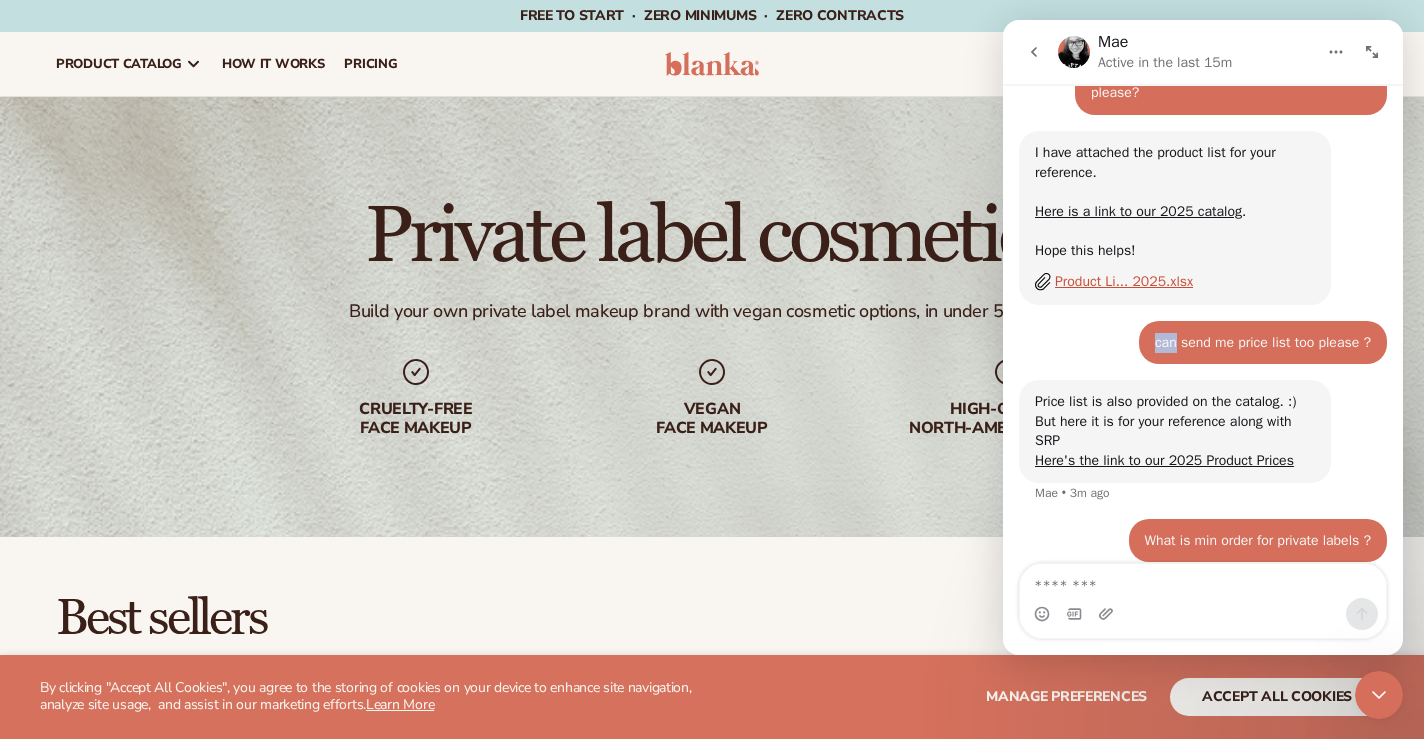 click on "Product Li... 2025.xlsx" at bounding box center (1124, 281) 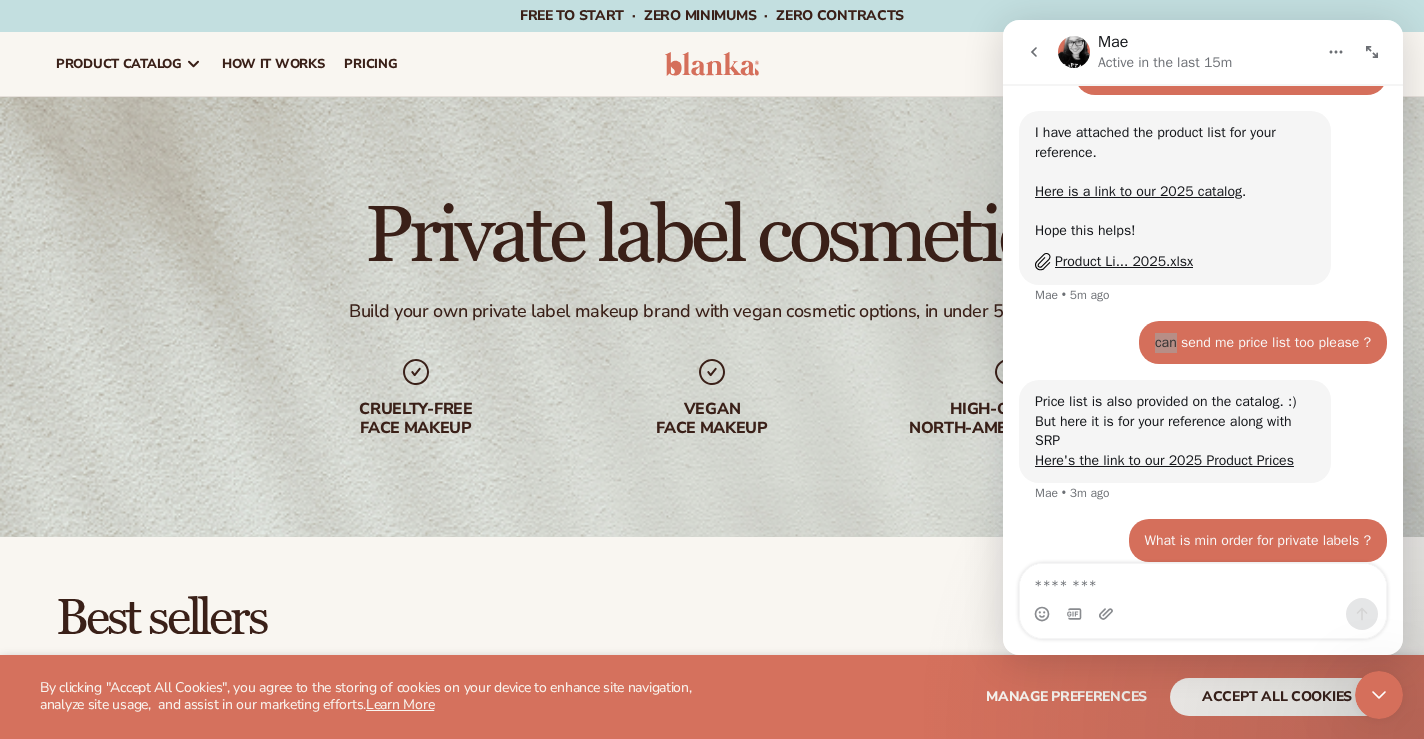 scroll, scrollTop: 1935, scrollLeft: 0, axis: vertical 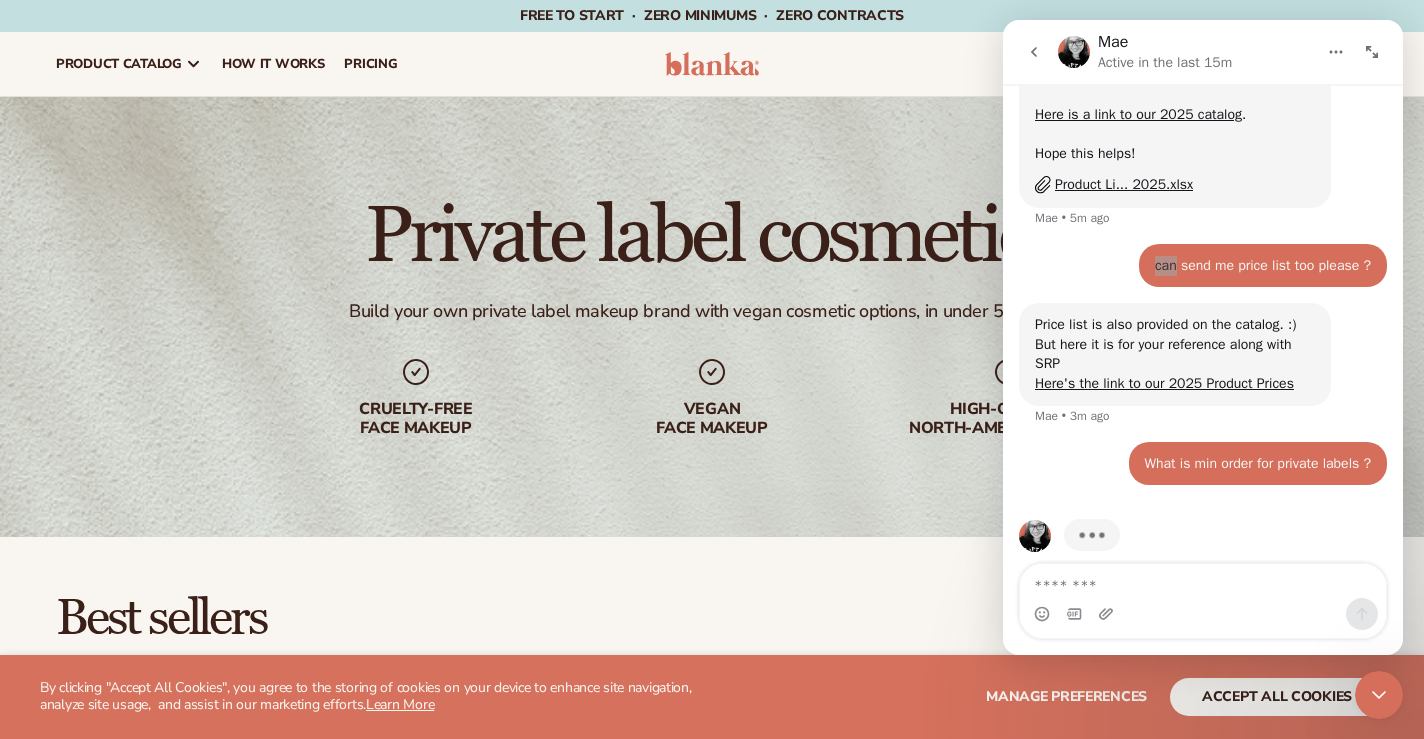 click on "Vegan face makeup" at bounding box center [712, 397] 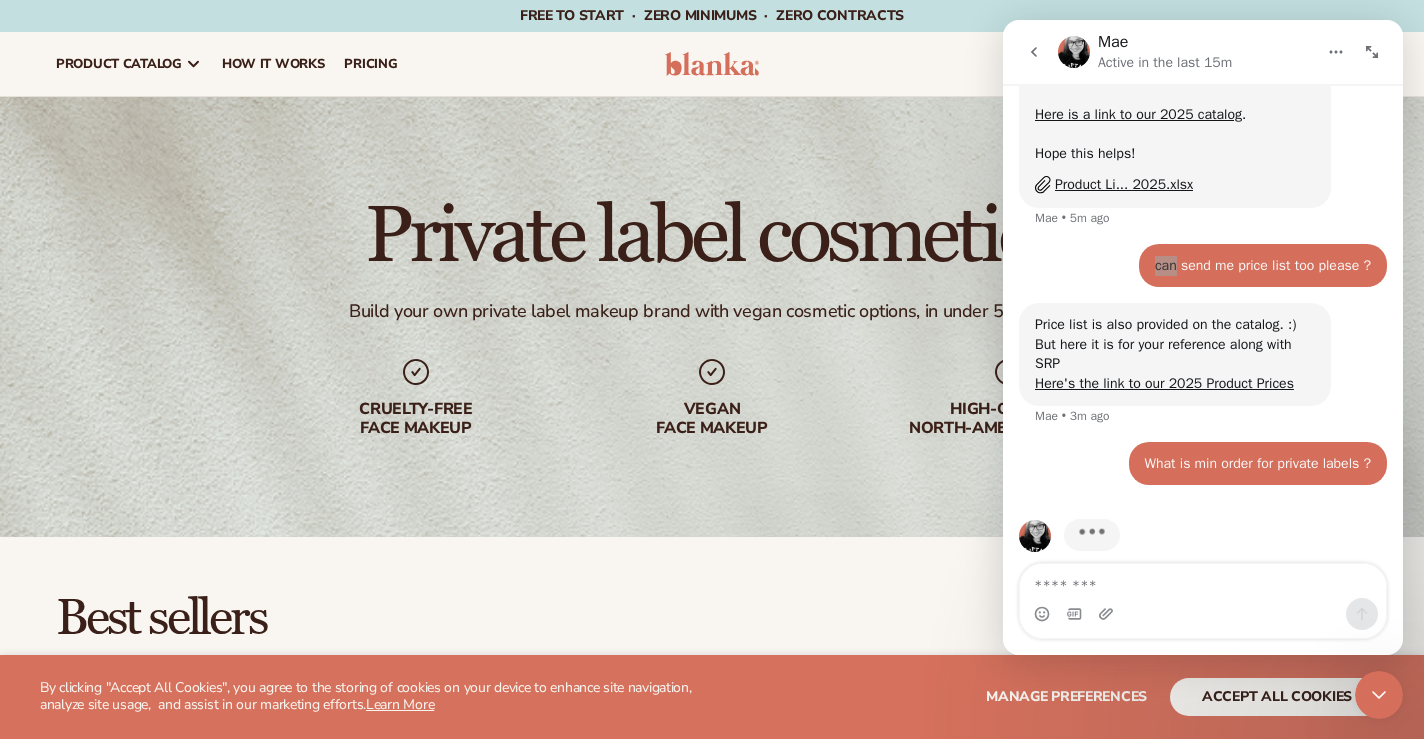 click on "High-quality North-american made" at bounding box center [1008, 419] 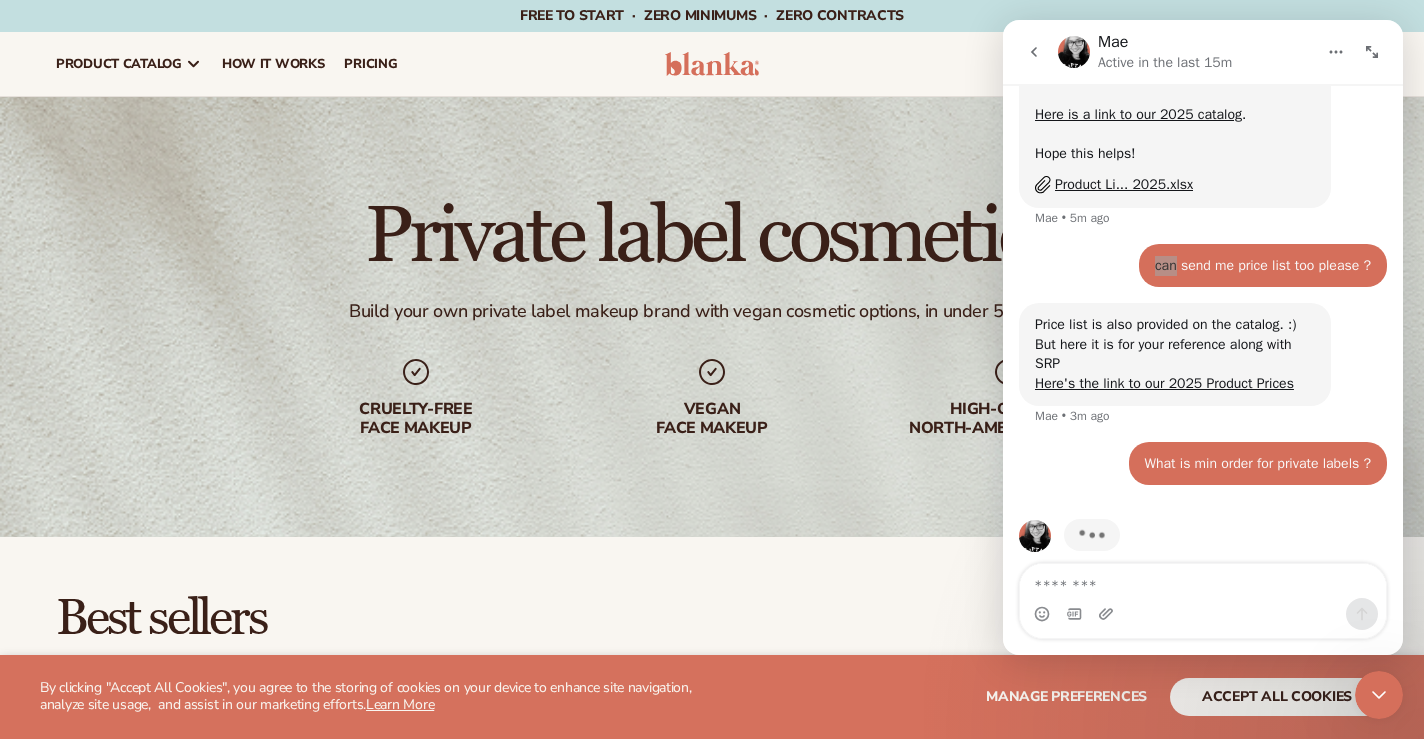 click on "Cruelty-free face makeup
Vegan face makeup
High-quality North-american made" at bounding box center (712, 397) 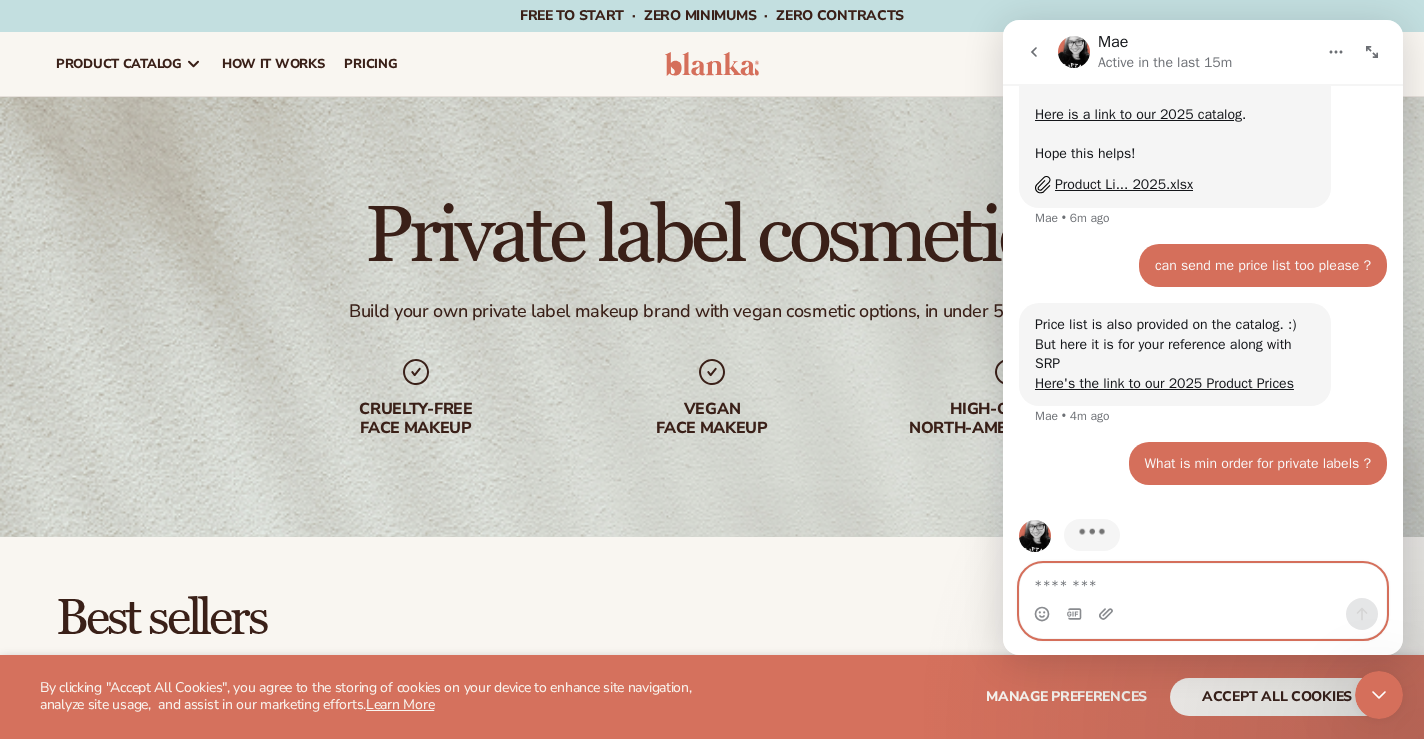 click at bounding box center [1203, 581] 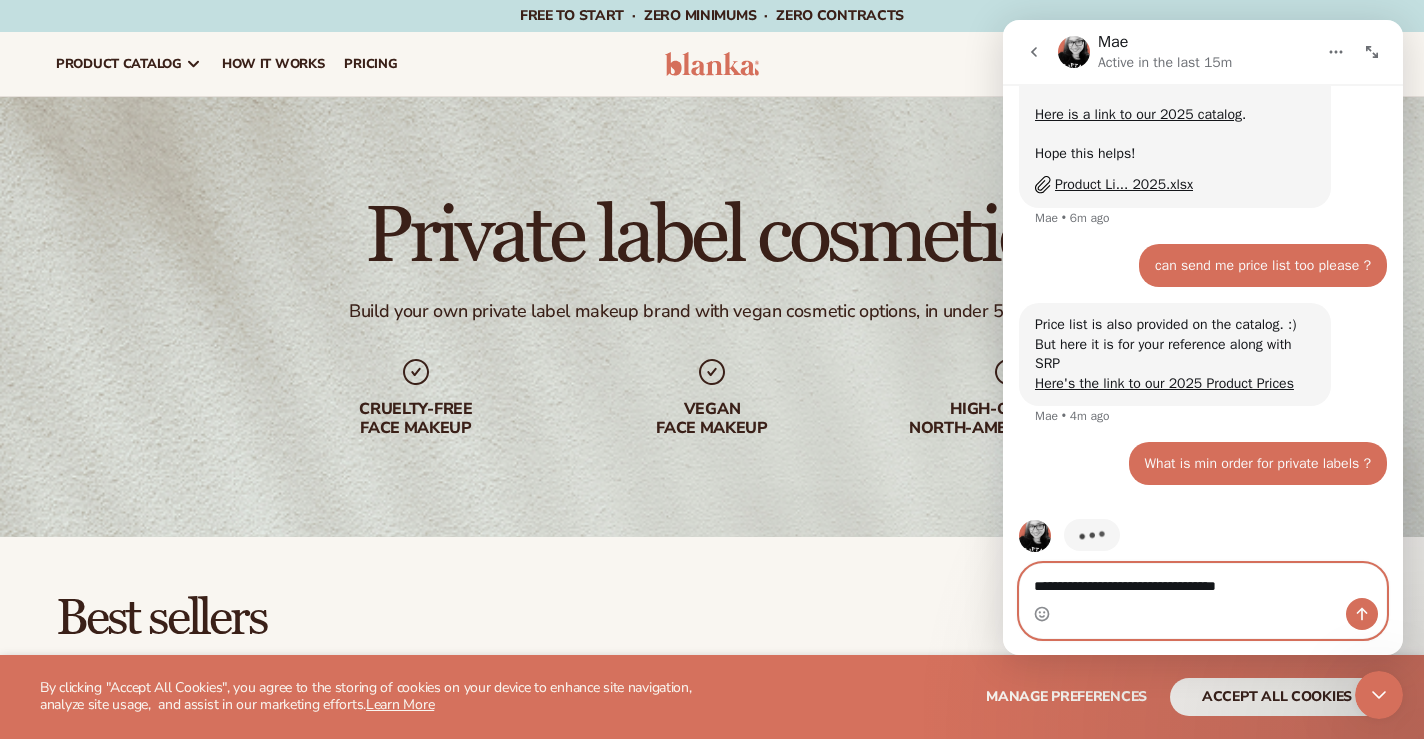 type on "**********" 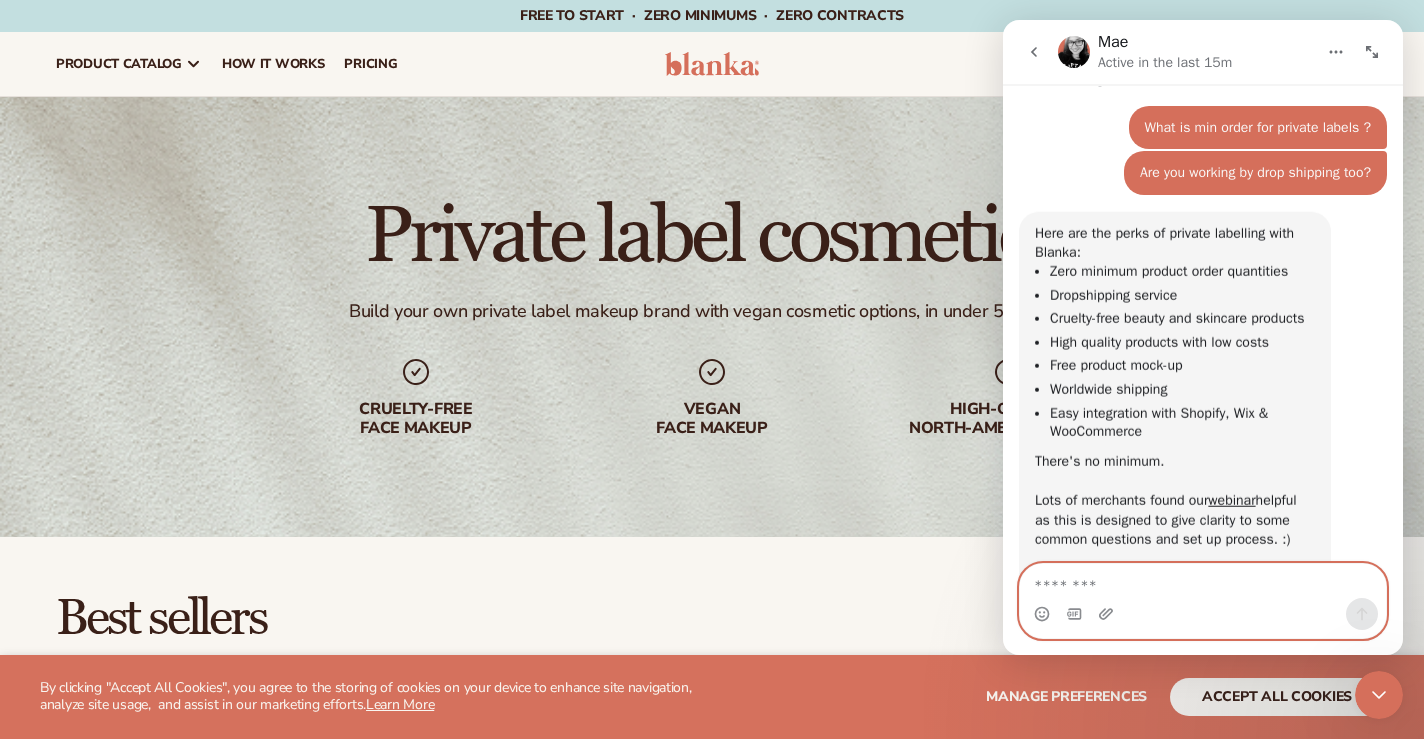 scroll, scrollTop: 2355, scrollLeft: 0, axis: vertical 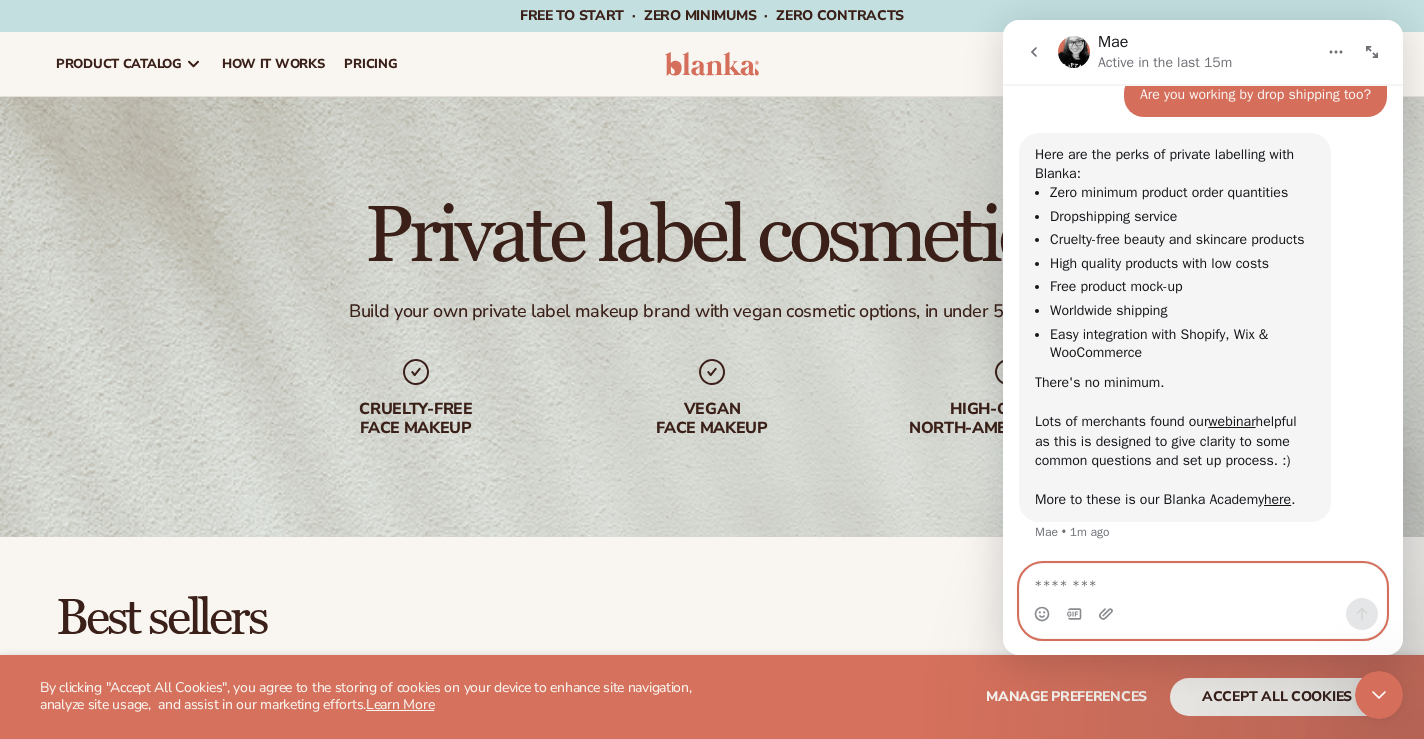 click at bounding box center [1203, 581] 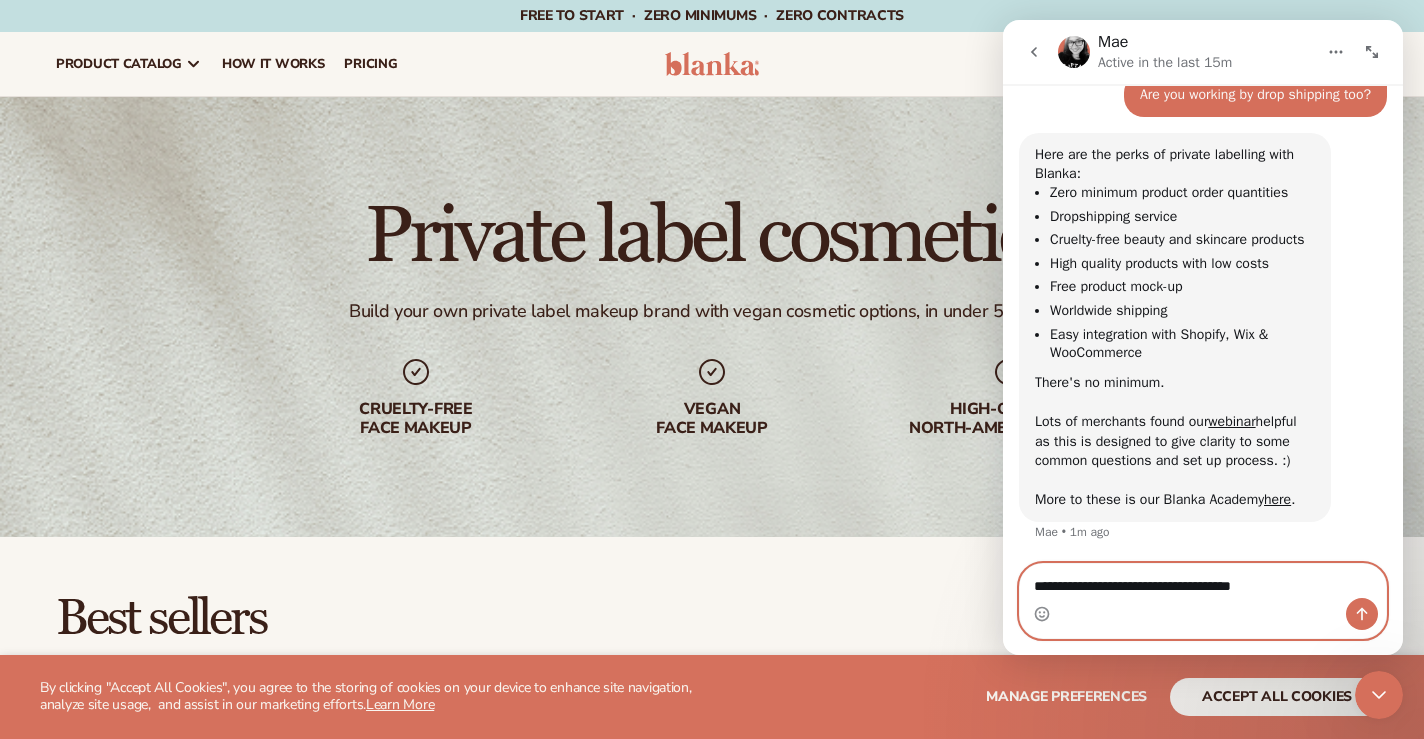 type on "**********" 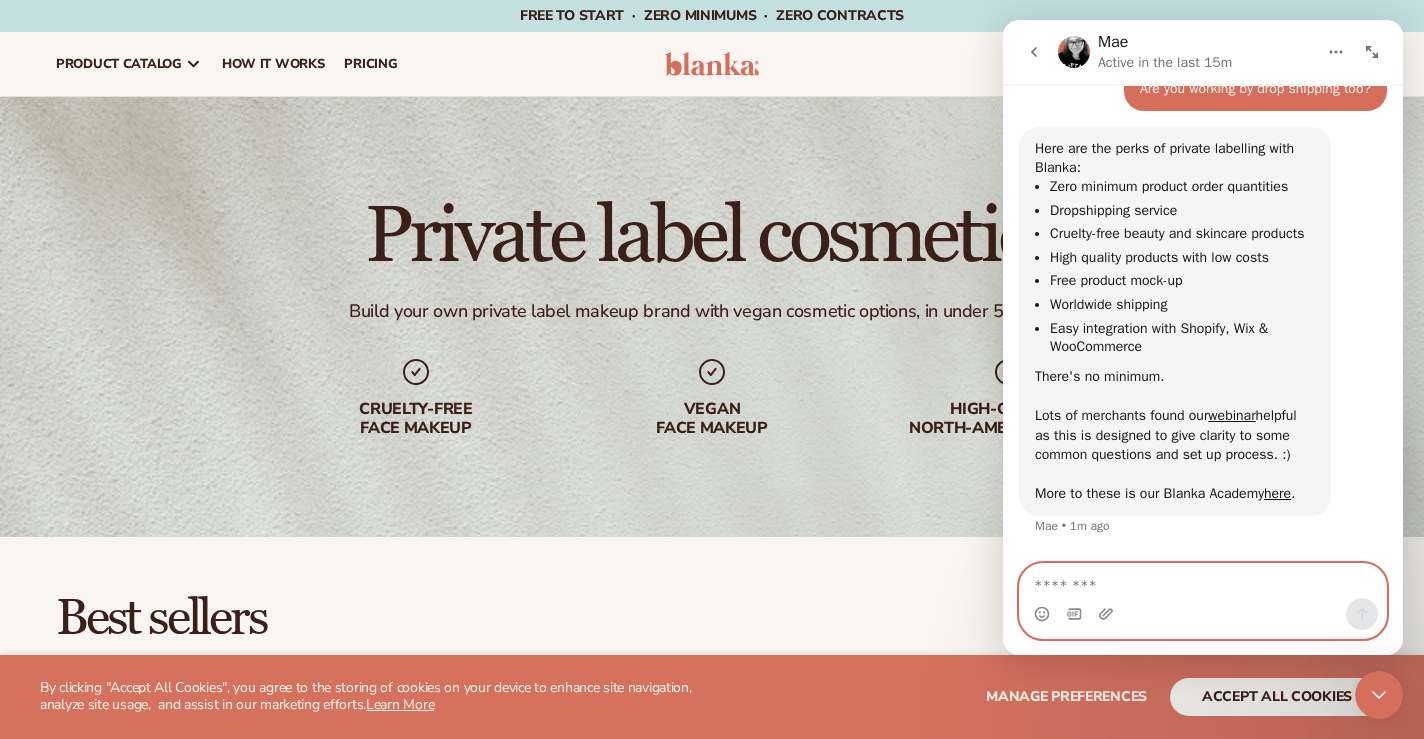 scroll, scrollTop: 2414, scrollLeft: 0, axis: vertical 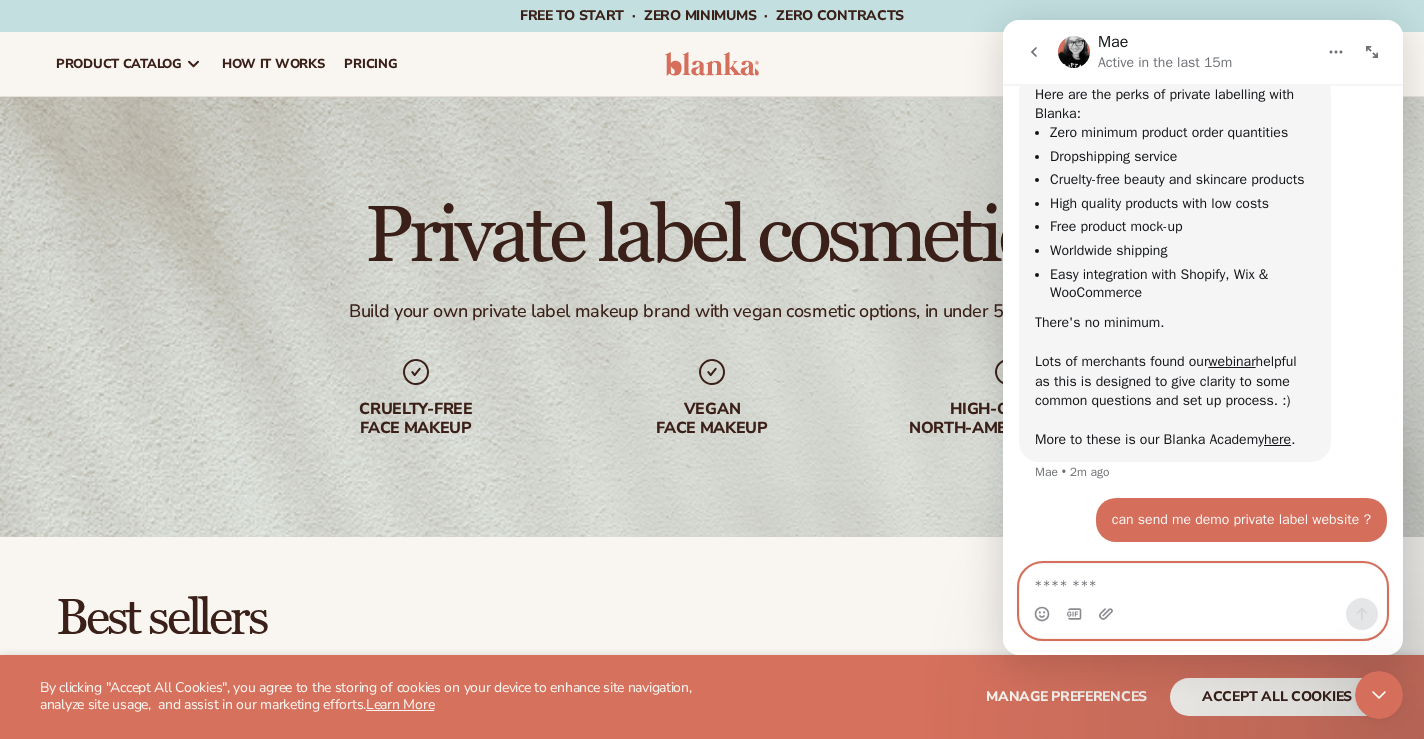 click at bounding box center (1203, 581) 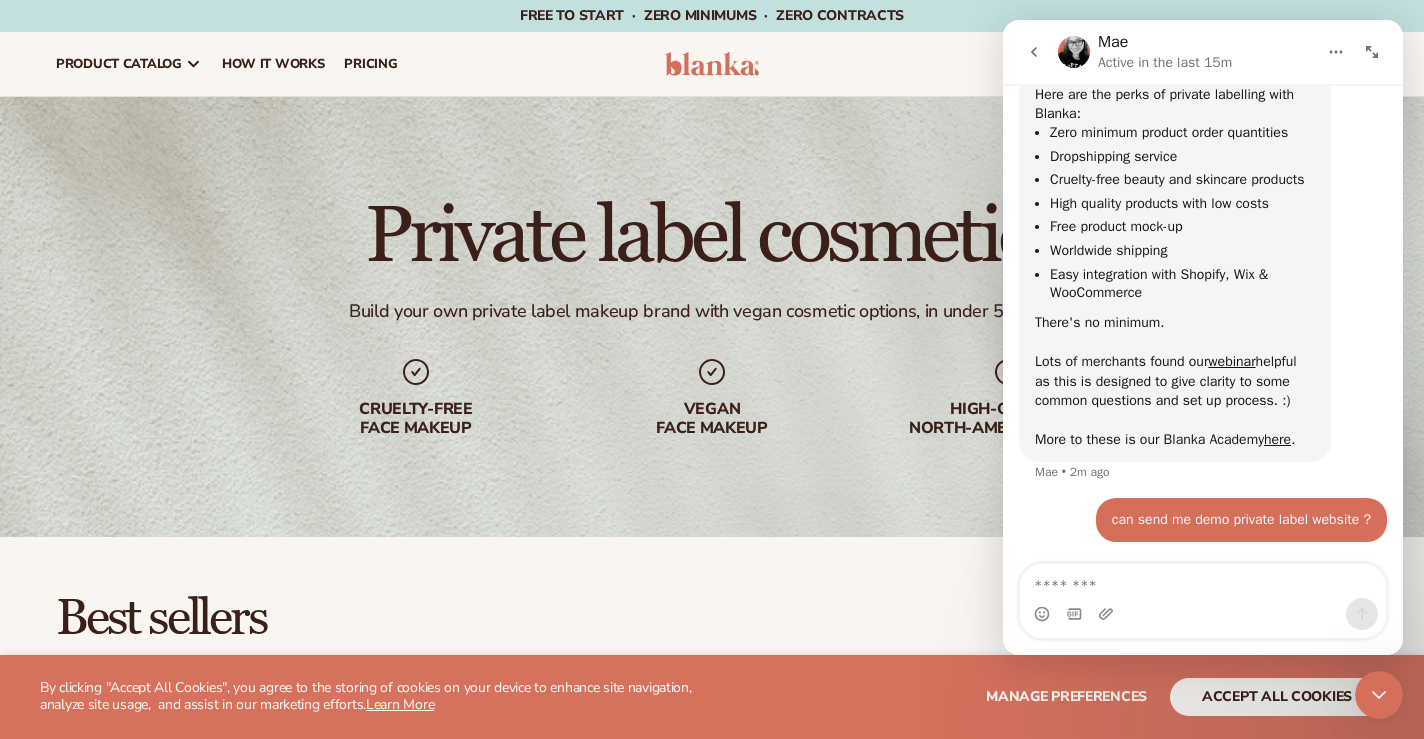 click on "There's no minimum.  Lots of merchants found our  webinar  helpful as this is designed to give clarity to some common questions and set up process. :) More to these is our Blanka Academy  here ." at bounding box center [1175, 381] 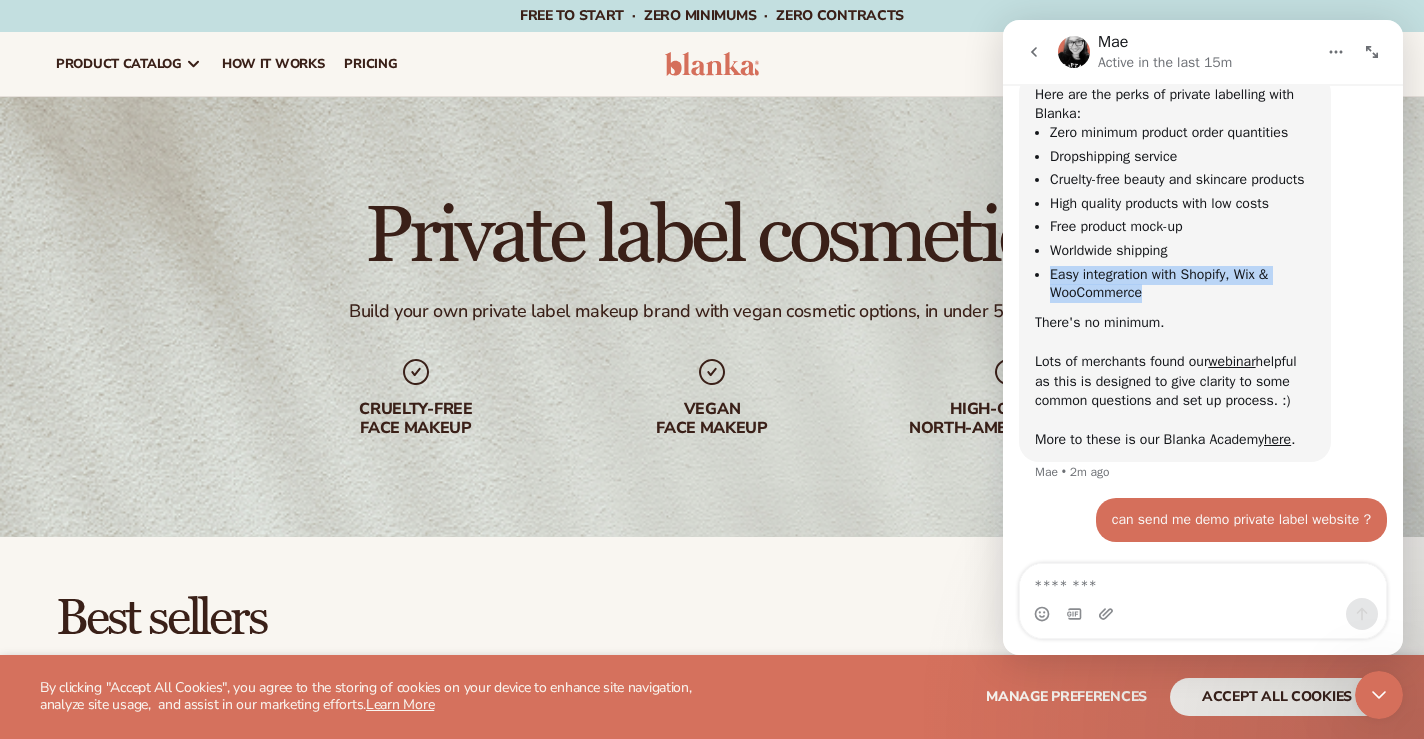 drag, startPoint x: 1049, startPoint y: 263, endPoint x: 1173, endPoint y: 283, distance: 125.60255 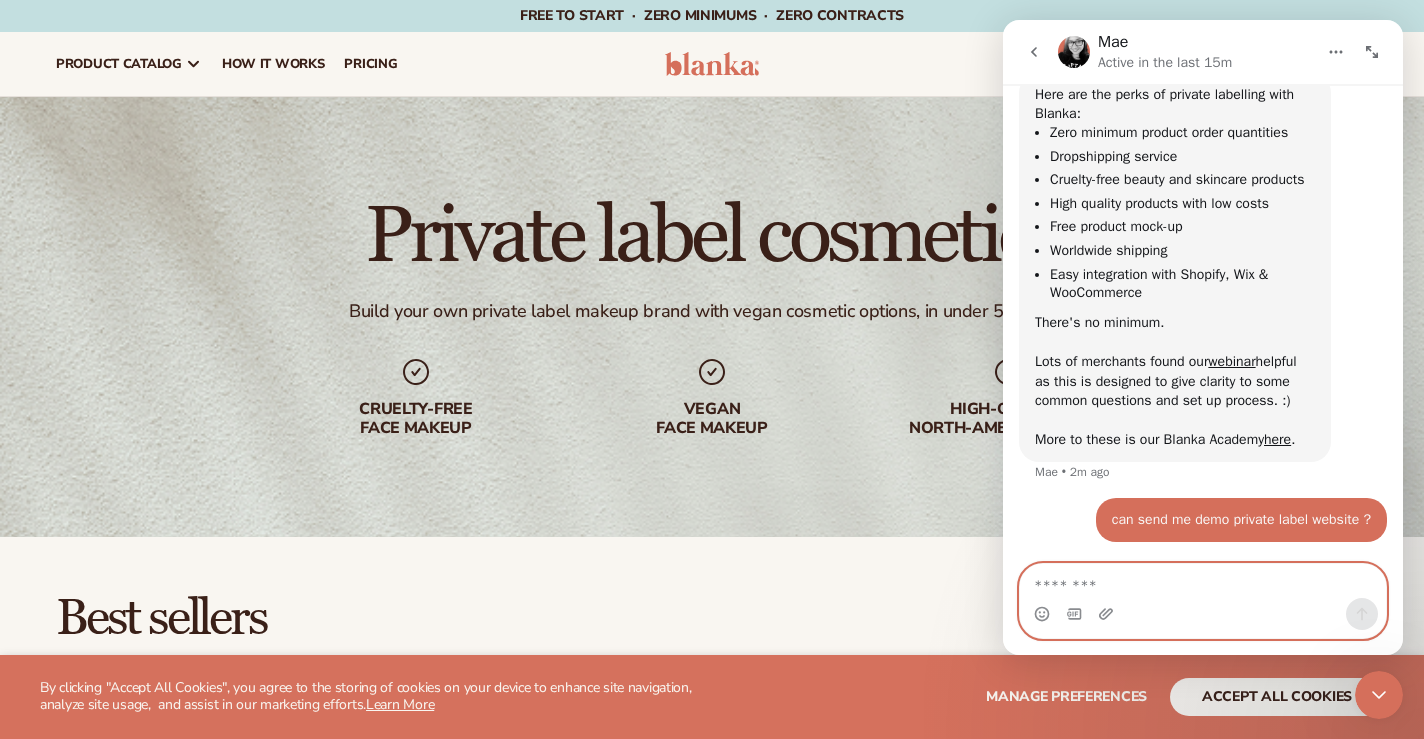 click at bounding box center [1203, 581] 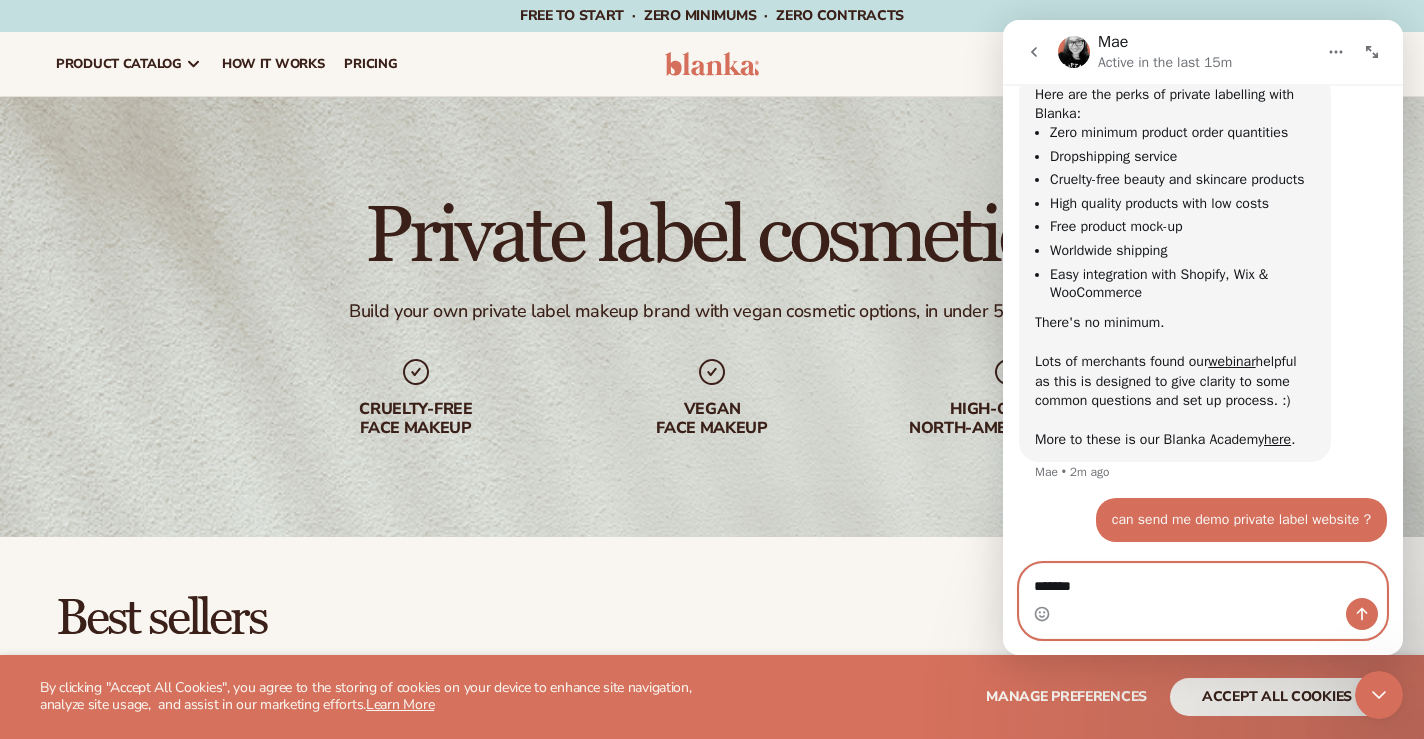 paste on "*********" 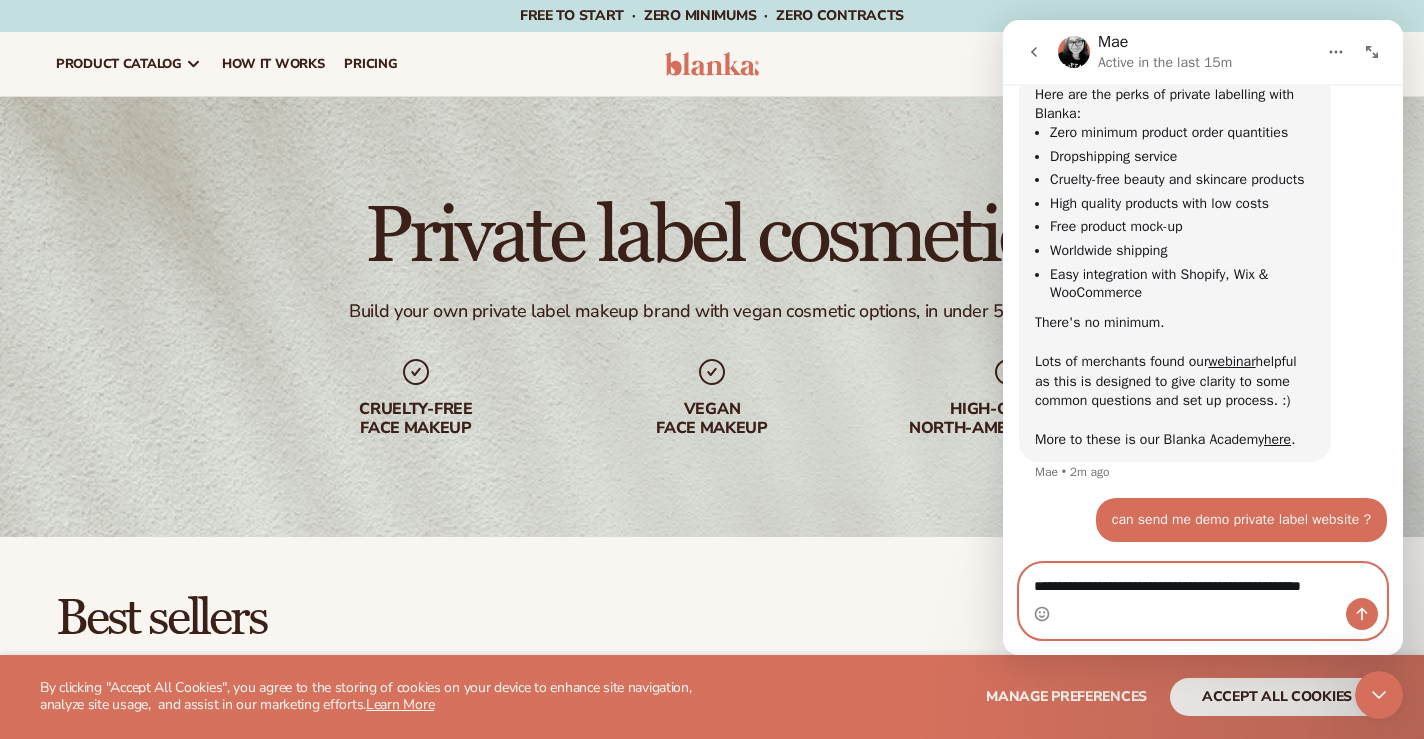 scroll, scrollTop: 2434, scrollLeft: 0, axis: vertical 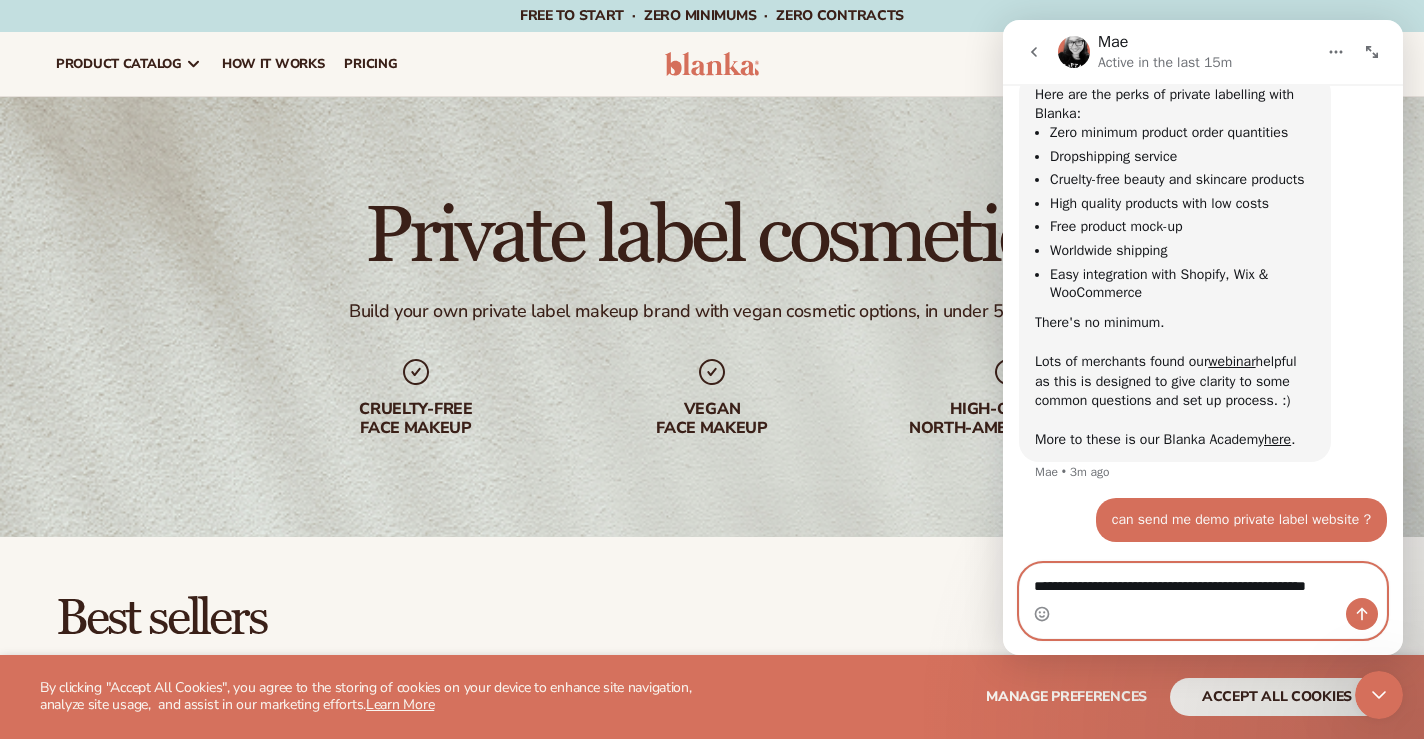 type on "**********" 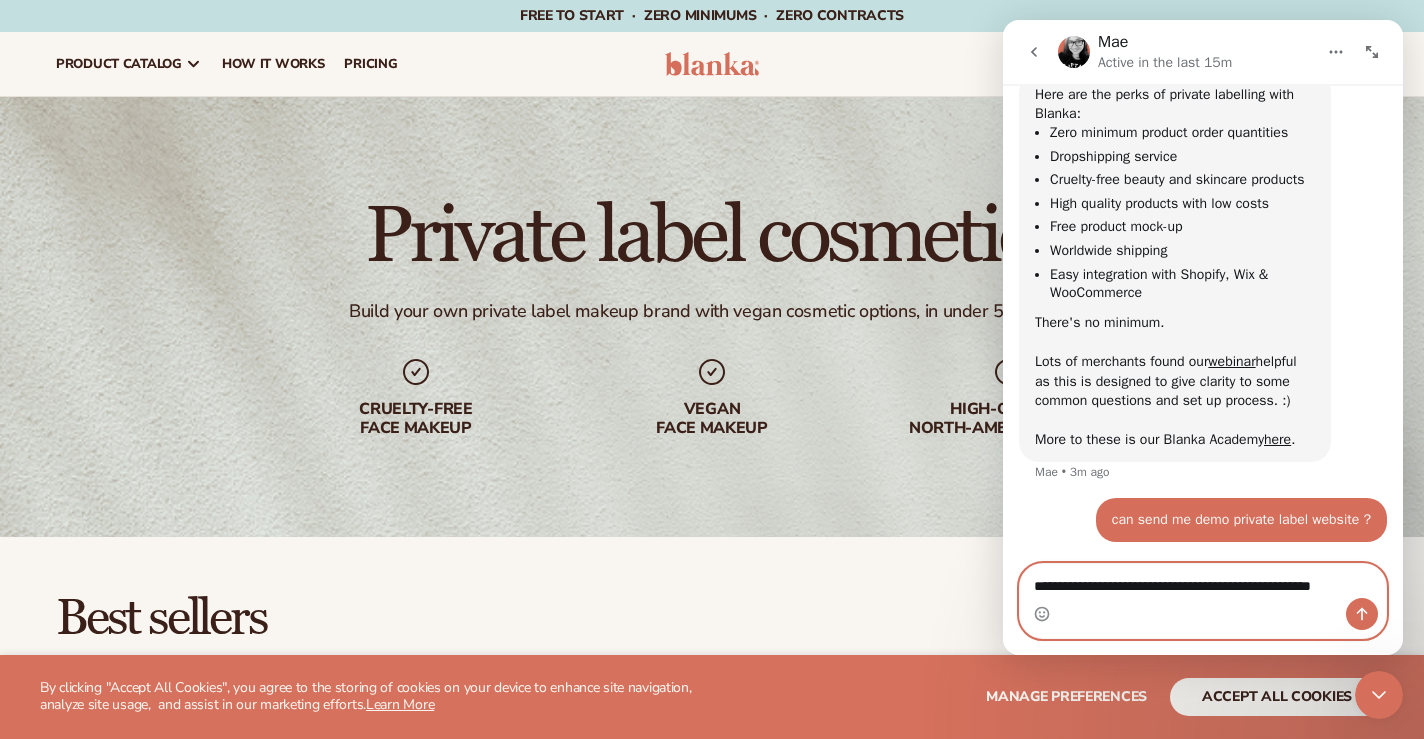 type 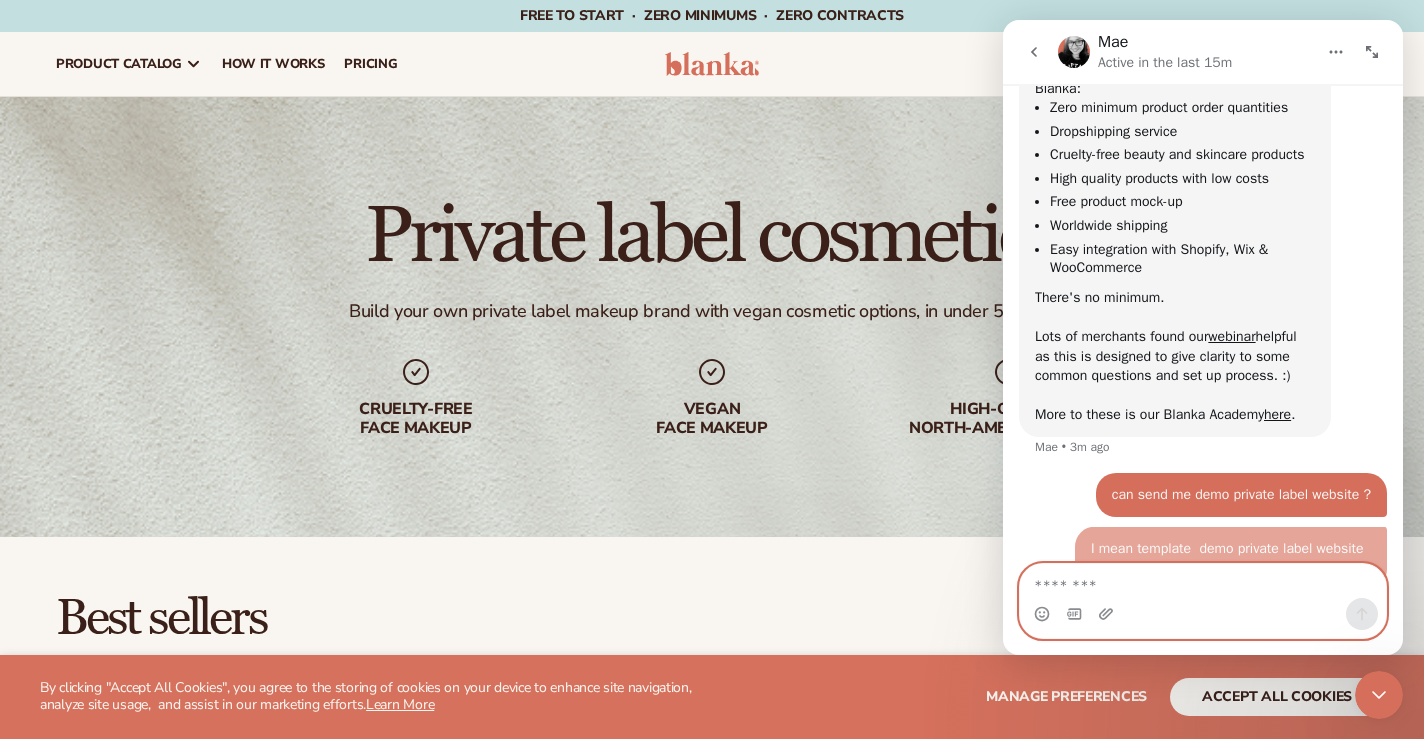 scroll, scrollTop: 2478, scrollLeft: 0, axis: vertical 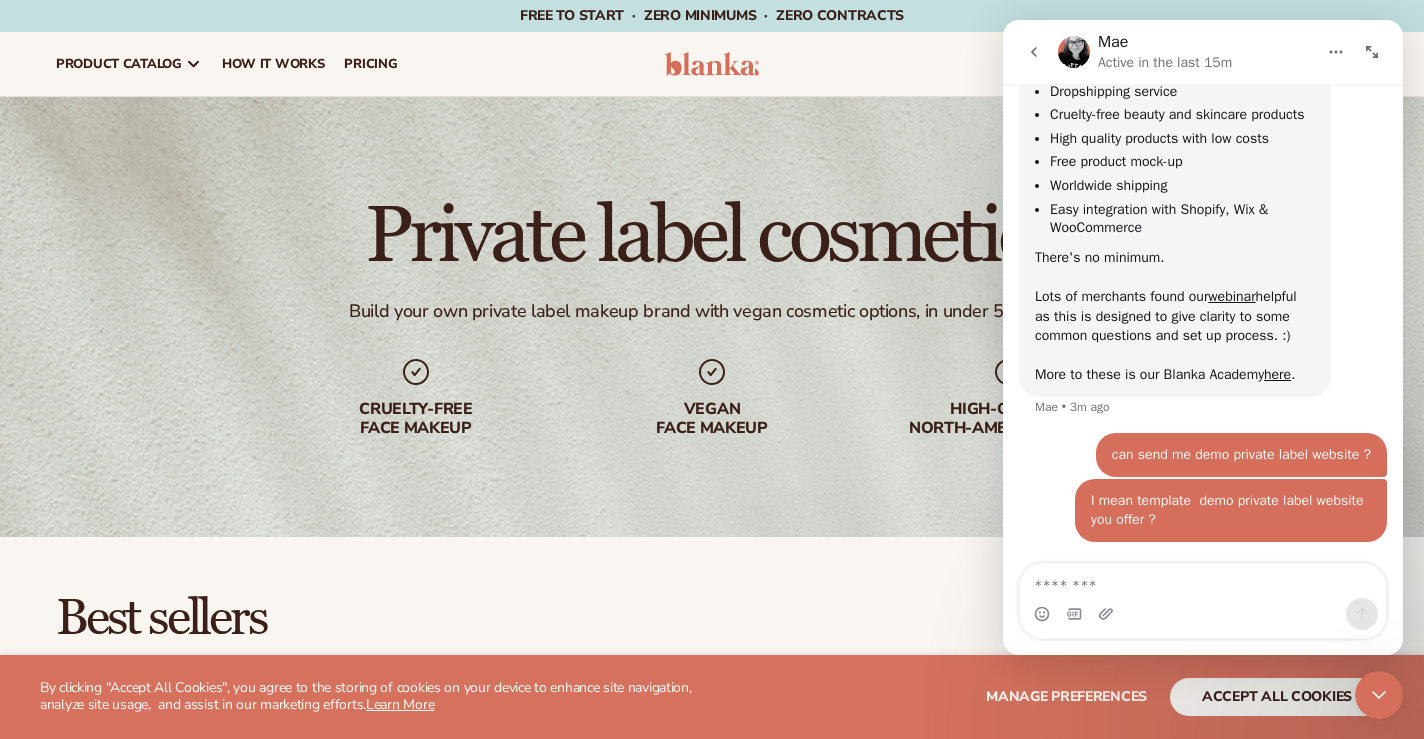 click on "There's no minimum.  Lots of merchants found our  webinar  helpful as this is designed to give clarity to some common questions and set up process. :) More to these is our Blanka Academy  here ." at bounding box center [1175, 316] 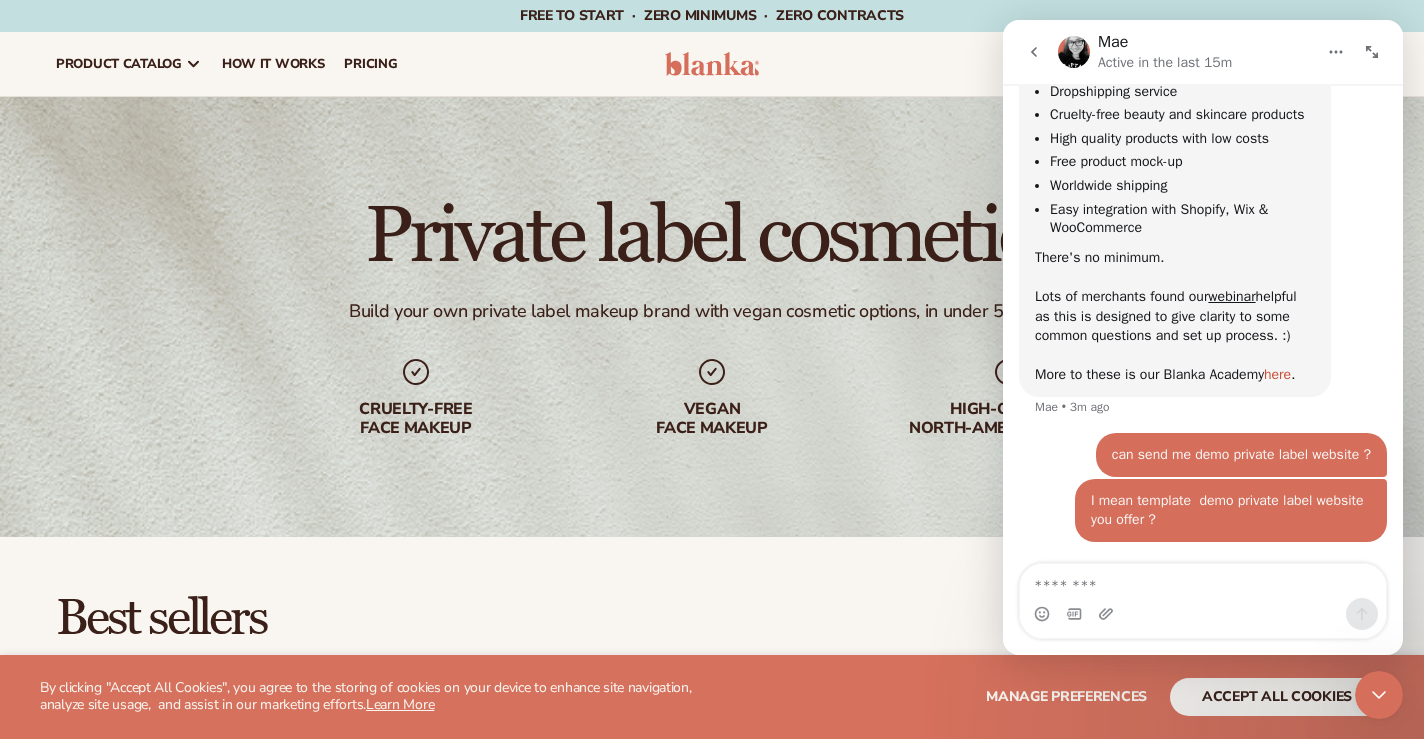 click on "here" at bounding box center (1277, 374) 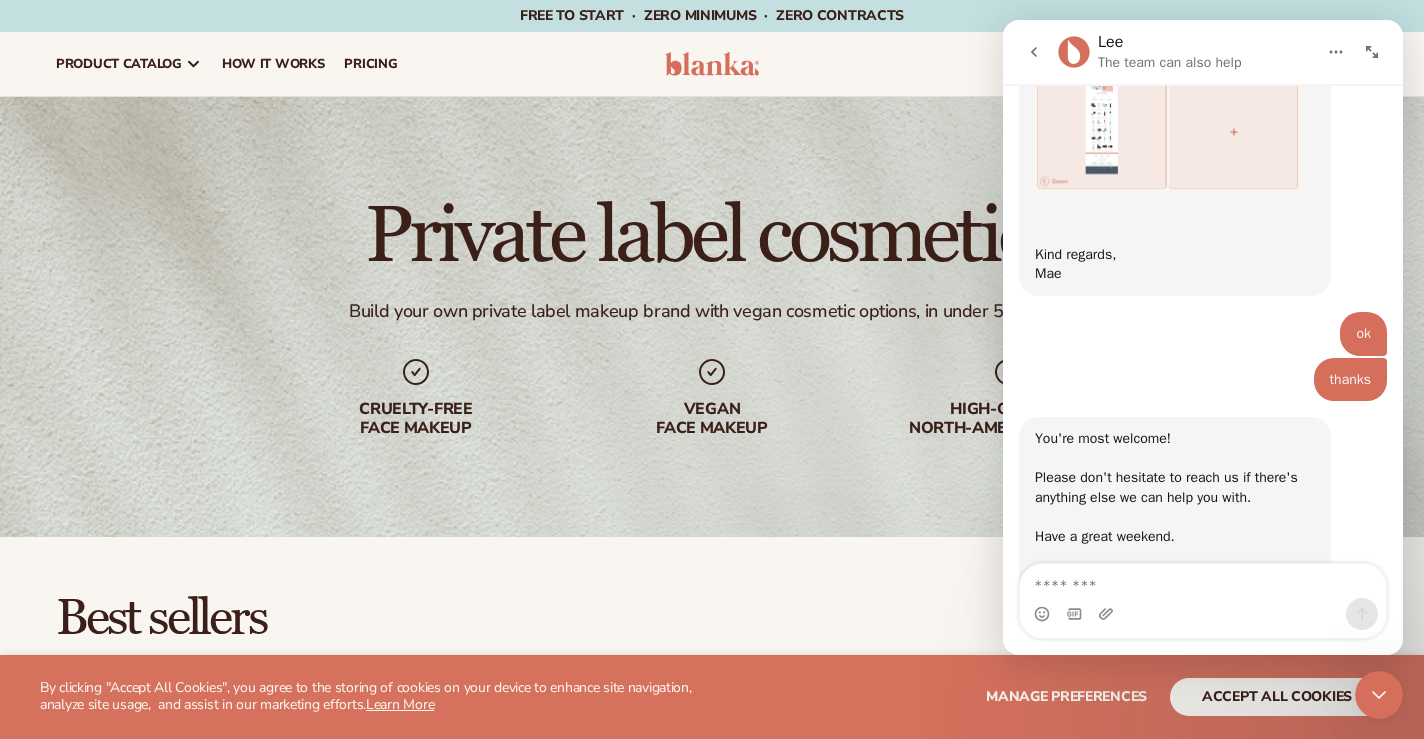 scroll, scrollTop: 3589, scrollLeft: 0, axis: vertical 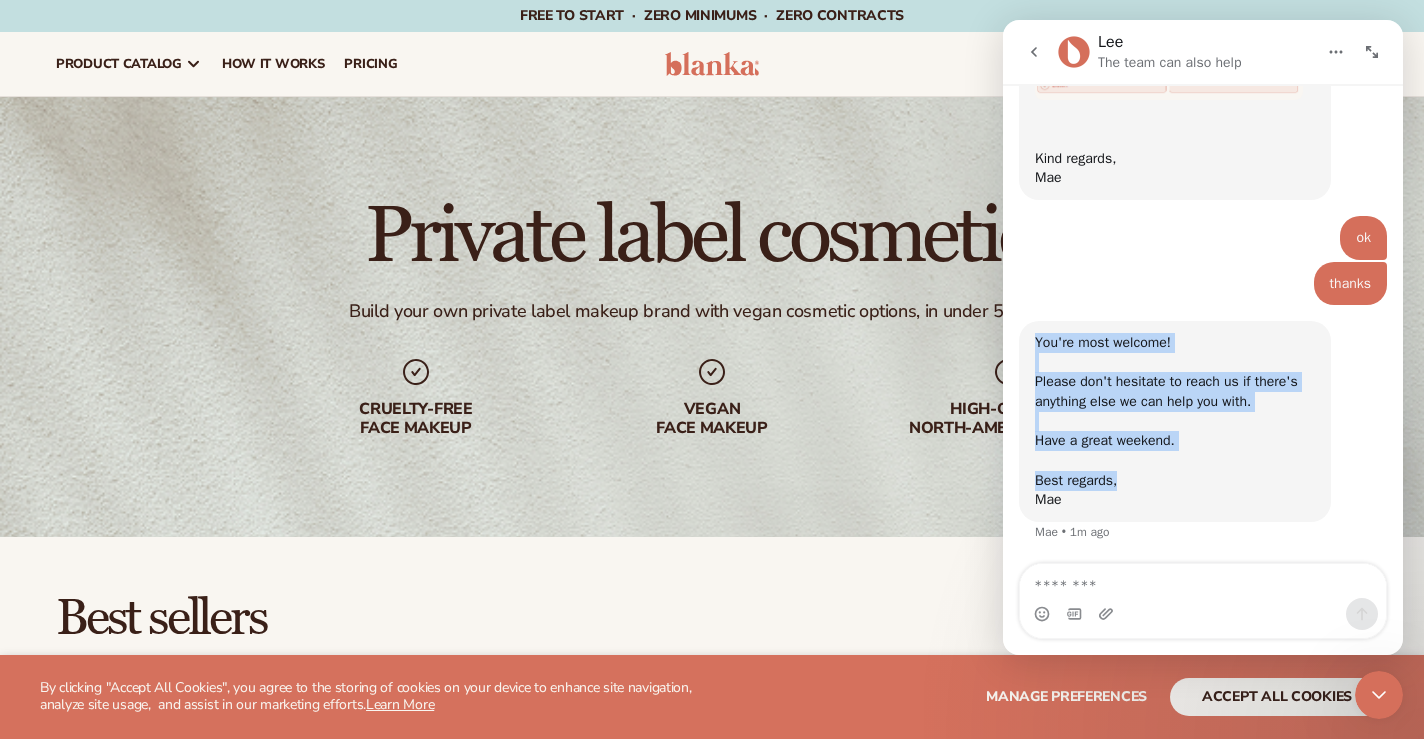 drag, startPoint x: 1035, startPoint y: 345, endPoint x: 1172, endPoint y: 479, distance: 191.63768 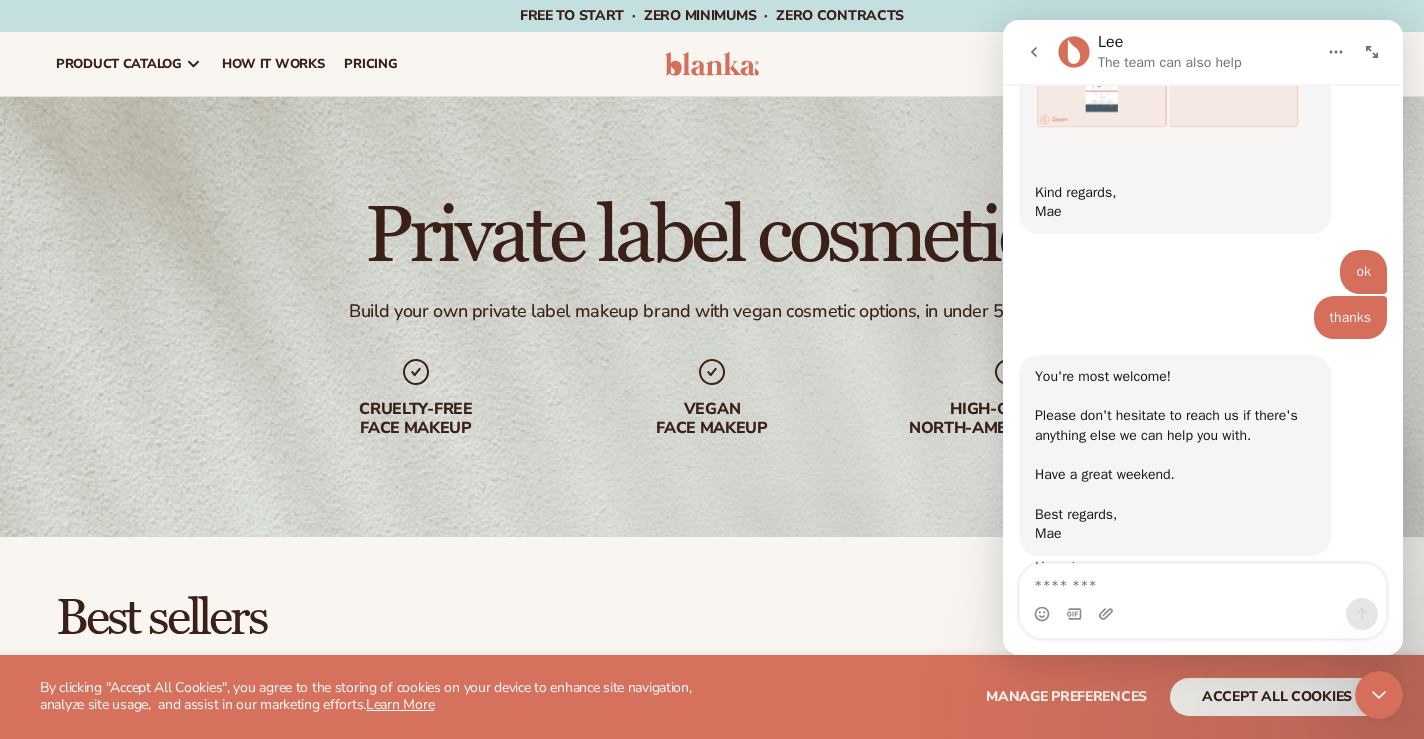 scroll, scrollTop: 3589, scrollLeft: 0, axis: vertical 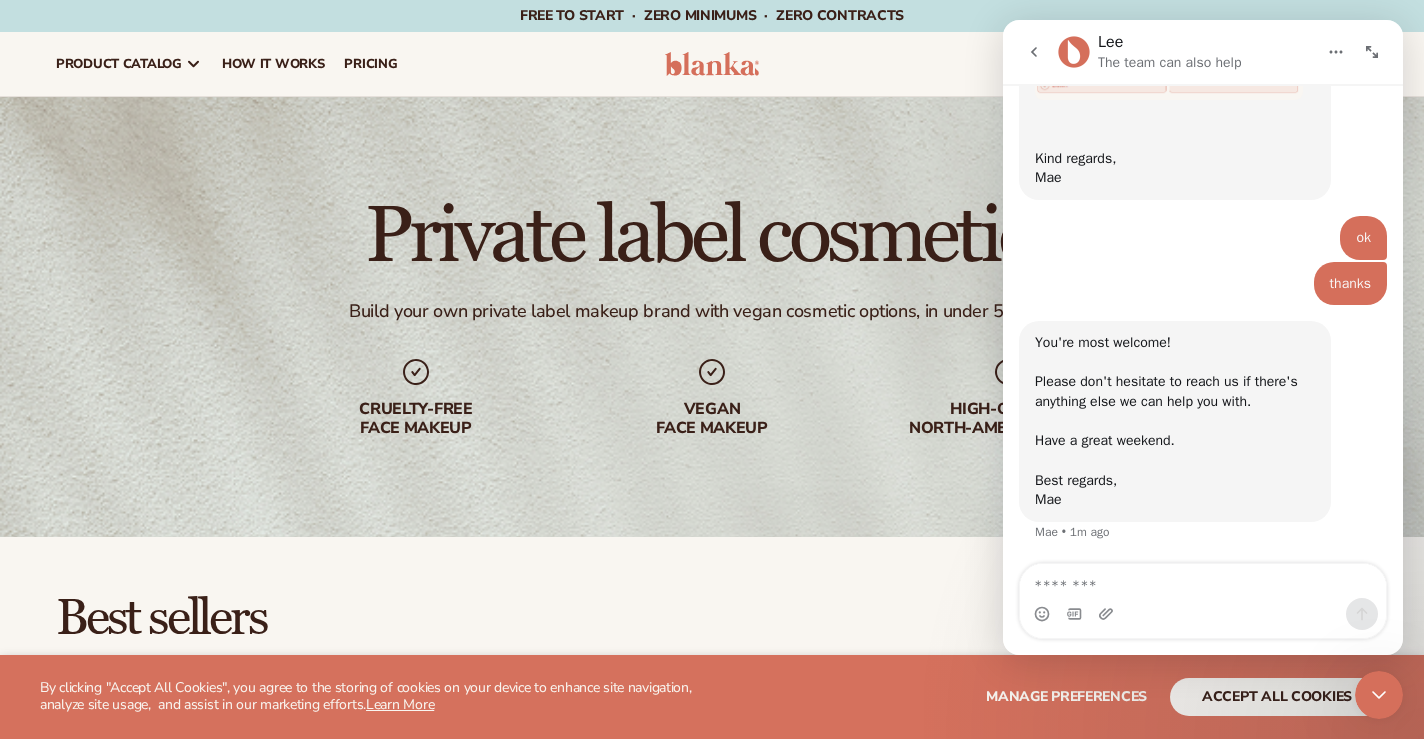 click on "Private label cosmetics" at bounding box center [712, 236] 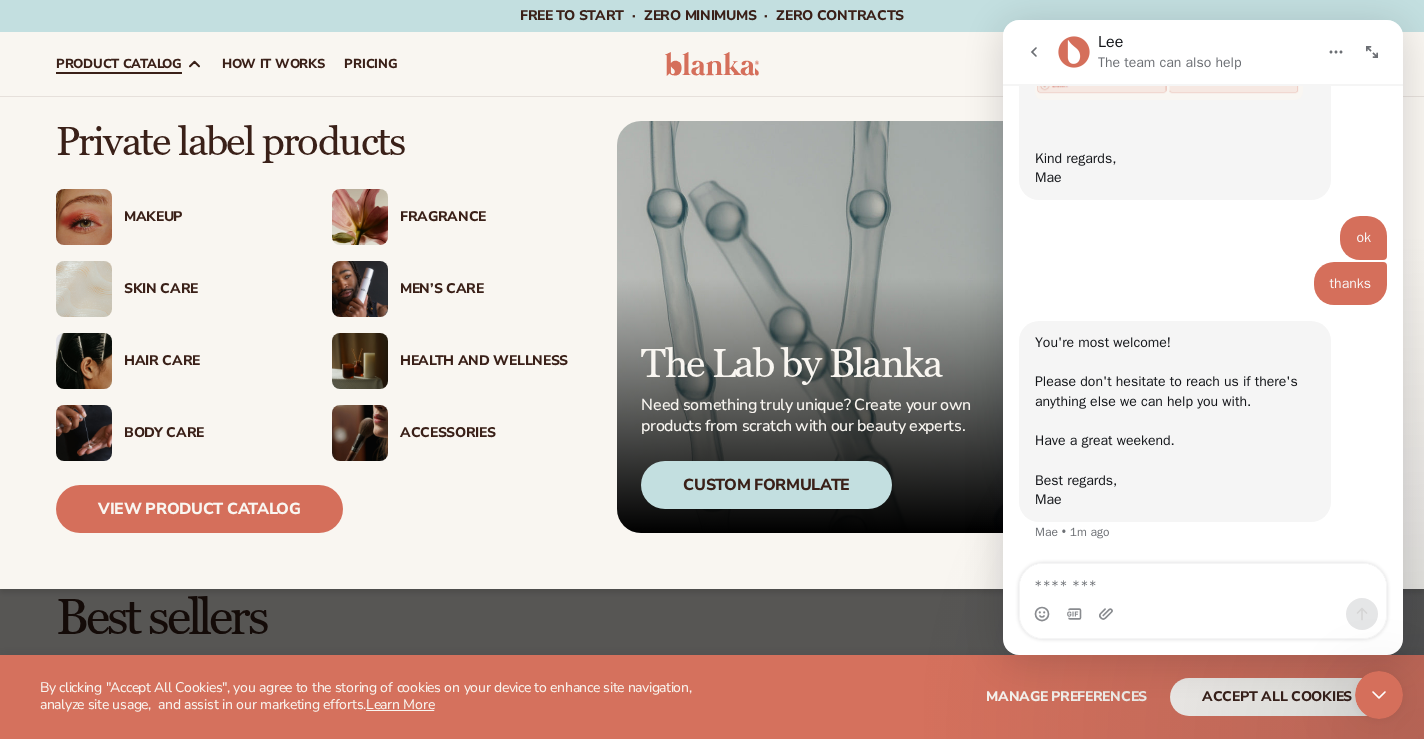click on "Makeup" at bounding box center (208, 217) 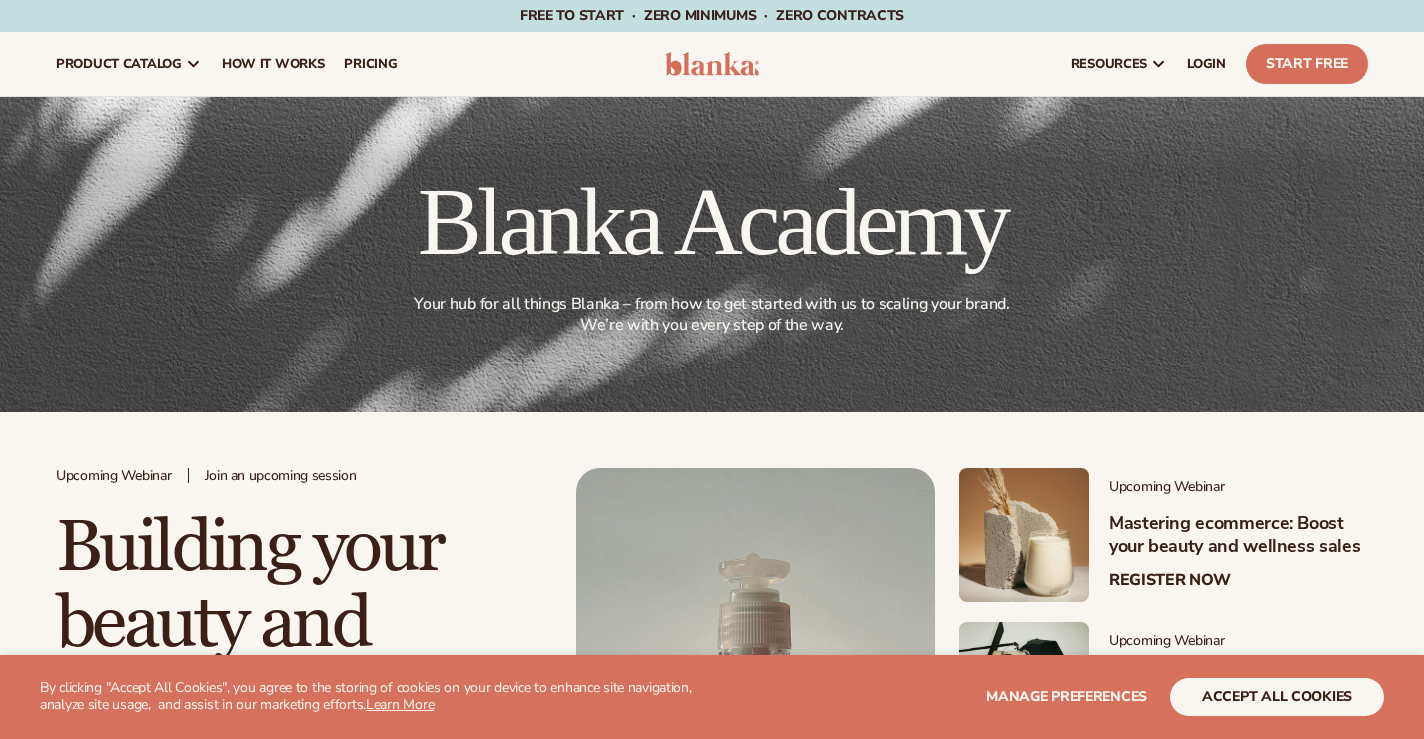 scroll, scrollTop: 0, scrollLeft: 0, axis: both 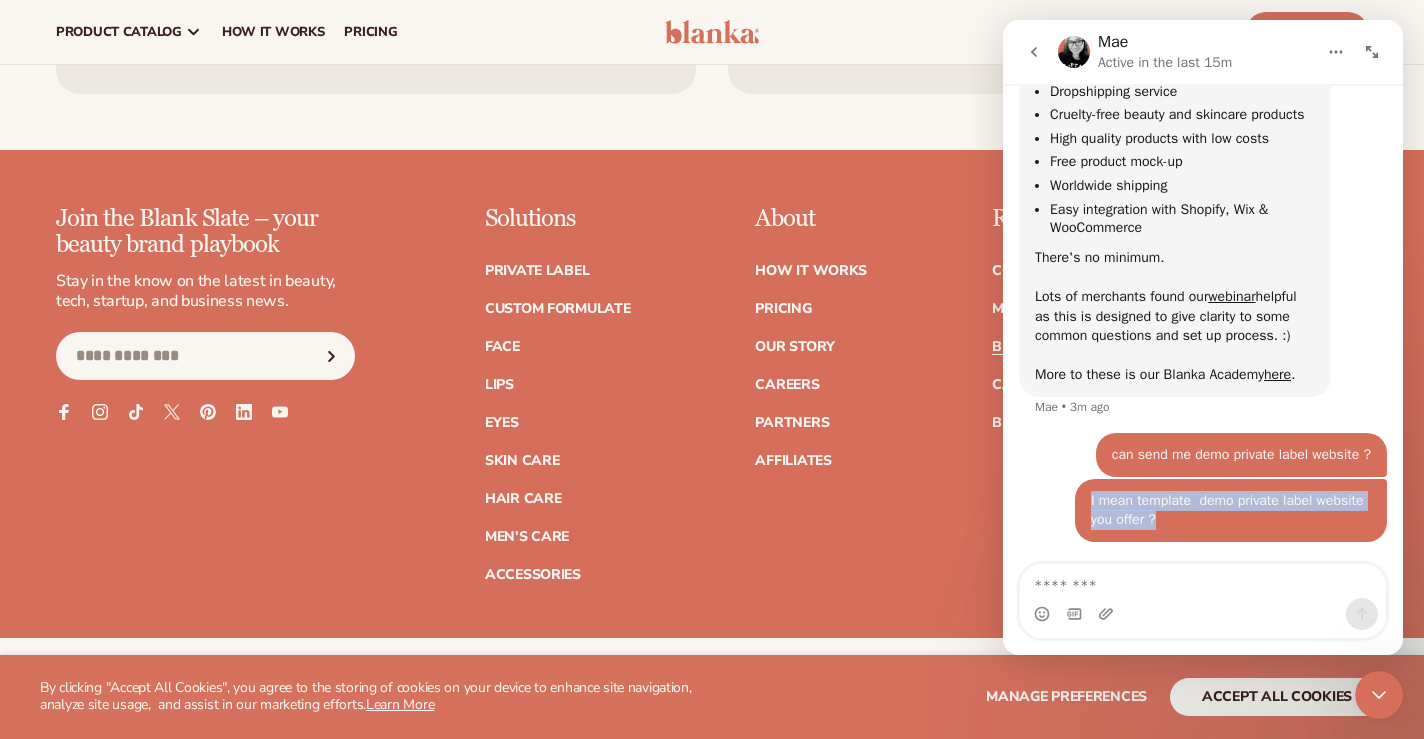 drag, startPoint x: 1397, startPoint y: 524, endPoint x: 1389, endPoint y: 482, distance: 42.755116 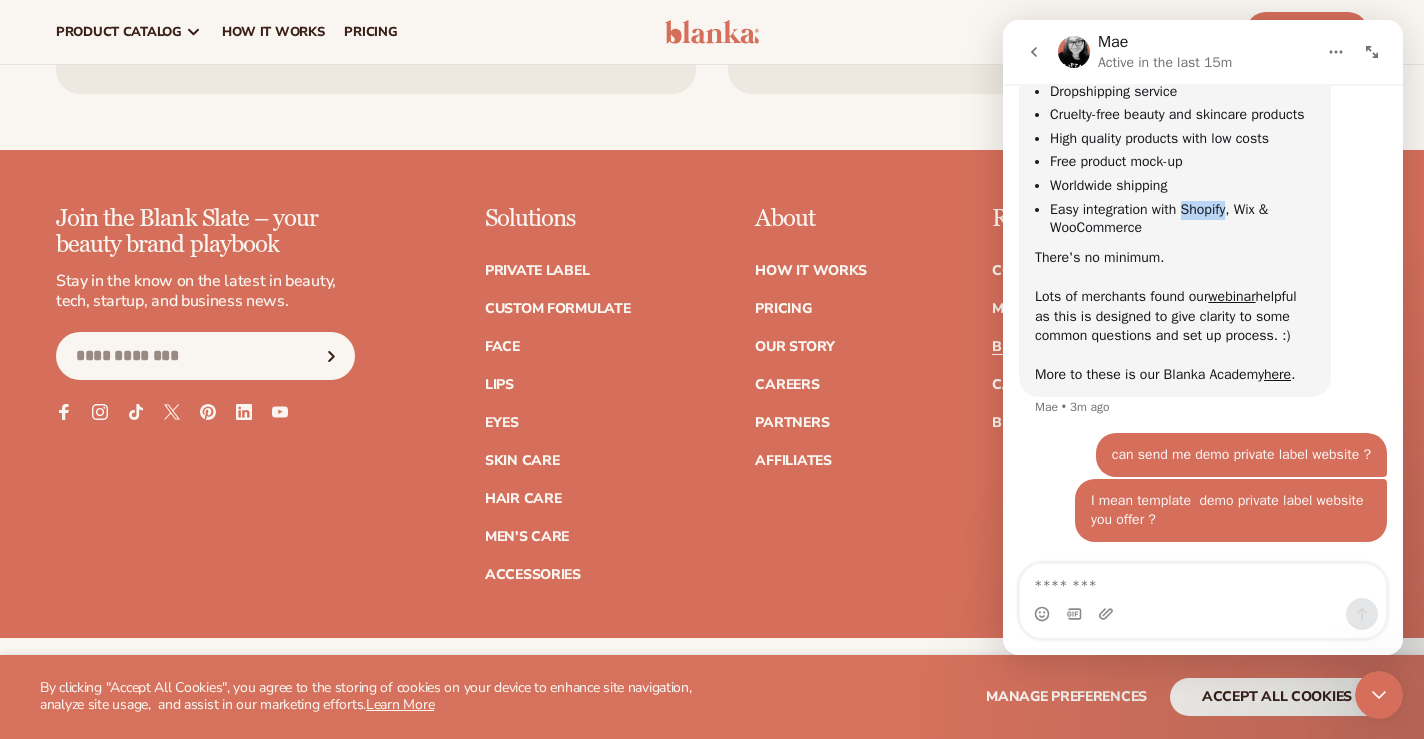drag, startPoint x: 1237, startPoint y: 197, endPoint x: 1194, endPoint y: 199, distance: 43.046486 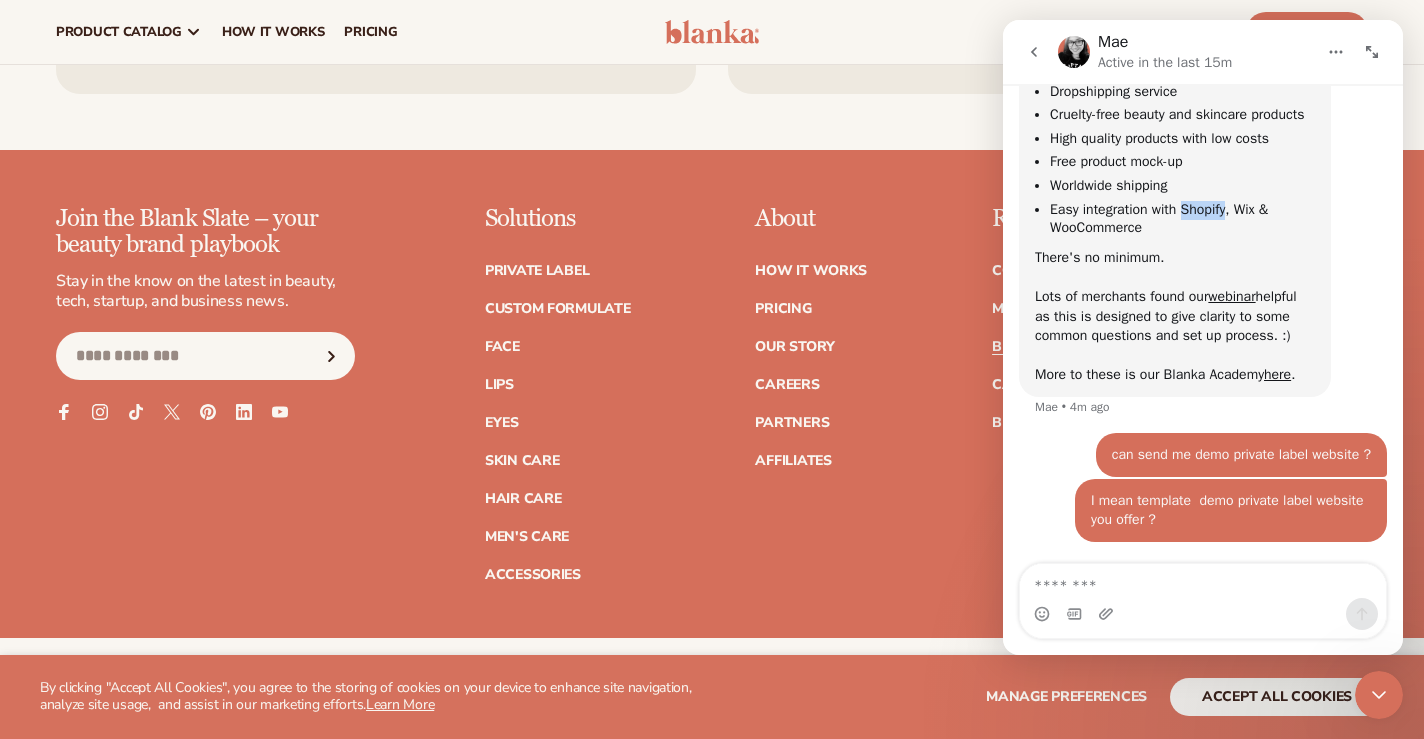 click on "Easy integration with Shopify, Wix & WooCommerce" at bounding box center (1182, 219) 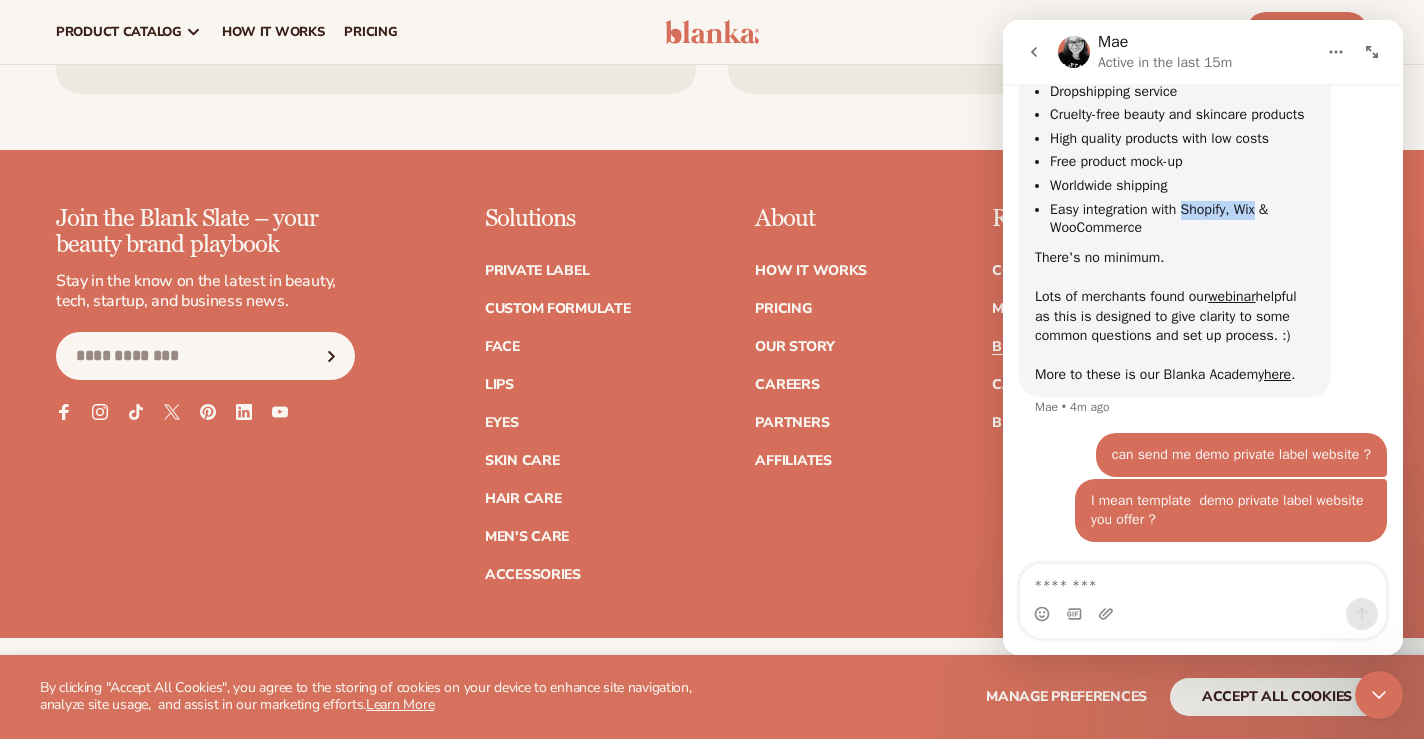 drag, startPoint x: 1189, startPoint y: 198, endPoint x: 1269, endPoint y: 195, distance: 80.05623 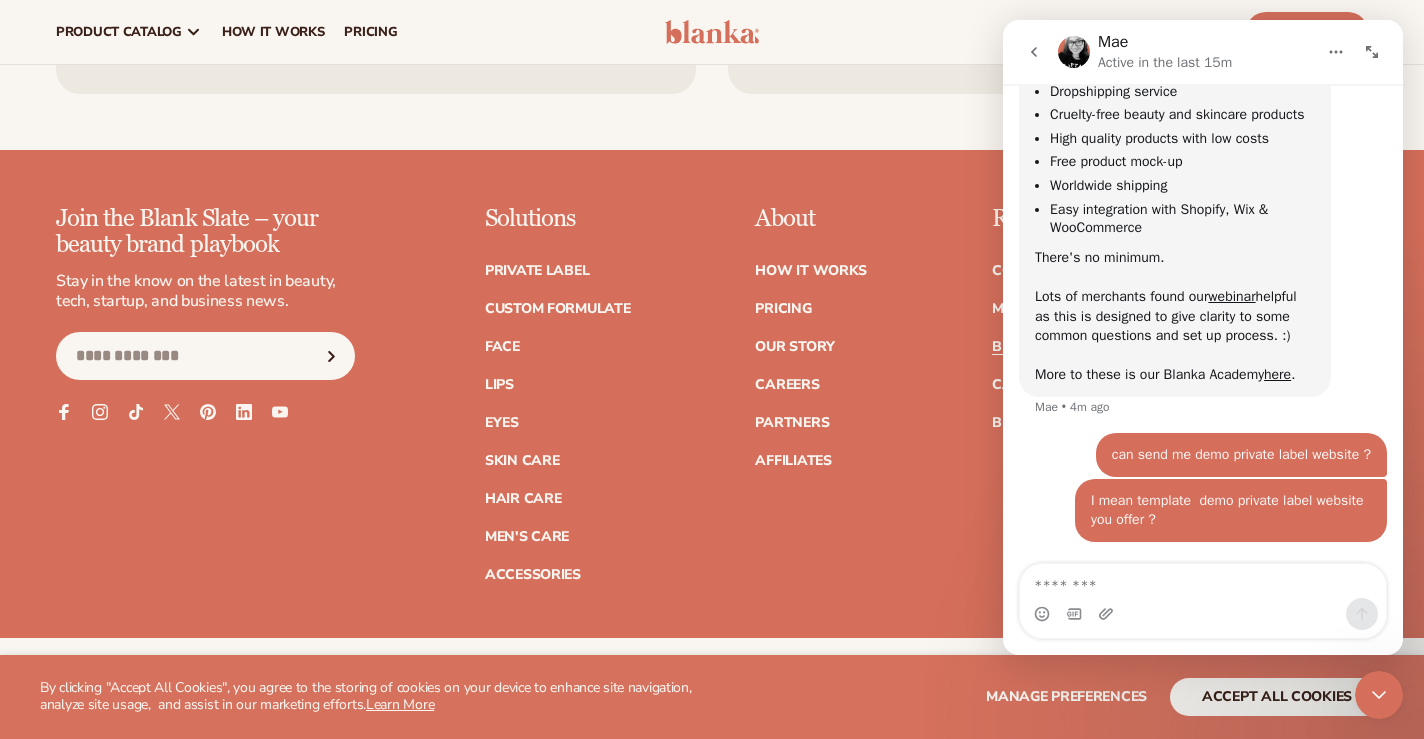 click on "There's no minimum.  Lots of merchants found our  webinar  helpful as this is designed to give clarity to some common questions and set up process. :) More to these is our Blanka Academy  here ." at bounding box center [1175, 316] 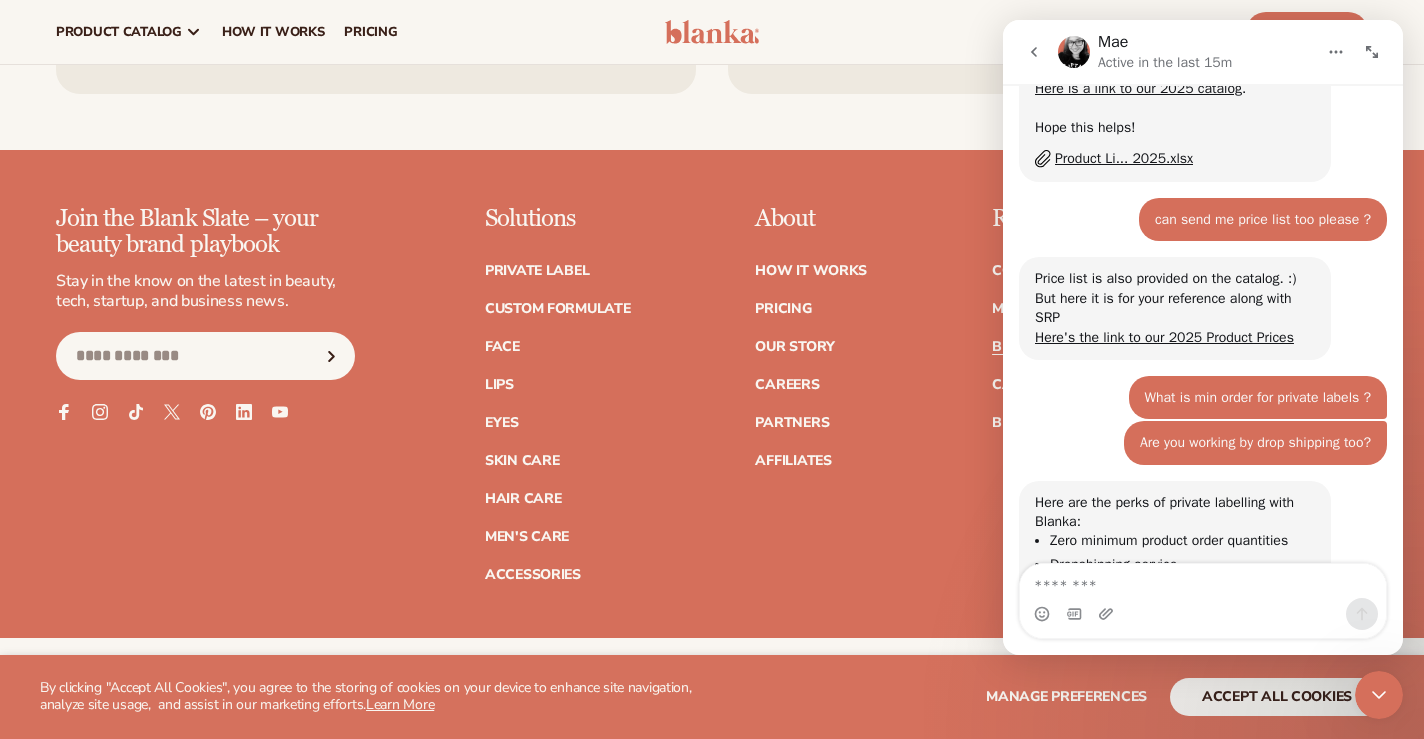 scroll, scrollTop: 1967, scrollLeft: 0, axis: vertical 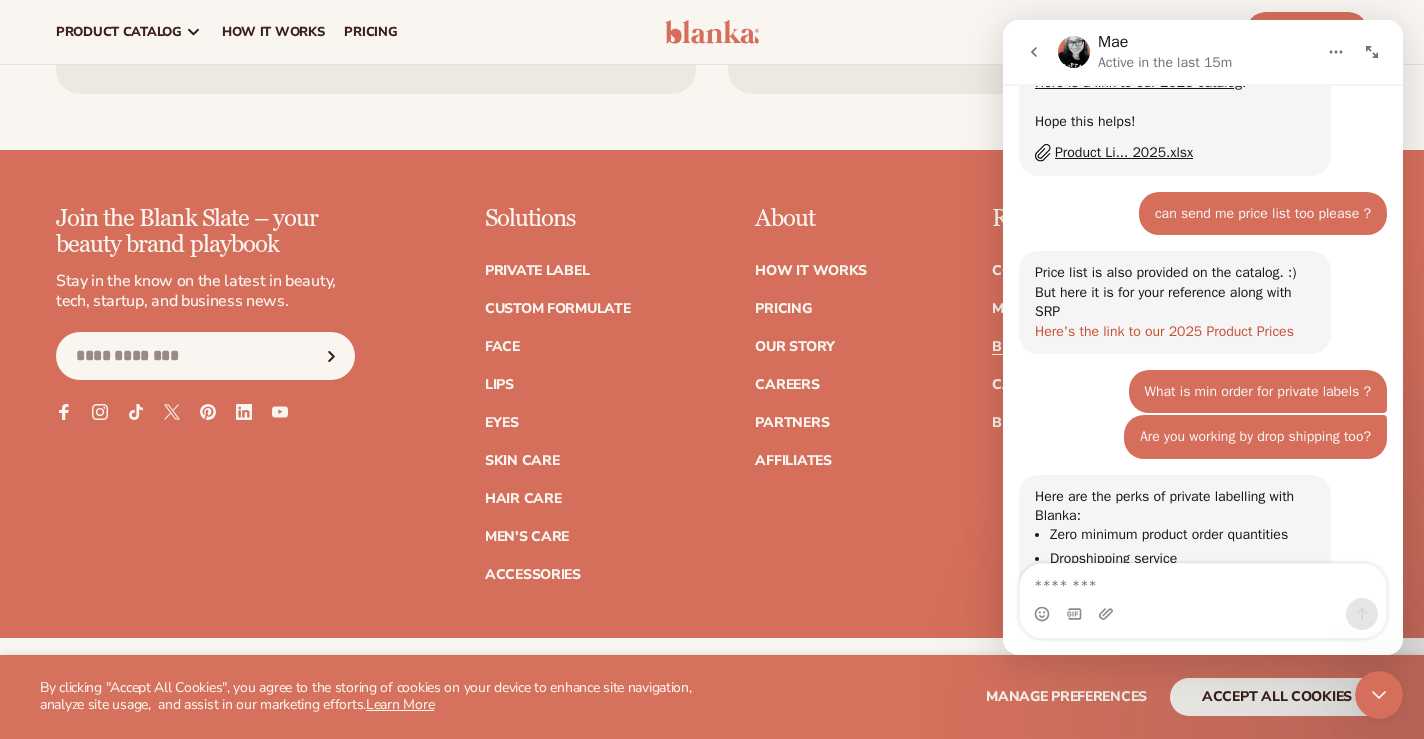 click on "Here's the link to our 2025 Product Prices" at bounding box center [1164, 331] 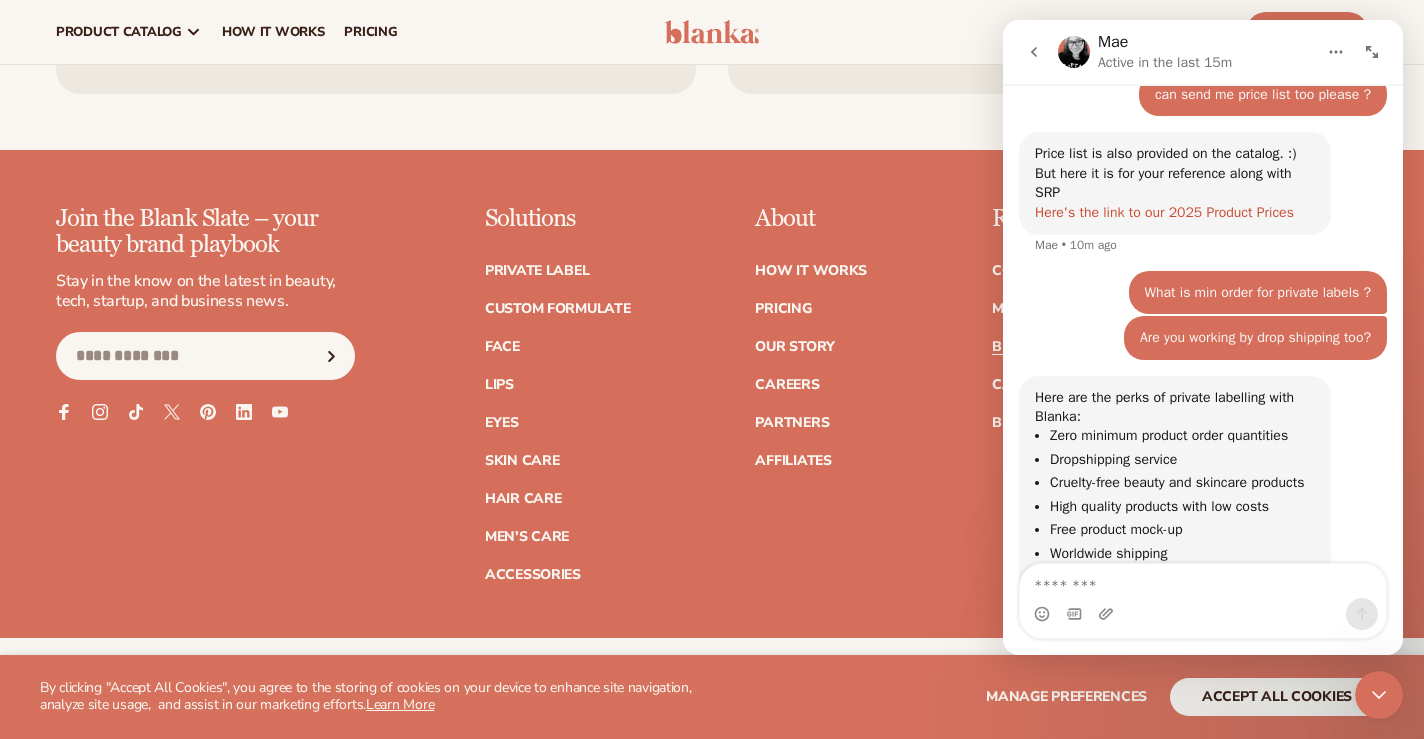 scroll, scrollTop: 2458, scrollLeft: 0, axis: vertical 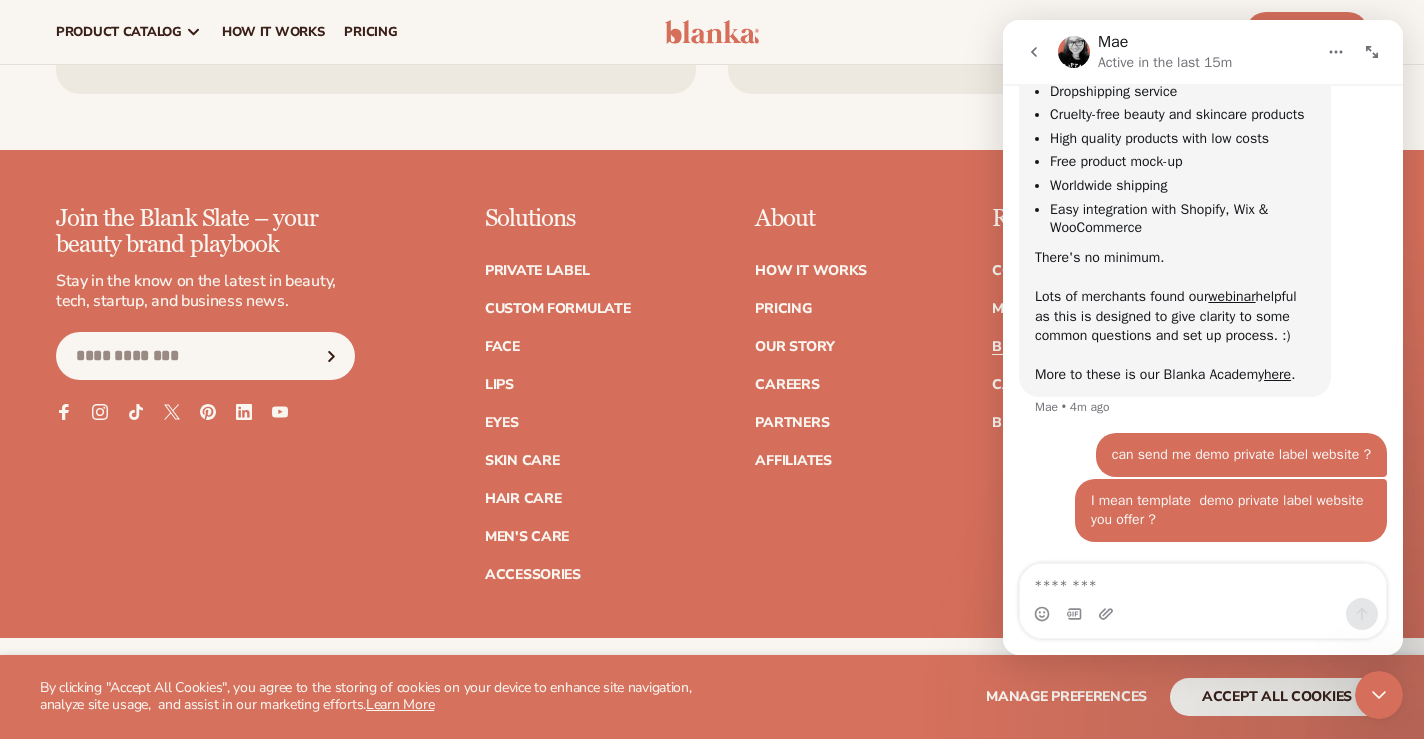 click on "There's no minimum.  Lots of merchants found our  webinar  helpful as this is designed to give clarity to some common questions and set up process. :) More to these is our Blanka Academy  here ." at bounding box center [1175, 316] 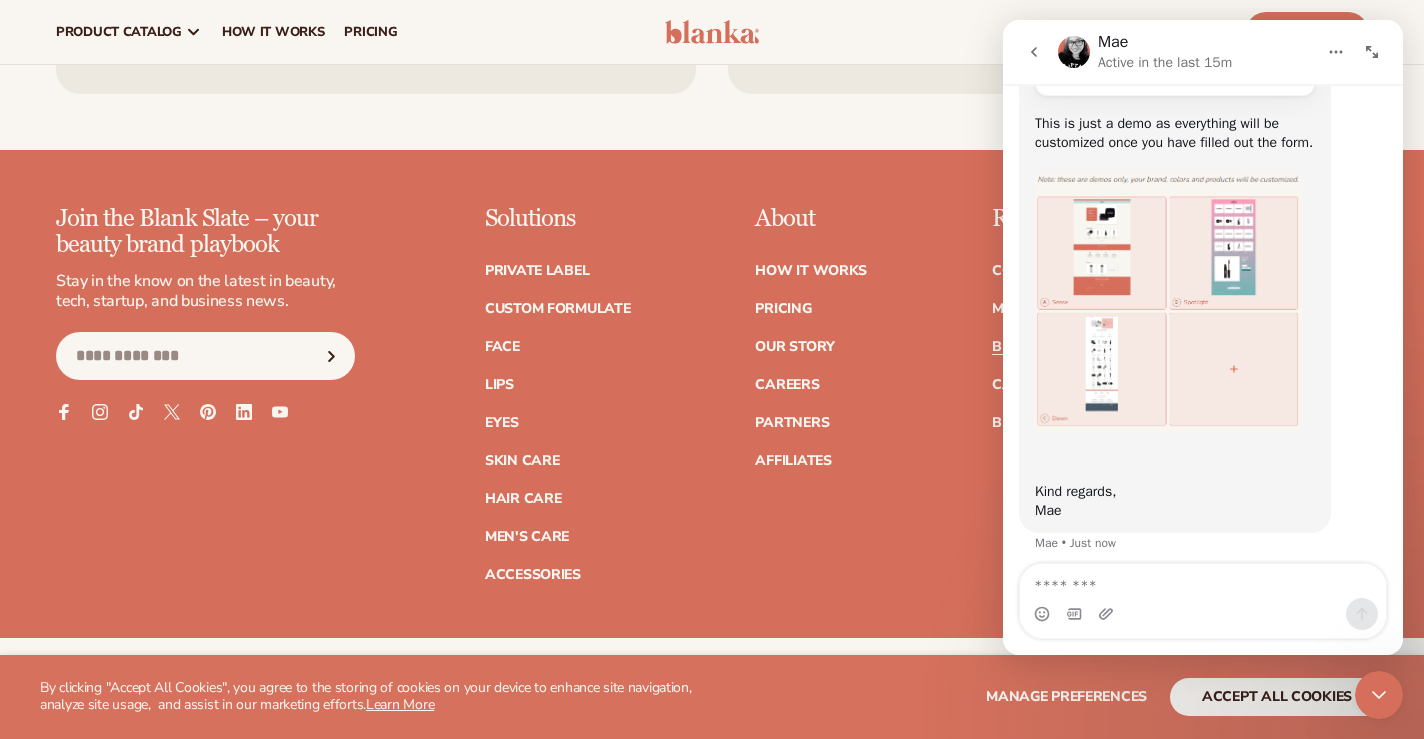 scroll, scrollTop: 3253, scrollLeft: 0, axis: vertical 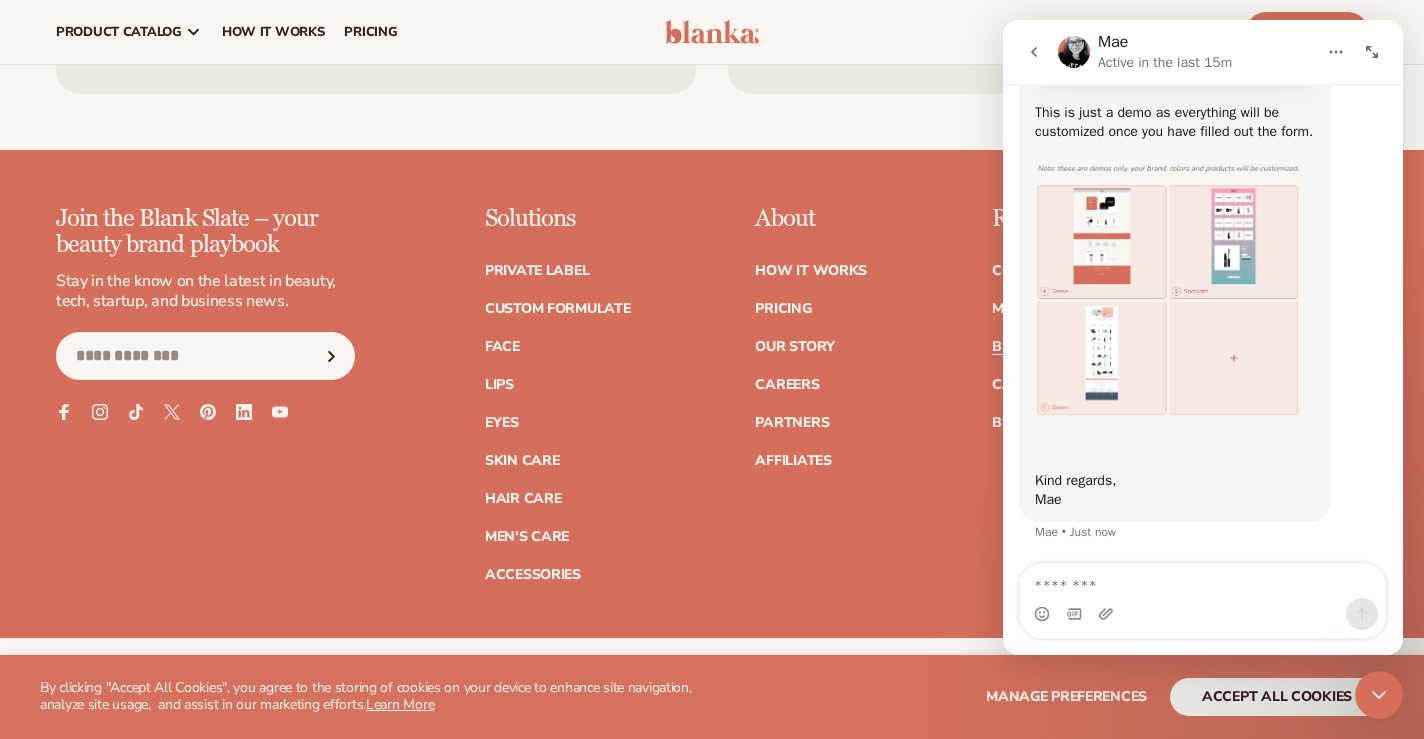 click at bounding box center [1169, 291] 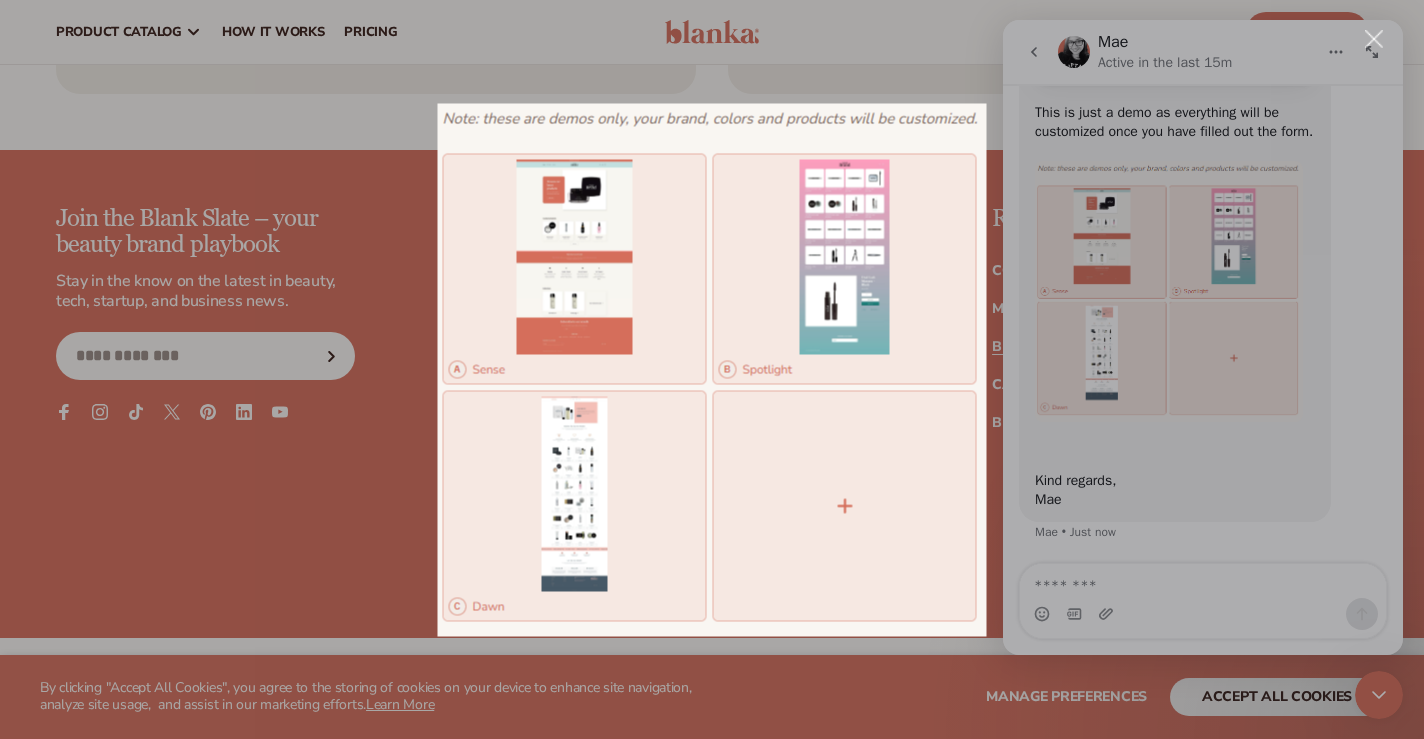 click at bounding box center (712, 369) 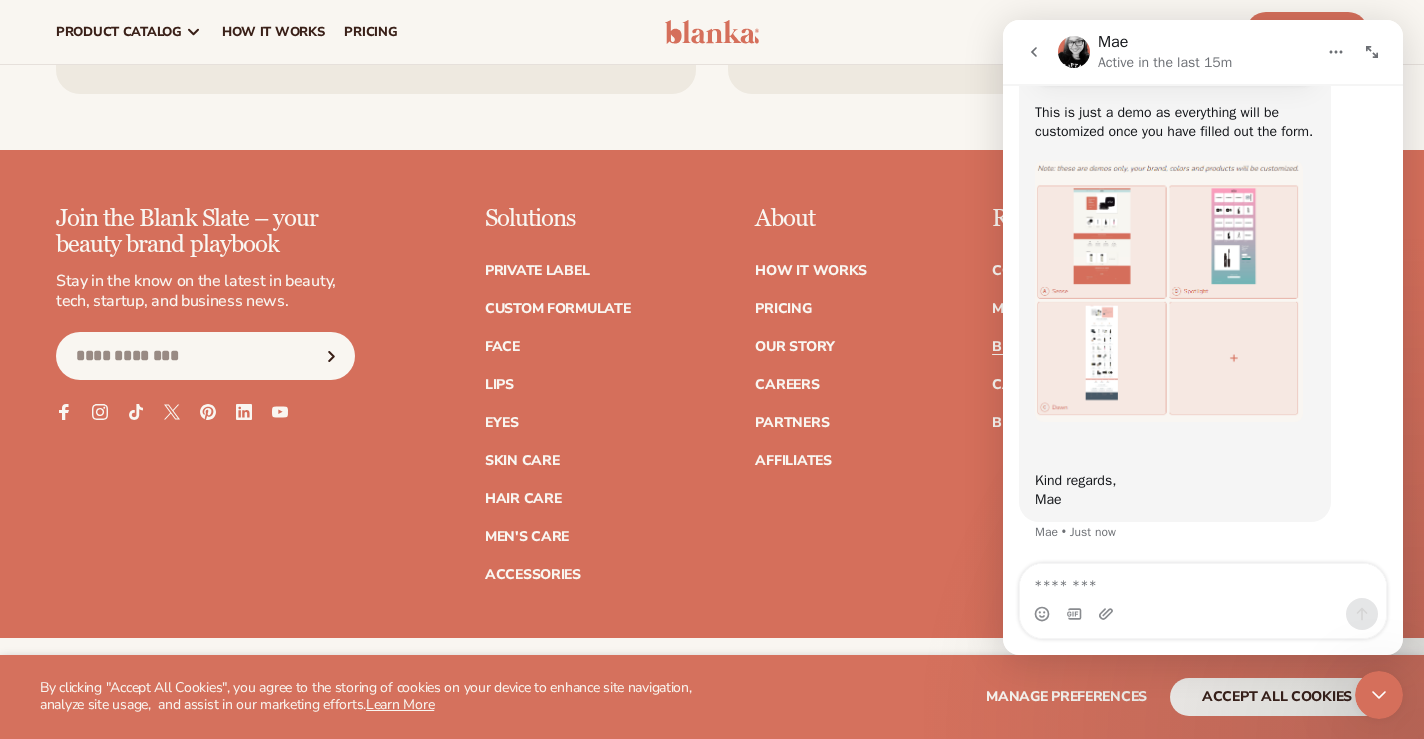click on "Are you referring to the pre-built website? Kindly note that this feature is available for VIP users that are on Annual Membership.  After purchasing, there will be limited themes you could choose from. You will have to fill out a typeform and indicate your preferred theme. To get to know more of the inclusions, you can check more details below.   What is a Pre-built Shopify store? Learn about our pre-built Shopify store   This is just a demo as everything will be customized once you have filled out the form. ​ ​ Kind regards, Mae Mae    •   Just now" at bounding box center [1203, 169] 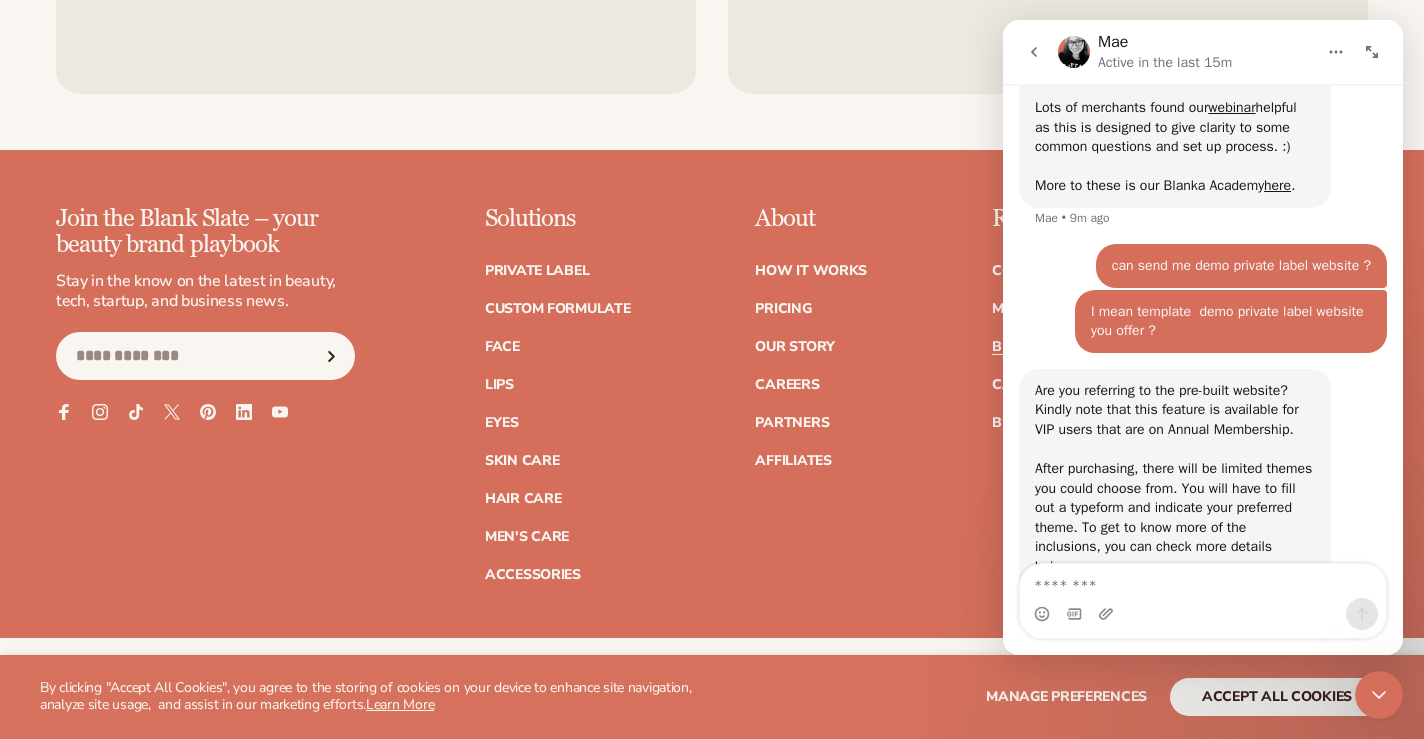 scroll, scrollTop: 4530, scrollLeft: 0, axis: vertical 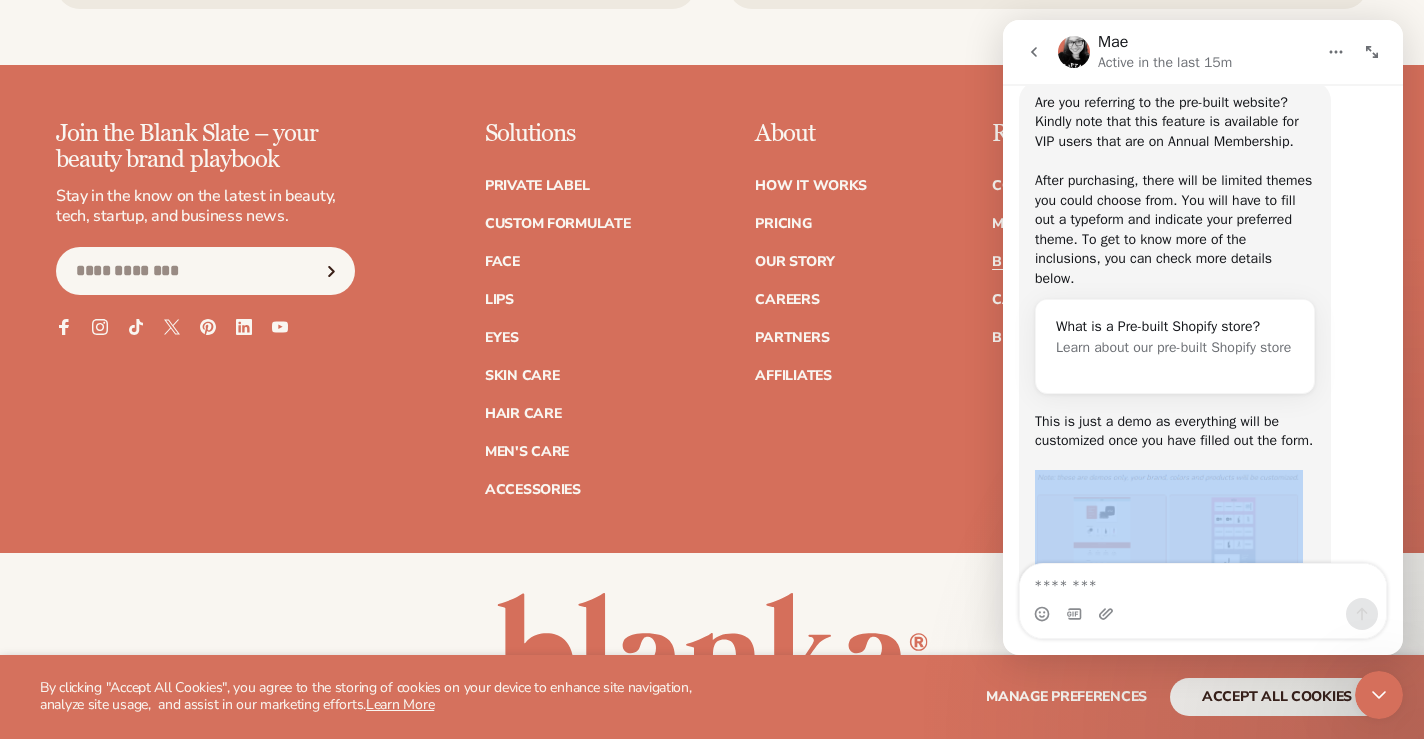 drag, startPoint x: 1395, startPoint y: 471, endPoint x: 1394, endPoint y: 524, distance: 53.009434 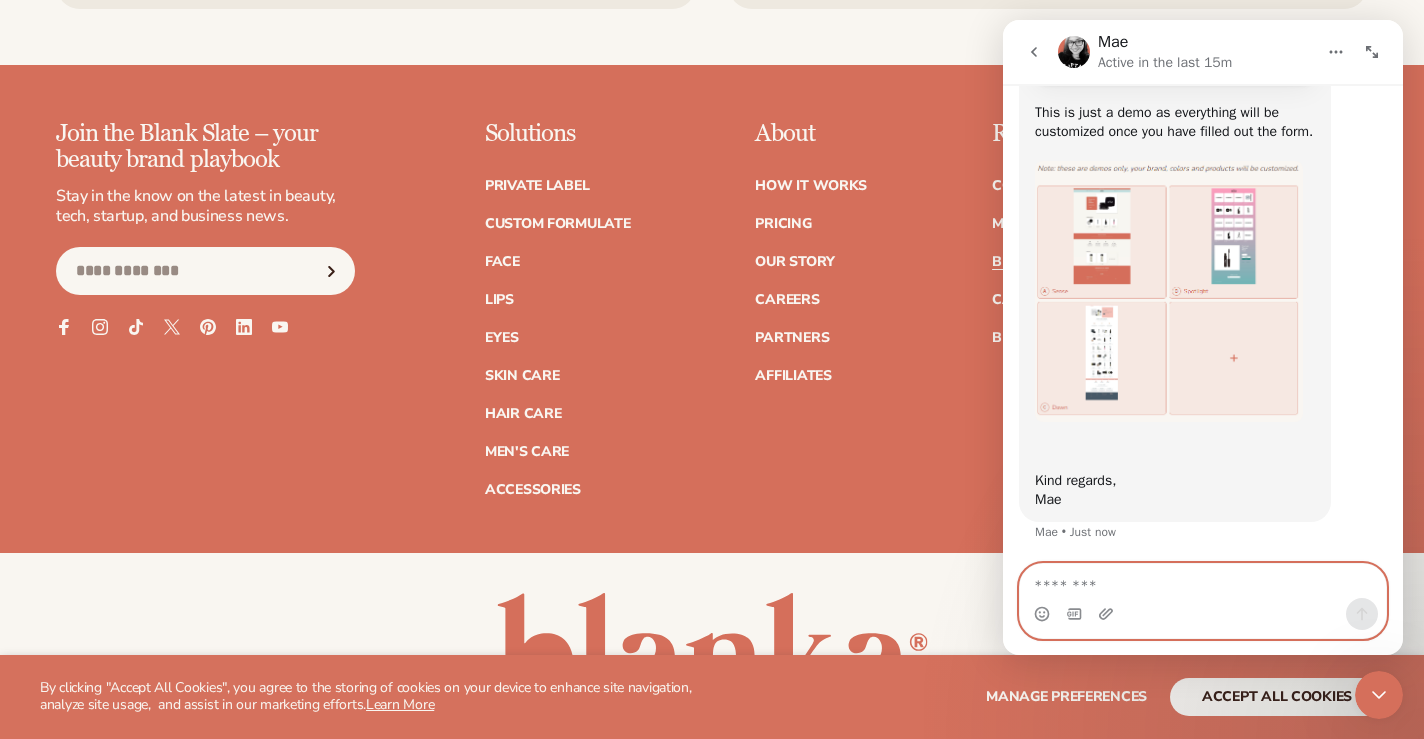 click at bounding box center [1203, 581] 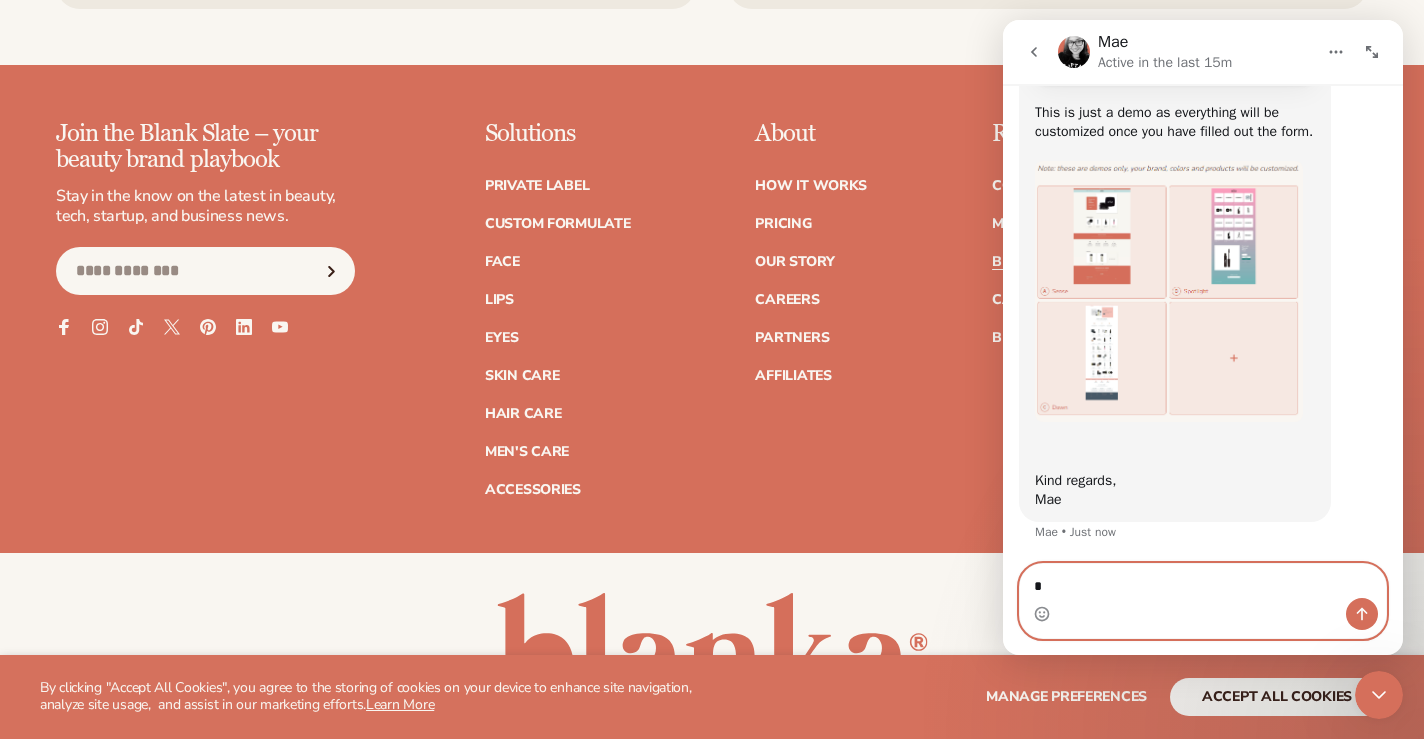 type on "**" 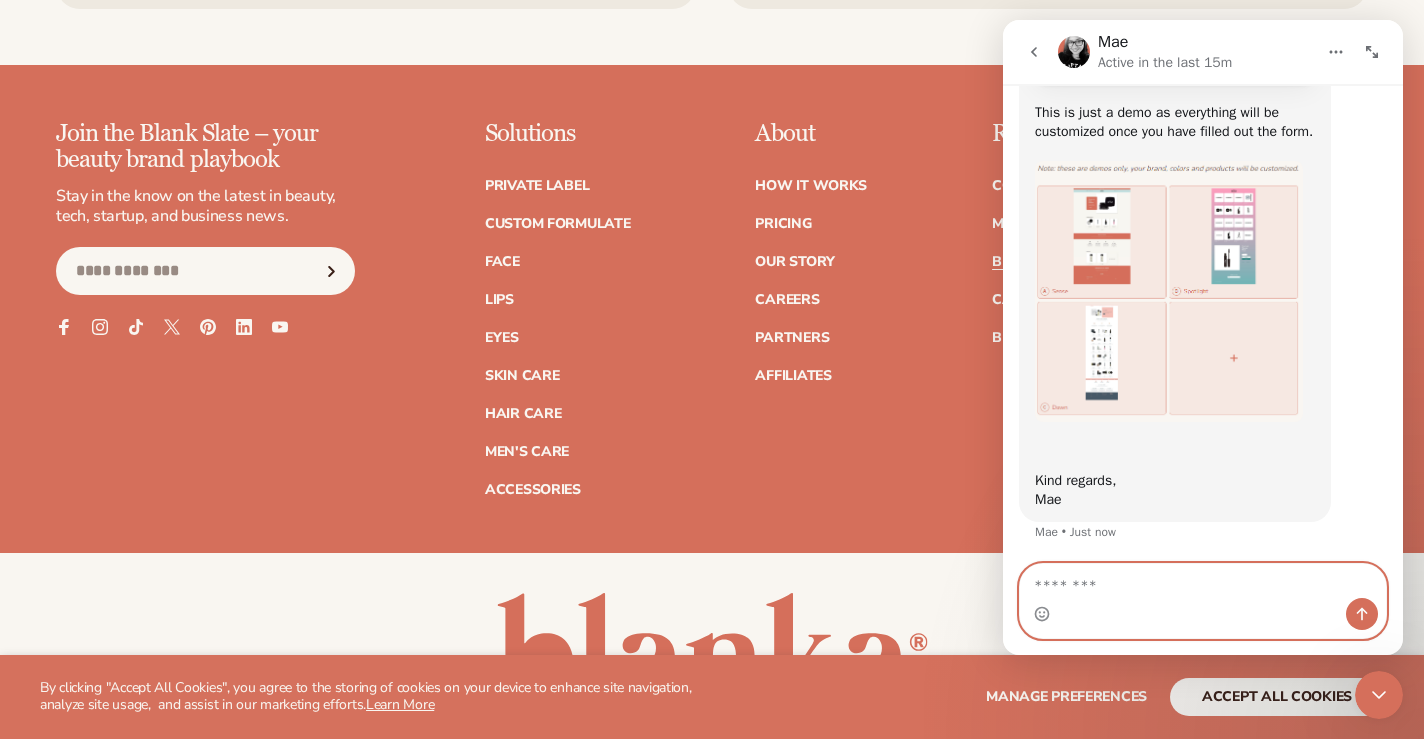 scroll, scrollTop: 3312, scrollLeft: 0, axis: vertical 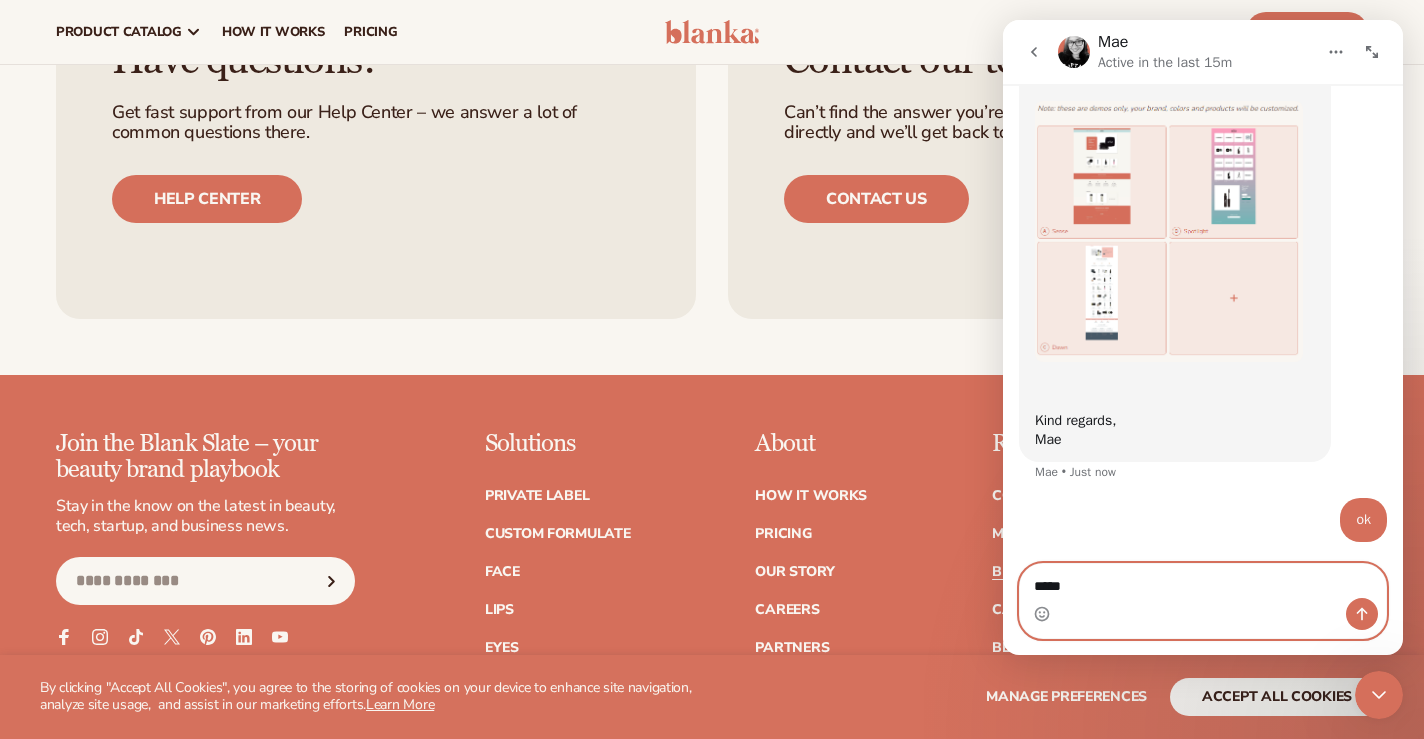 type on "******" 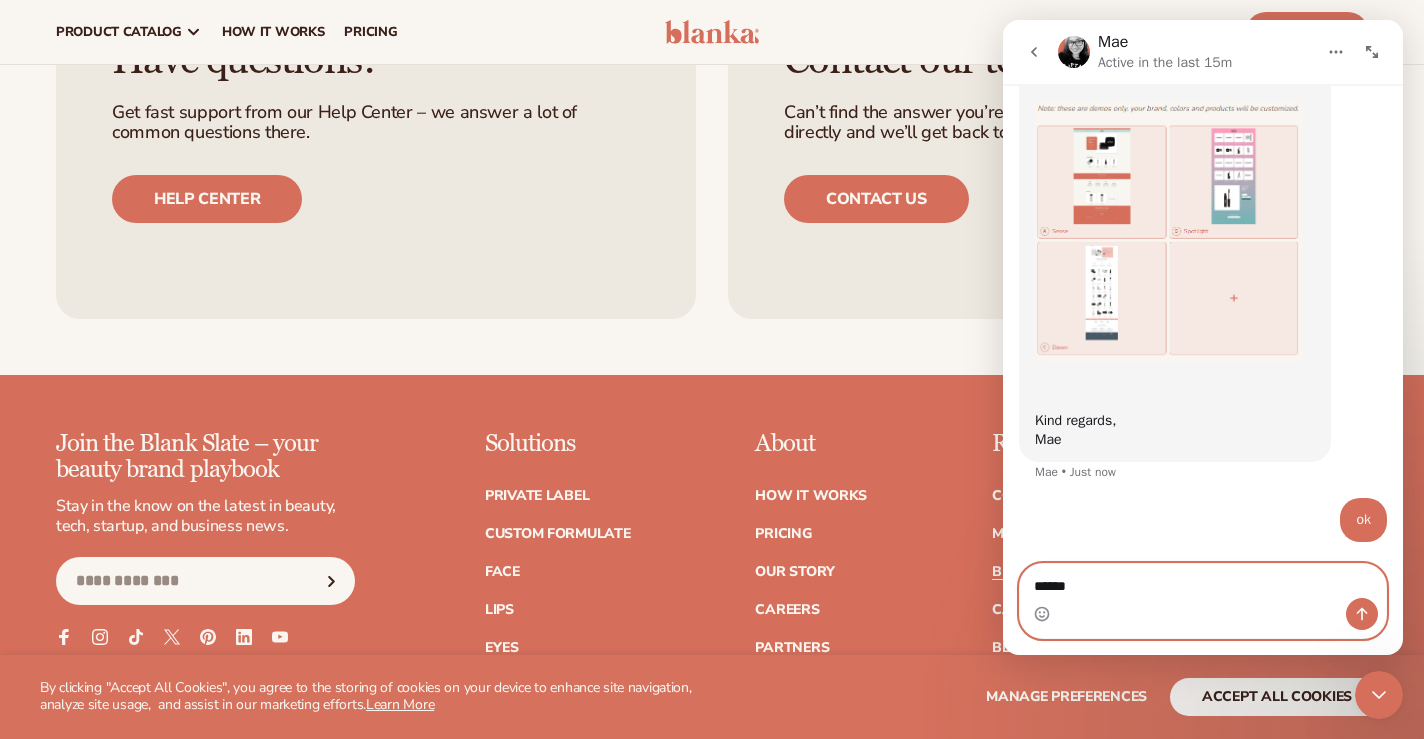 type 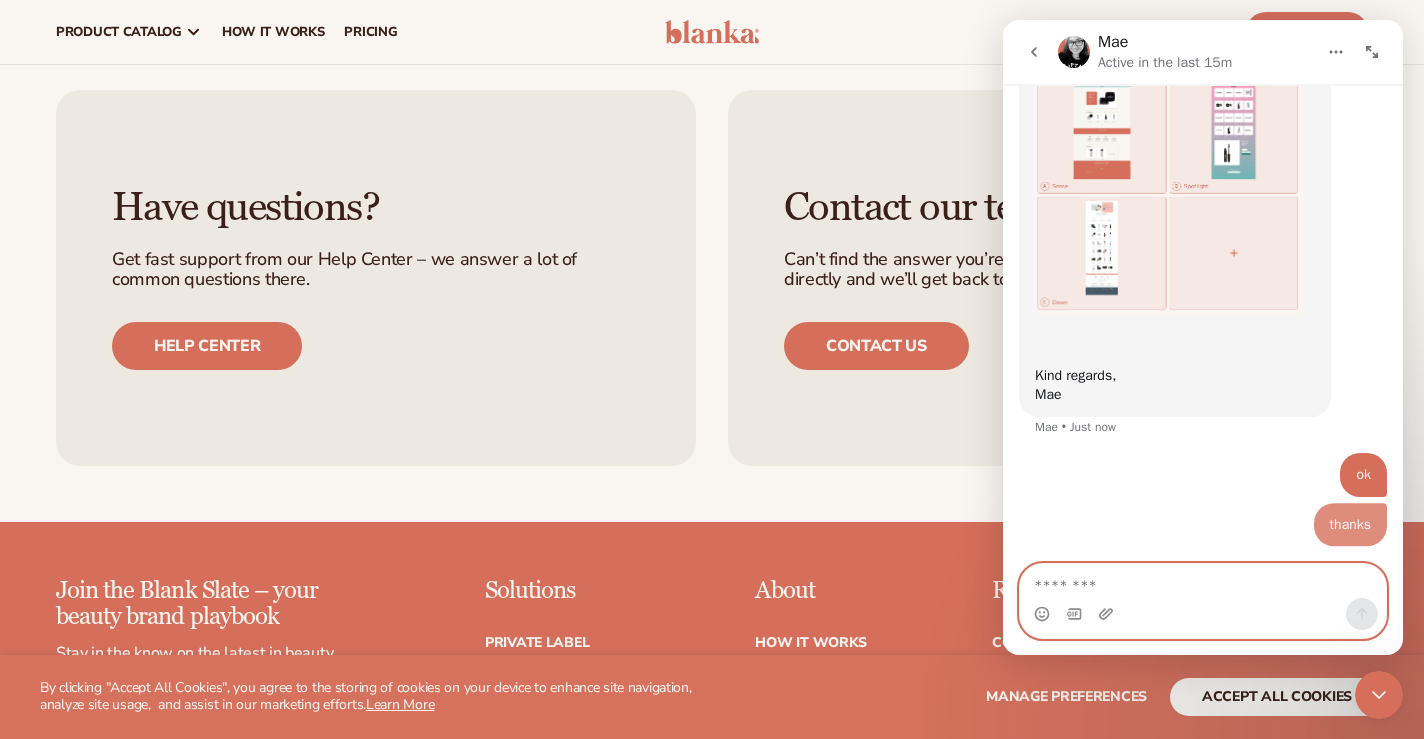 scroll, scrollTop: 3357, scrollLeft: 0, axis: vertical 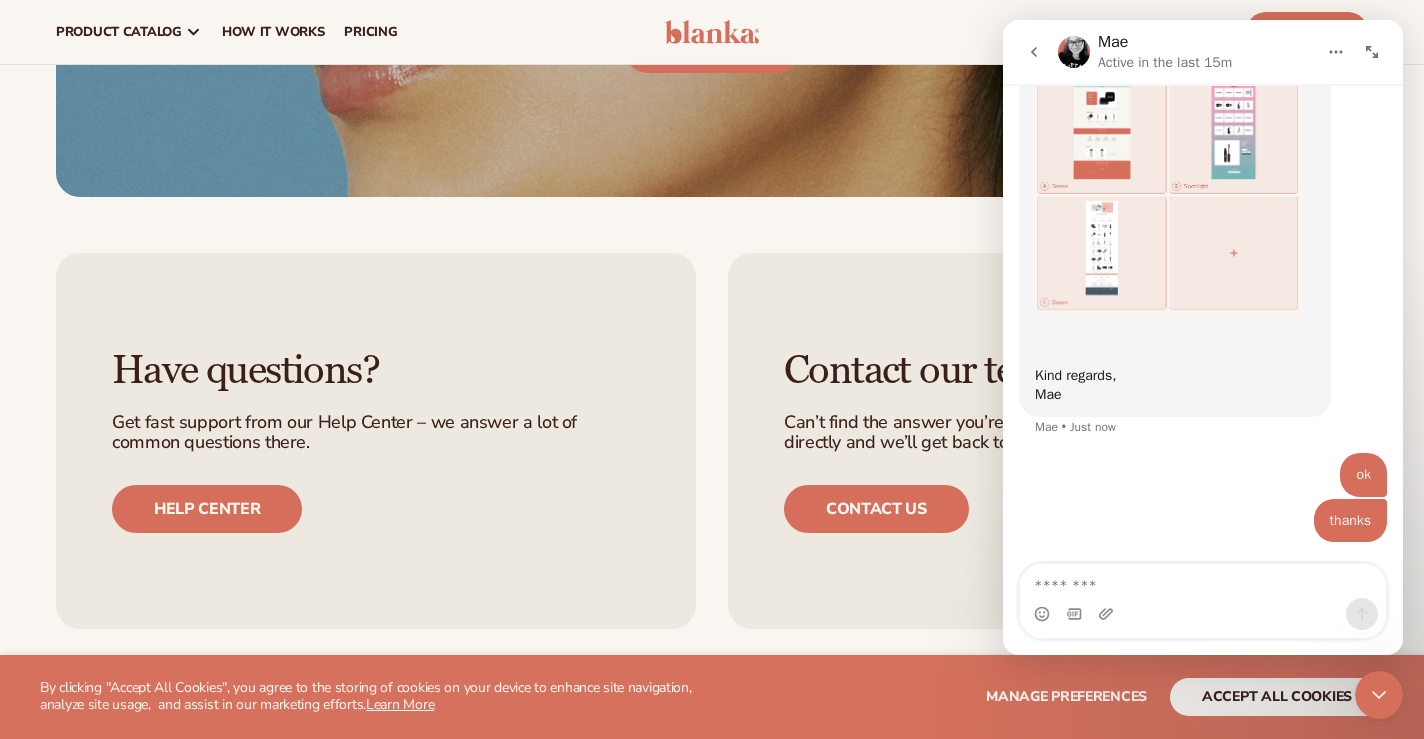 click at bounding box center (1074, 52) 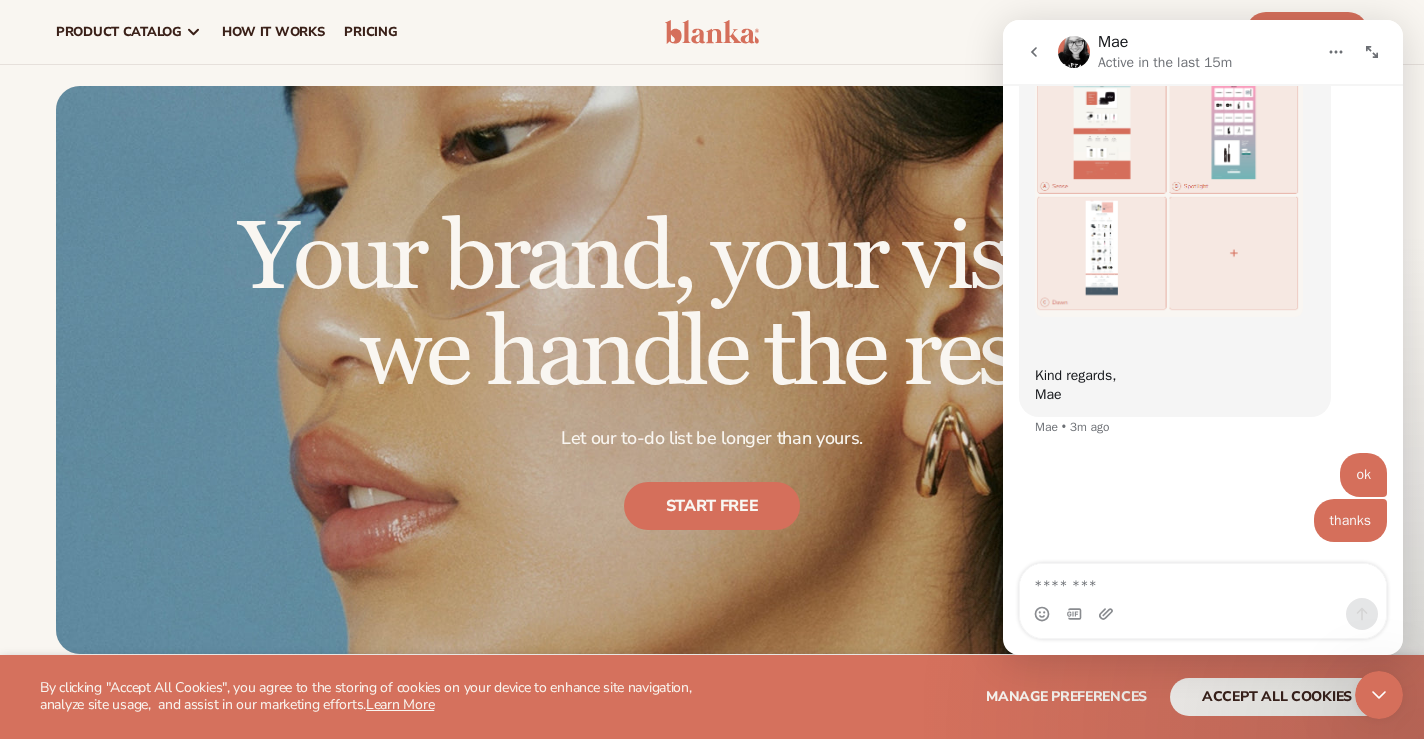 scroll, scrollTop: 3445, scrollLeft: 0, axis: vertical 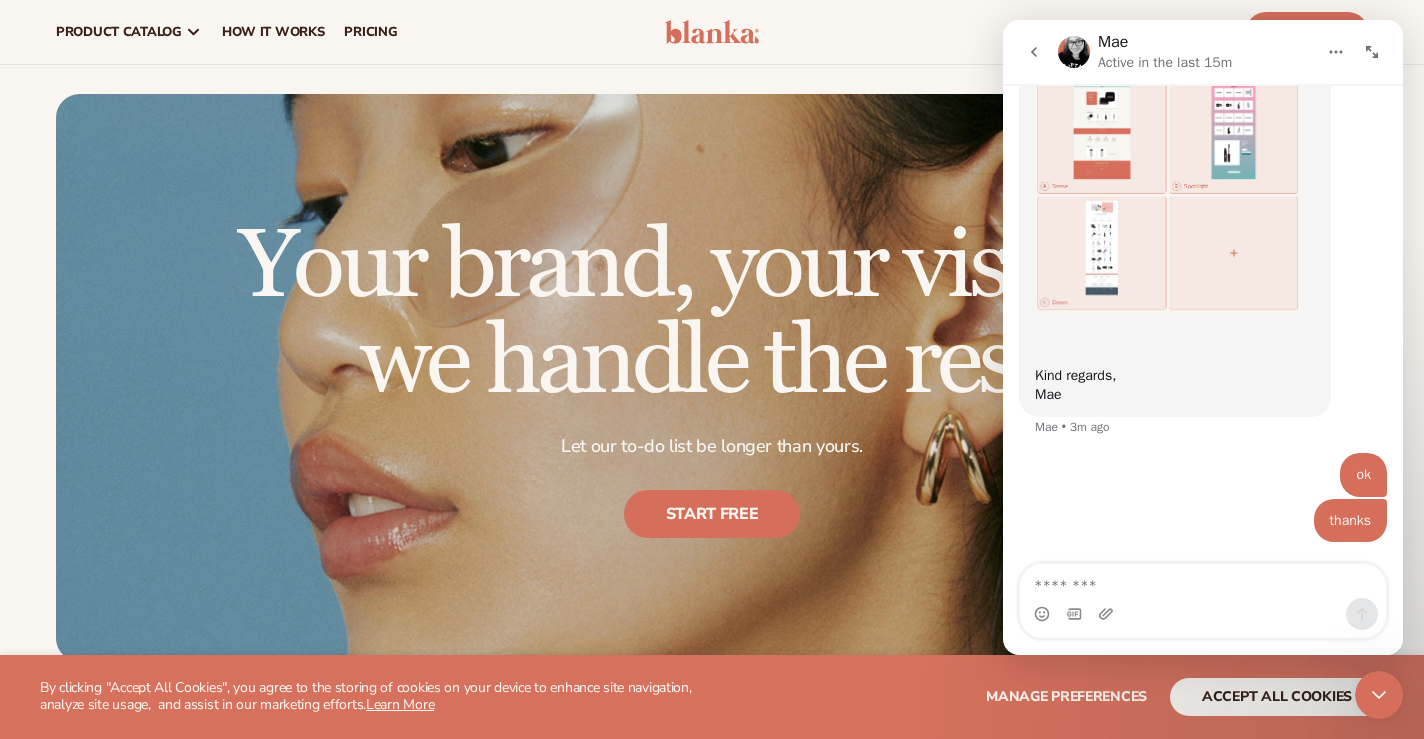 click 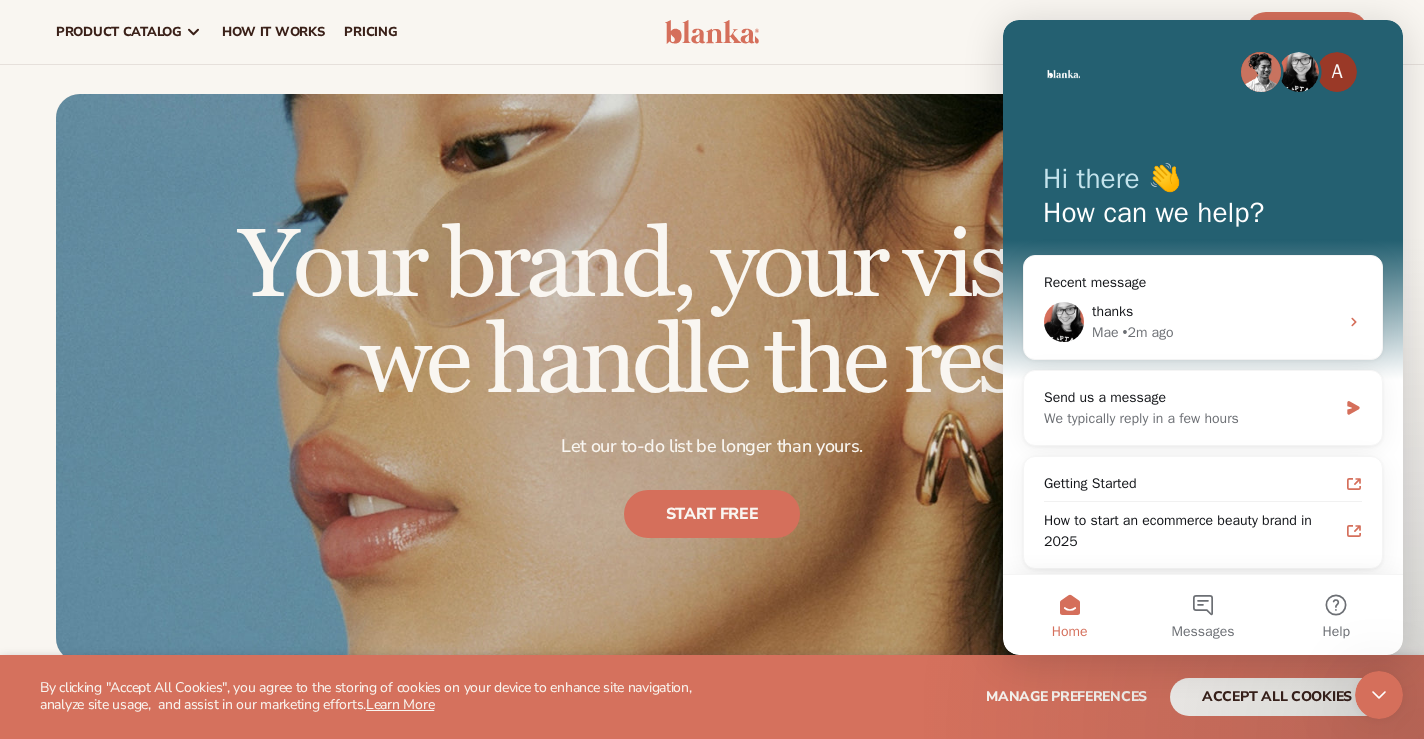 scroll, scrollTop: 0, scrollLeft: 0, axis: both 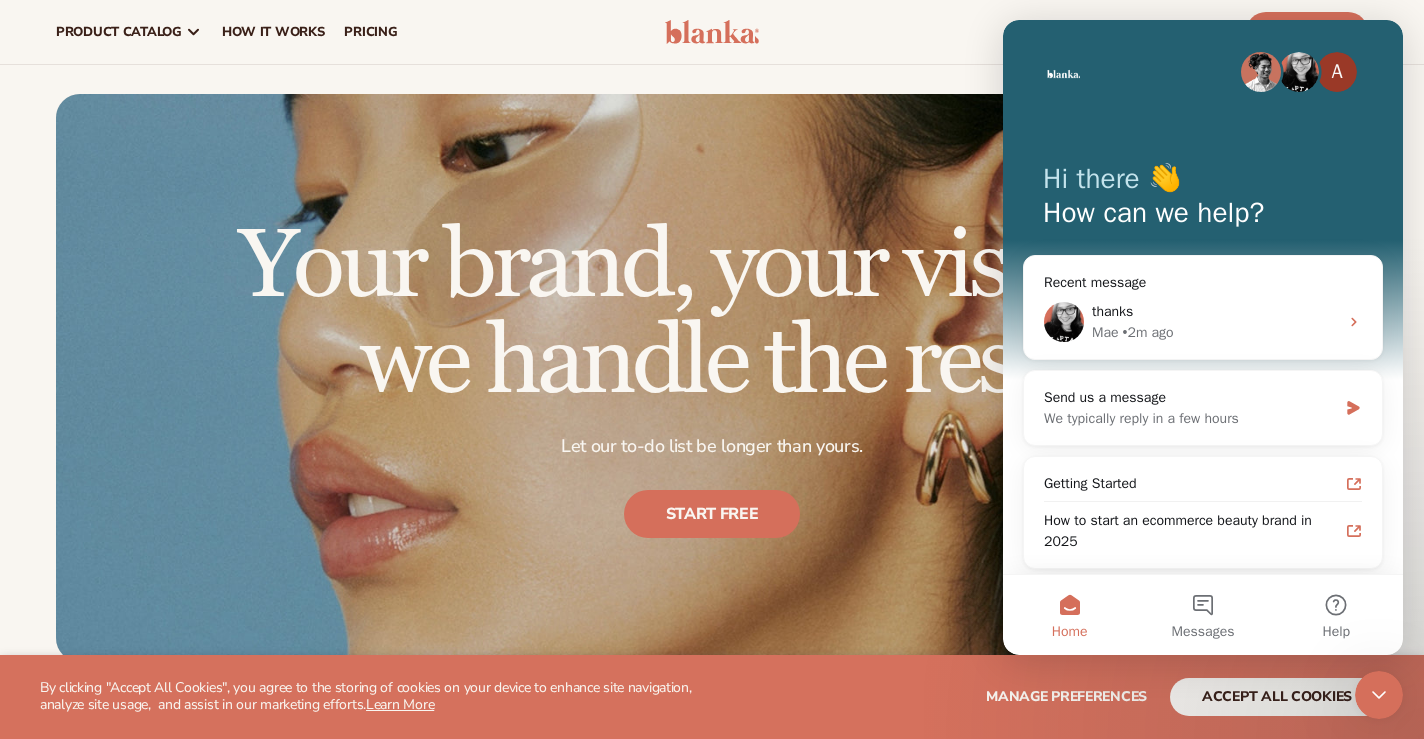 click on "Your brand, your vision– we handle the rest.
Let our to-do list be longer than yours.
Start free" at bounding box center [712, 378] 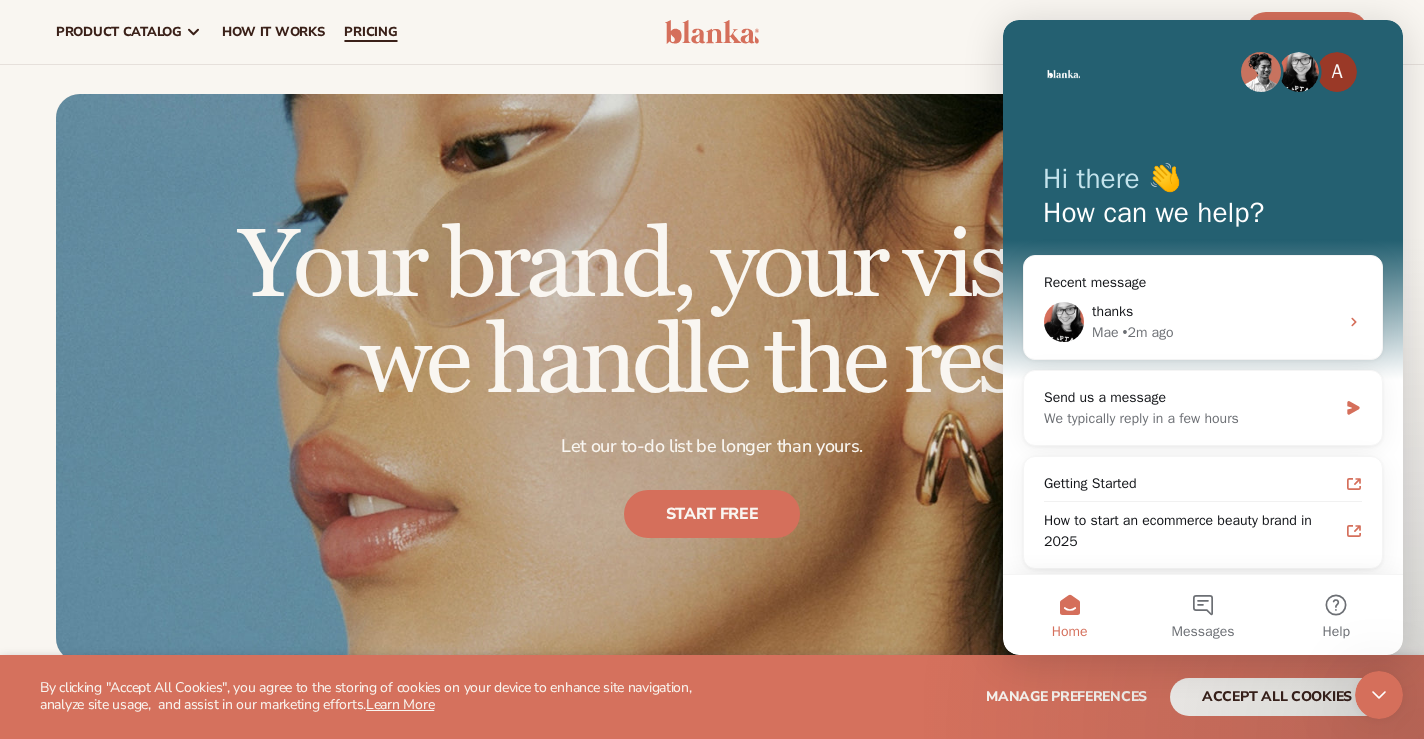 click on "pricing" at bounding box center (370, 32) 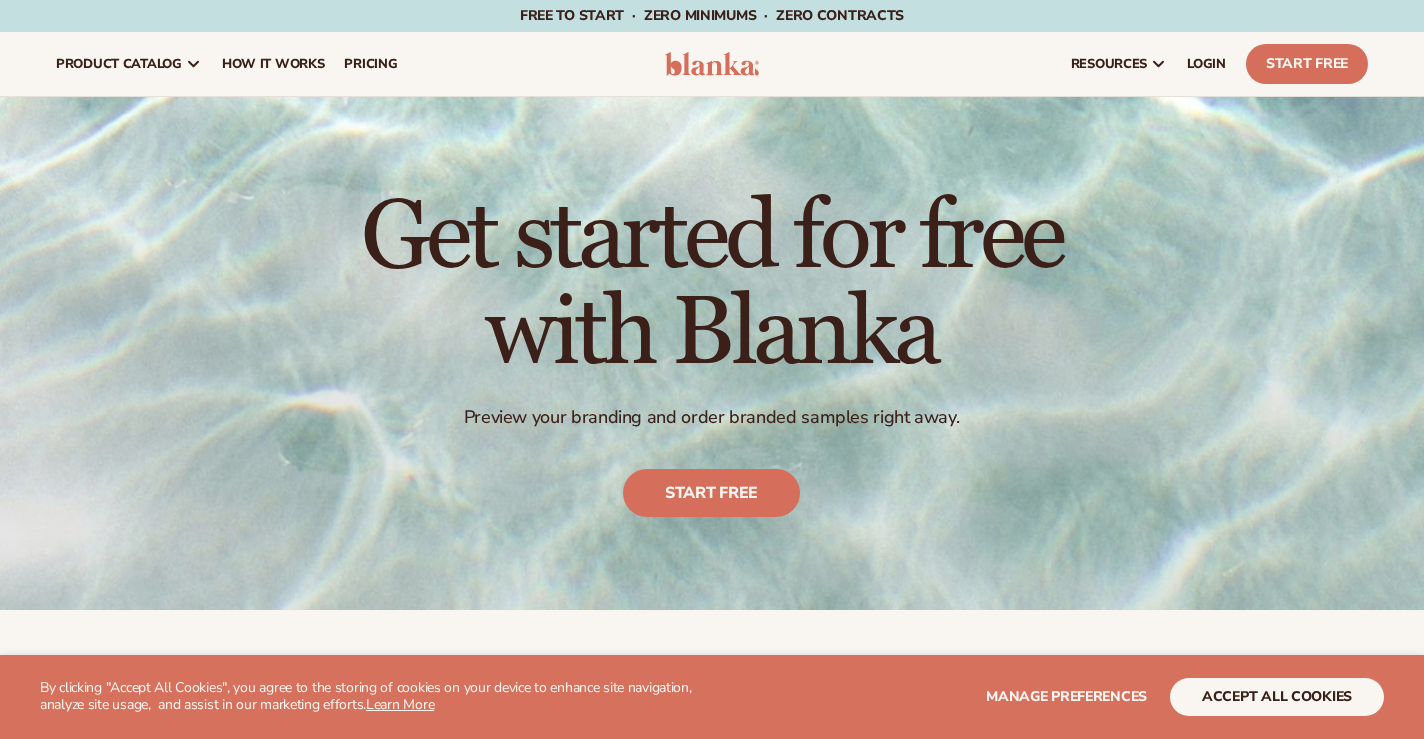scroll, scrollTop: 0, scrollLeft: 0, axis: both 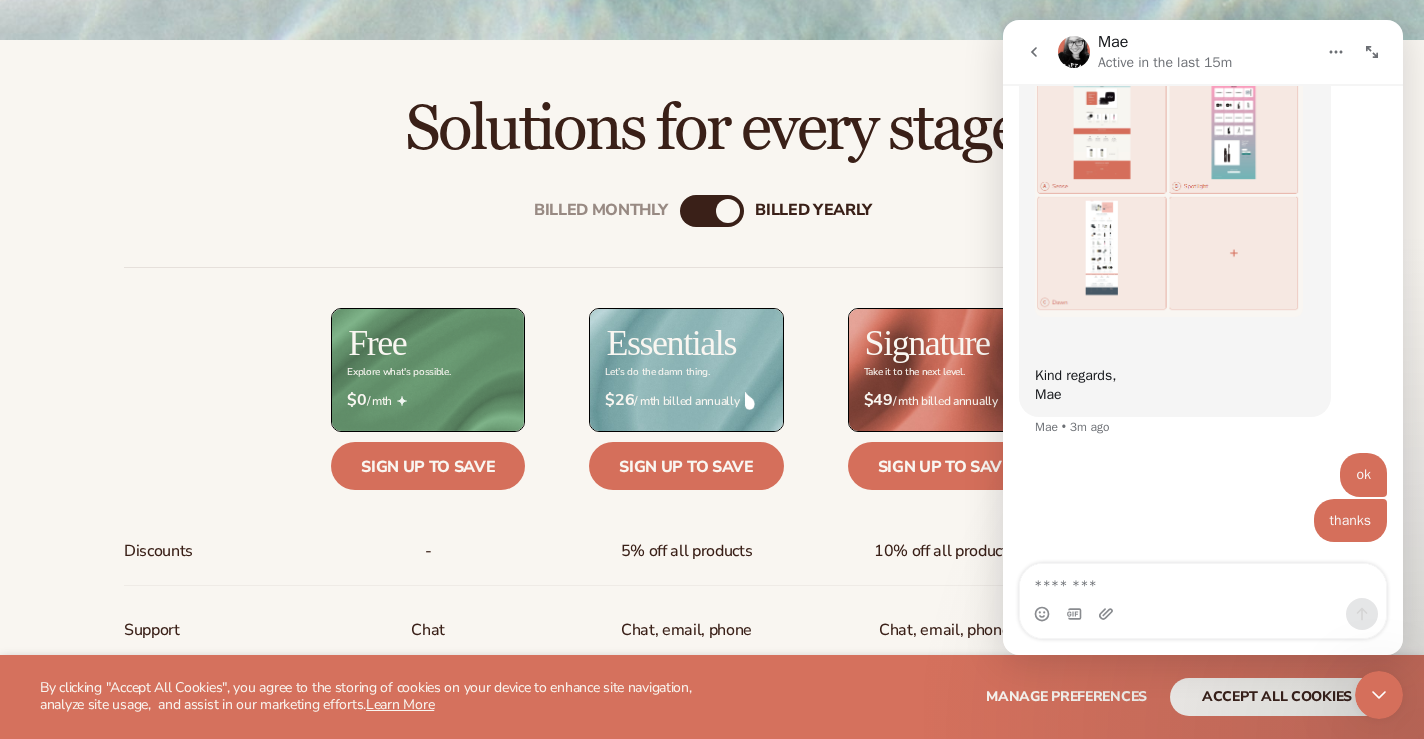click on "Billed Monthly
billed Yearly
Billed Monthly
billed Yearly
Discounts
Support
Inventory storage &   order fulfillment
Automatic order payments
Priority order processing
Branded package inserts
Prebuilt Shopify store
Free samples" at bounding box center [712, 827] 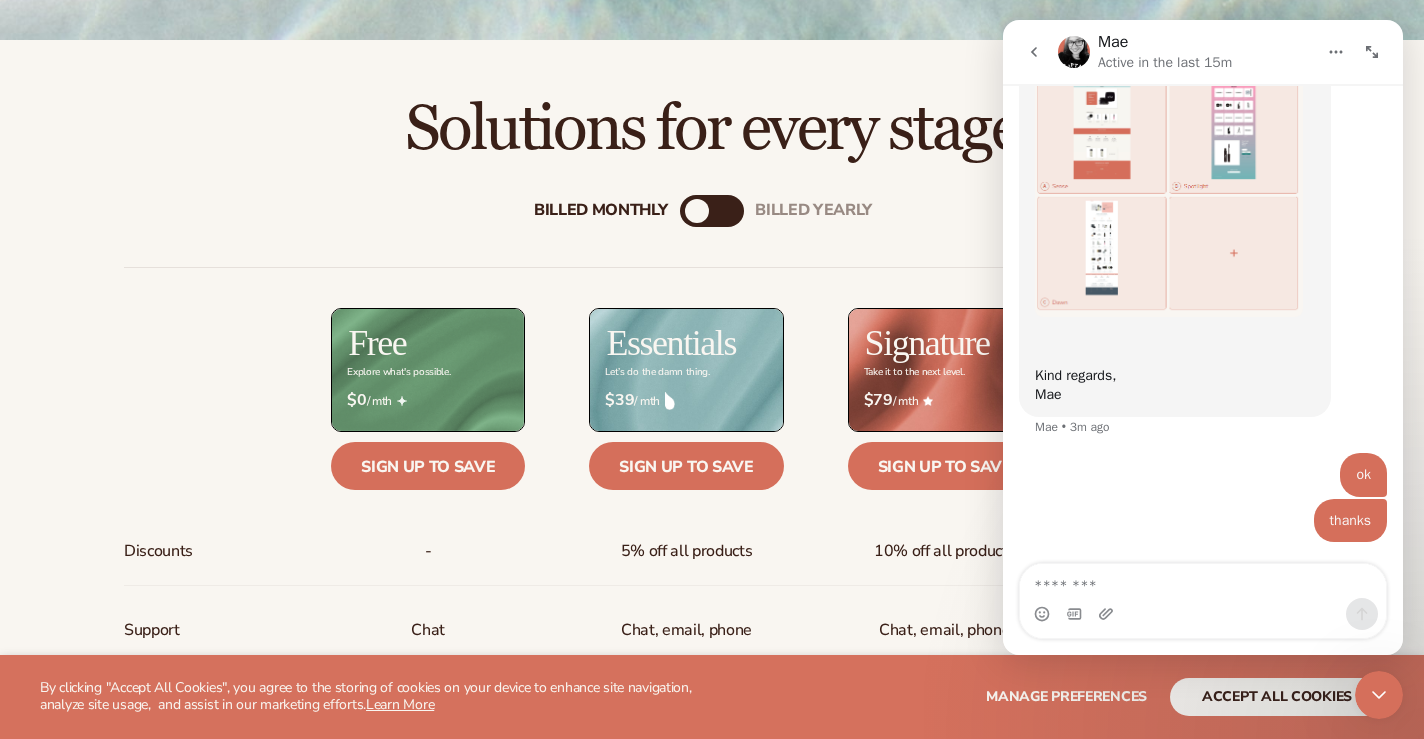 click on "billed Yearly" at bounding box center [732, 211] 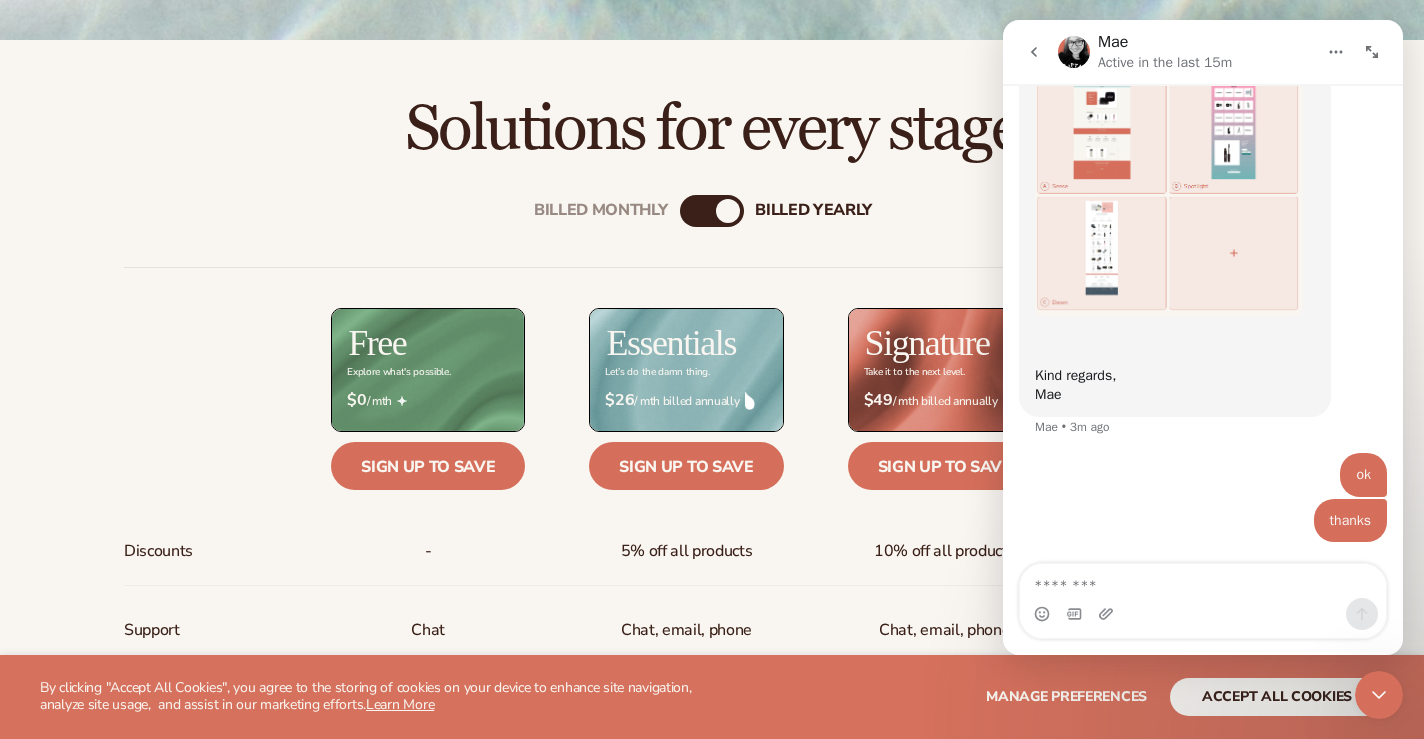 click on "Solutions for every stage" at bounding box center (712, 129) 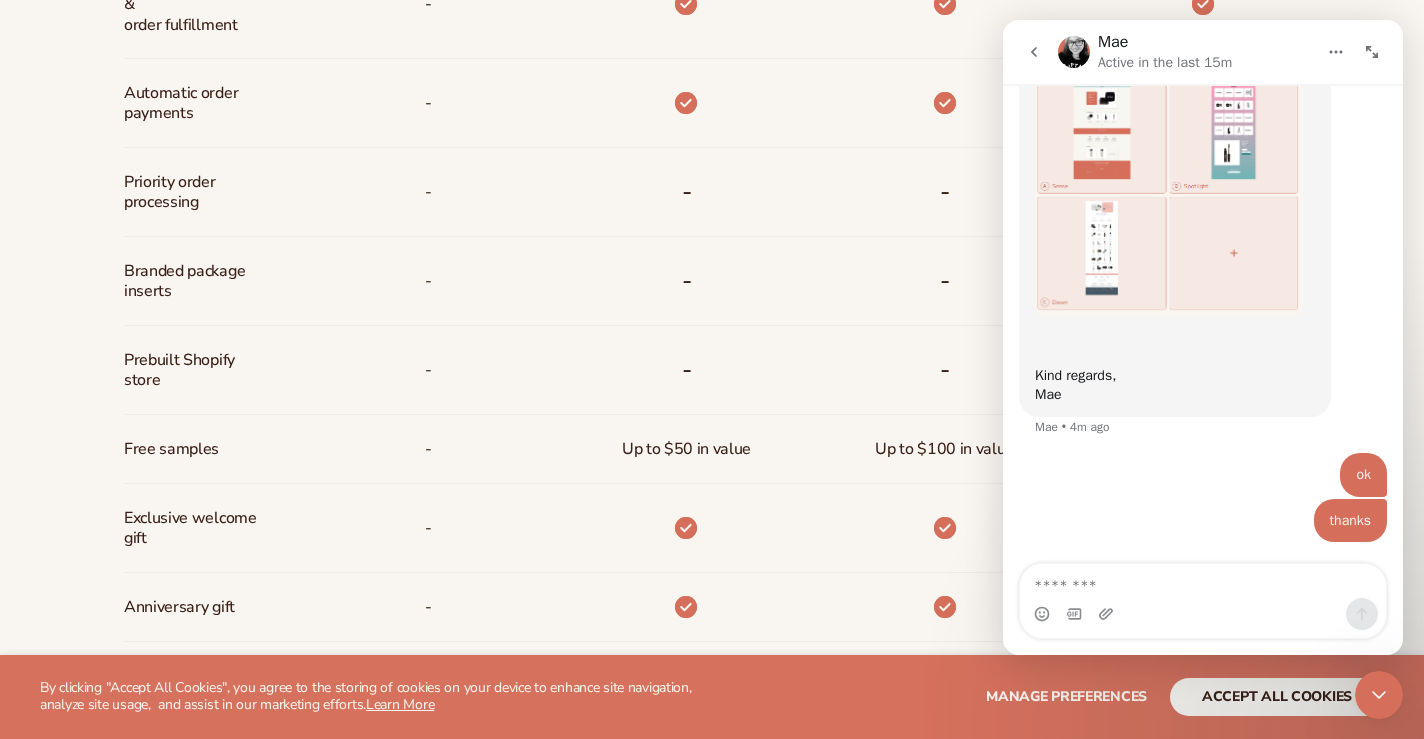 scroll, scrollTop: 1303, scrollLeft: 0, axis: vertical 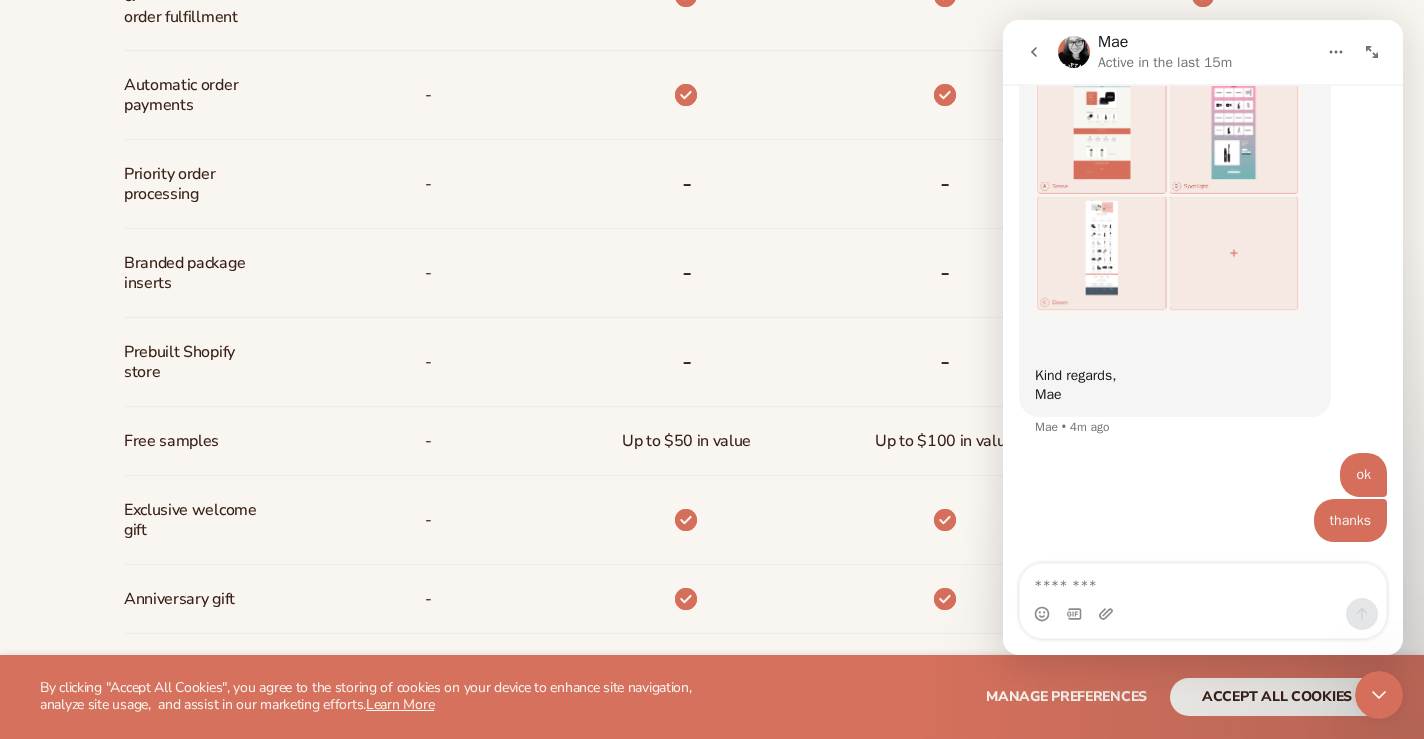 click 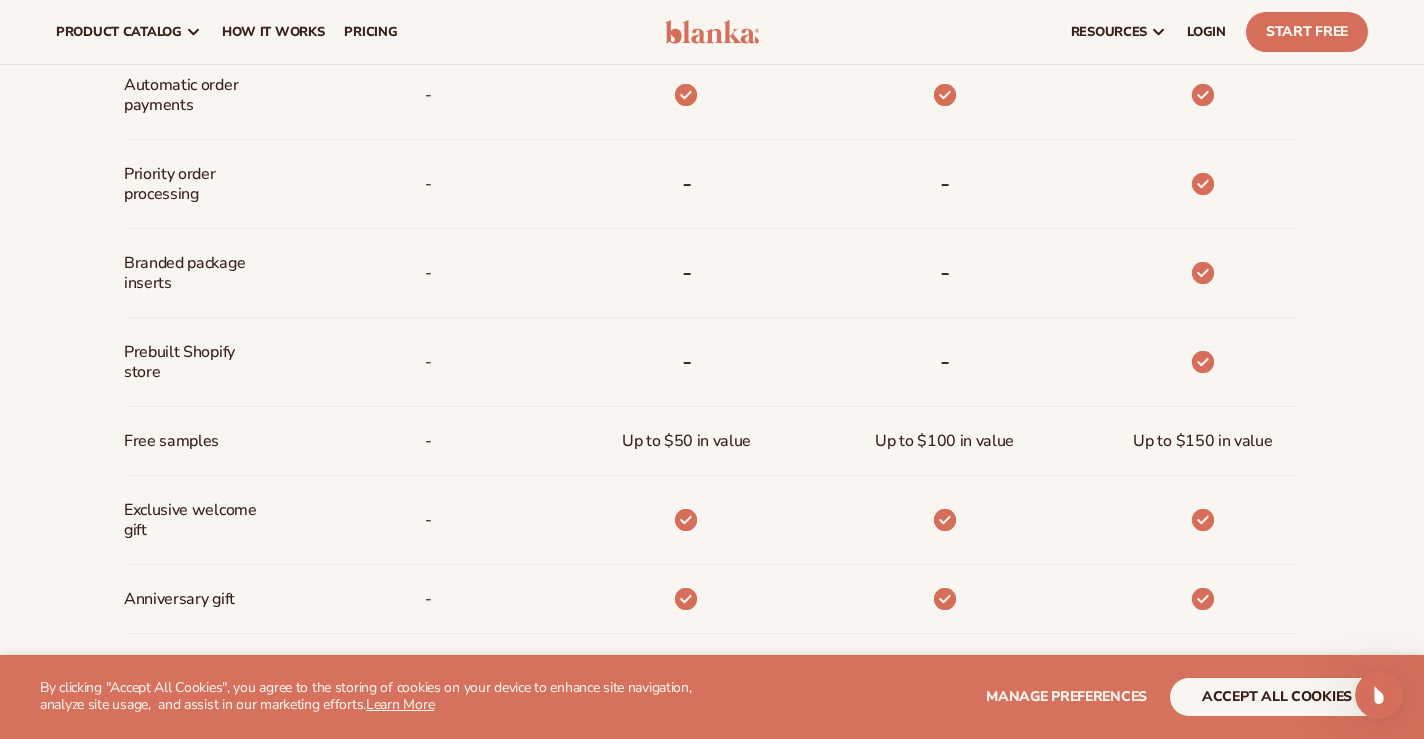 scroll, scrollTop: 1195, scrollLeft: 0, axis: vertical 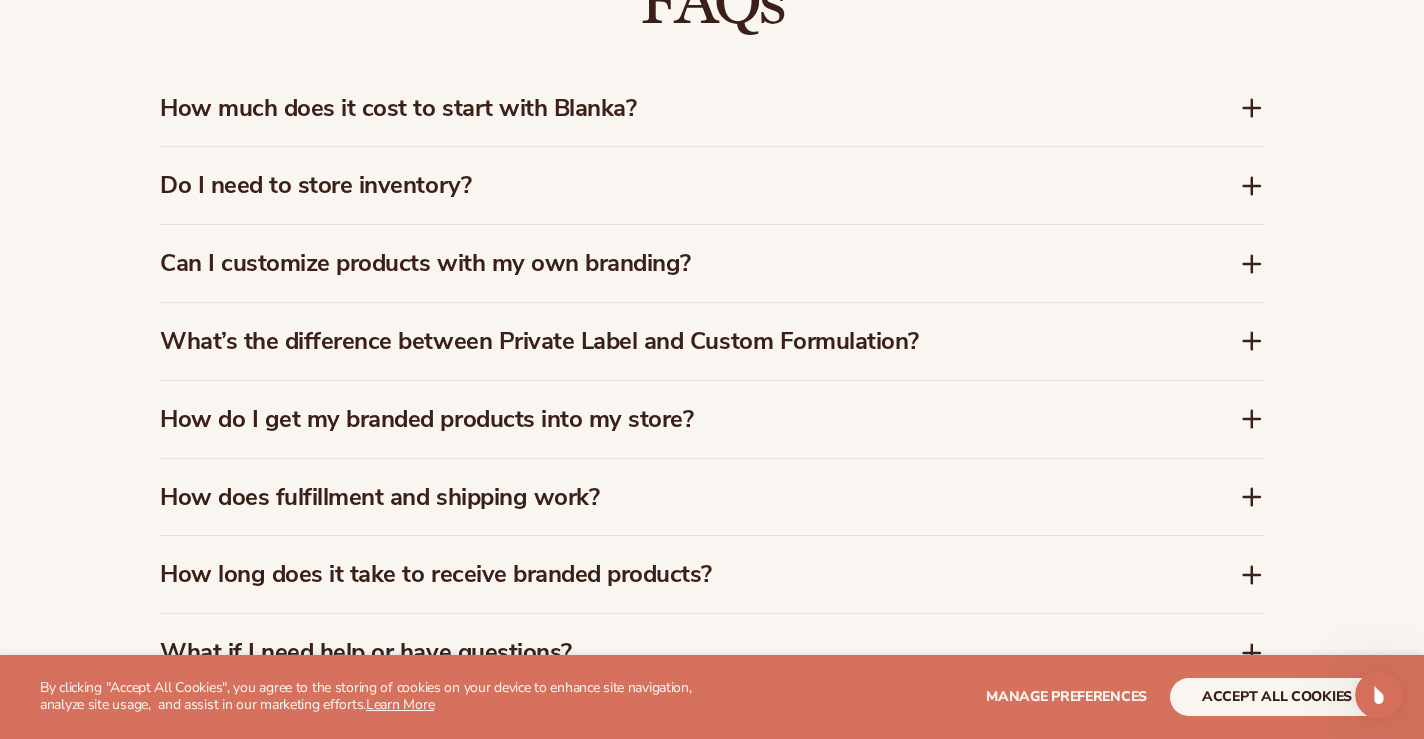 click on "Can I customize products with my own branding?" at bounding box center (700, 263) 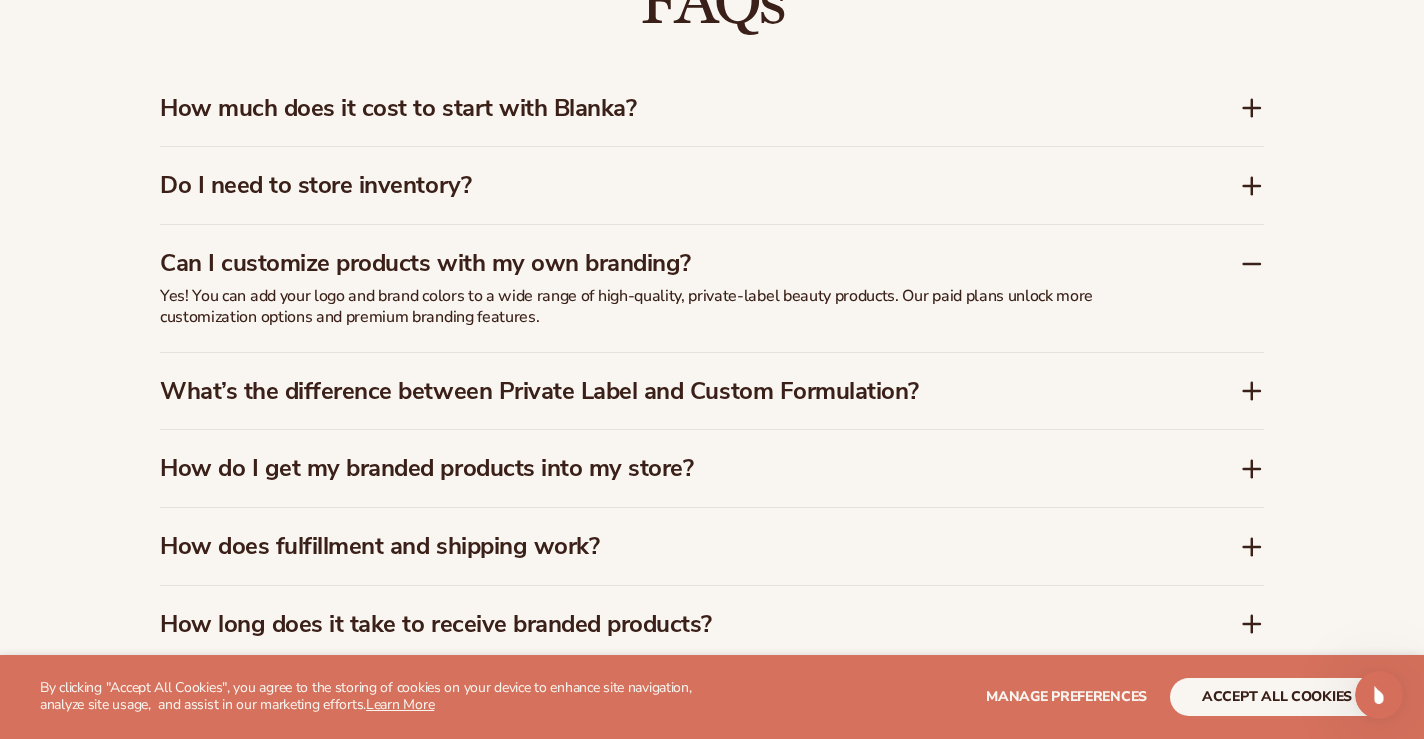 click on "Yes! You can add your logo and brand colors to a wide range of high-quality, private-label beauty products. Our paid plans unlock more customization options and premium branding features." at bounding box center (660, 307) 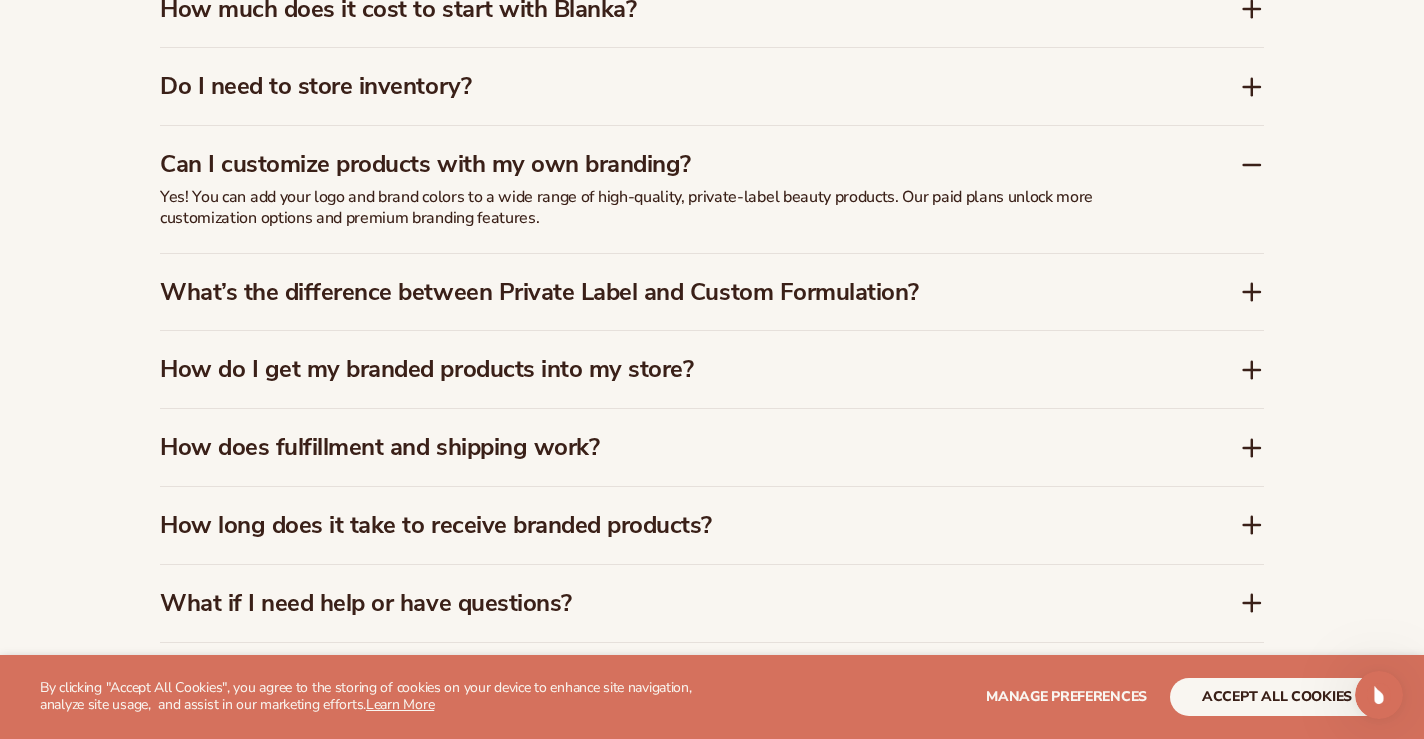 scroll, scrollTop: 3009, scrollLeft: 0, axis: vertical 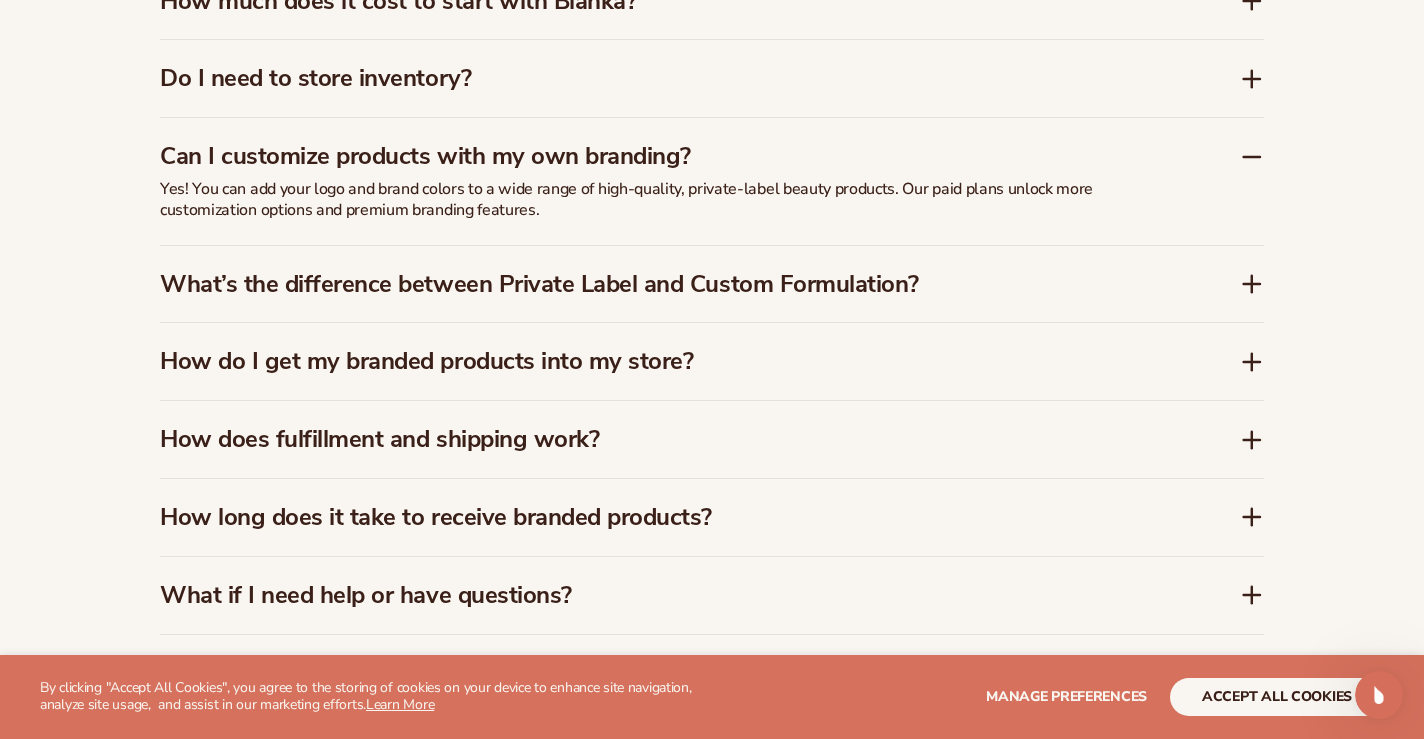 click 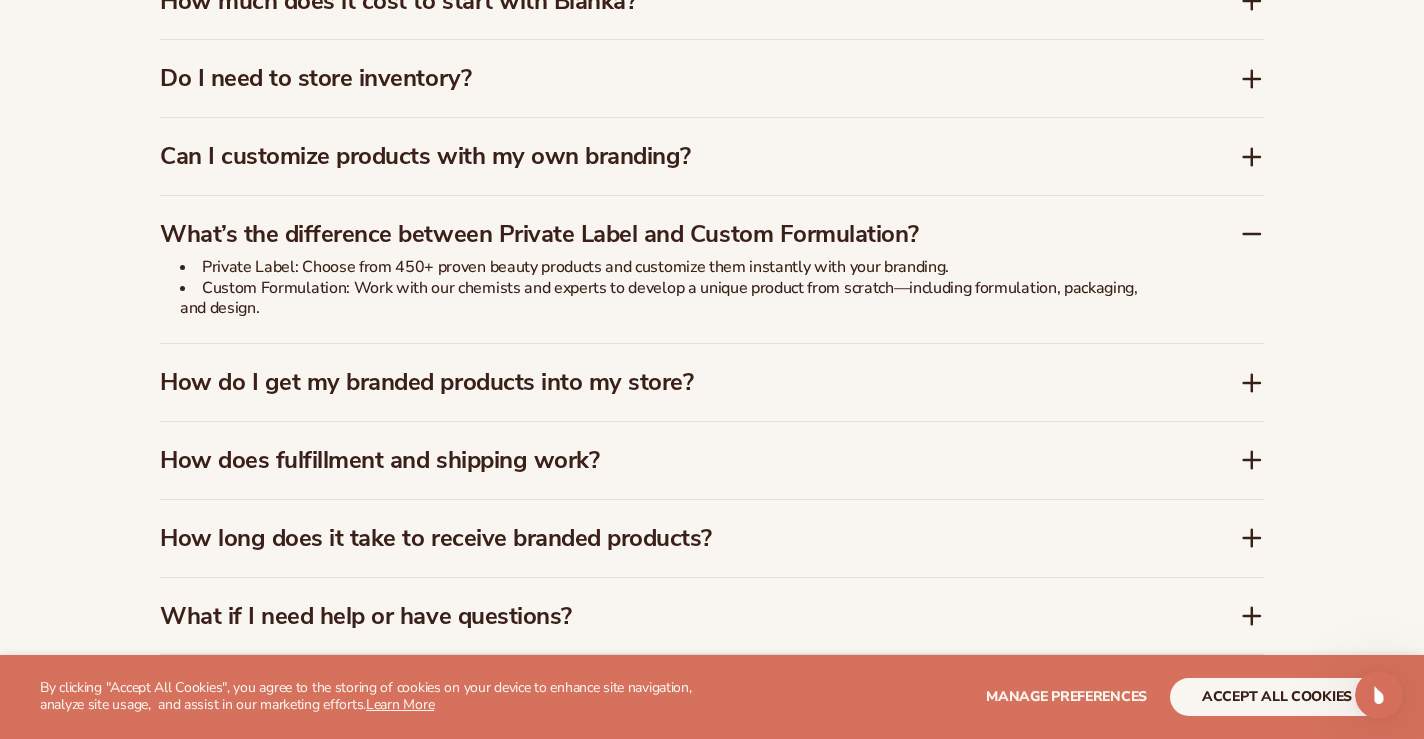 click on "FAQs
How much does it cost to start with Blanka?
Blanka offers a free plan so you can explore the platform, preview your brand on products, and see how it works - no credit card required. When you're ready to scale, our paid plans unlock more products, branding options, and premium support.
Do I need to store inventory?" at bounding box center (712, 259) 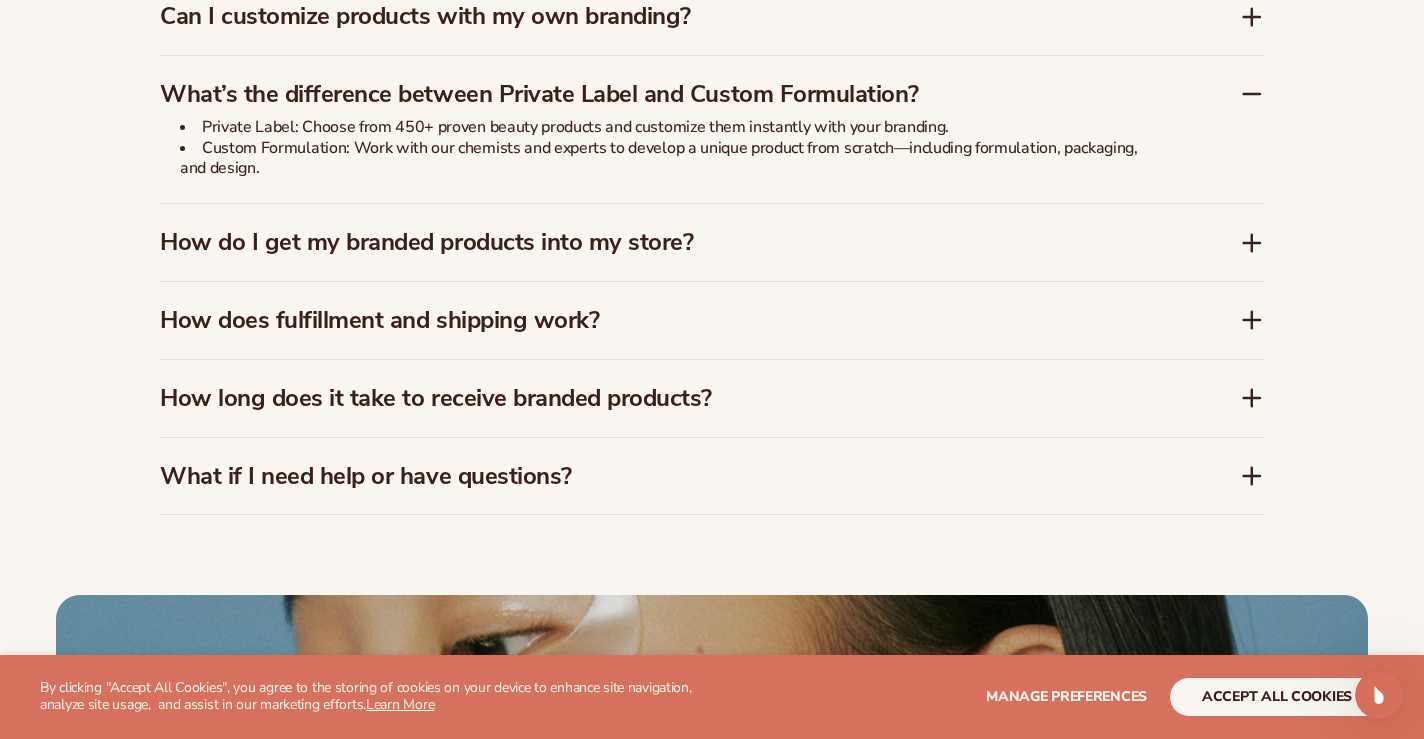 scroll, scrollTop: 3164, scrollLeft: 0, axis: vertical 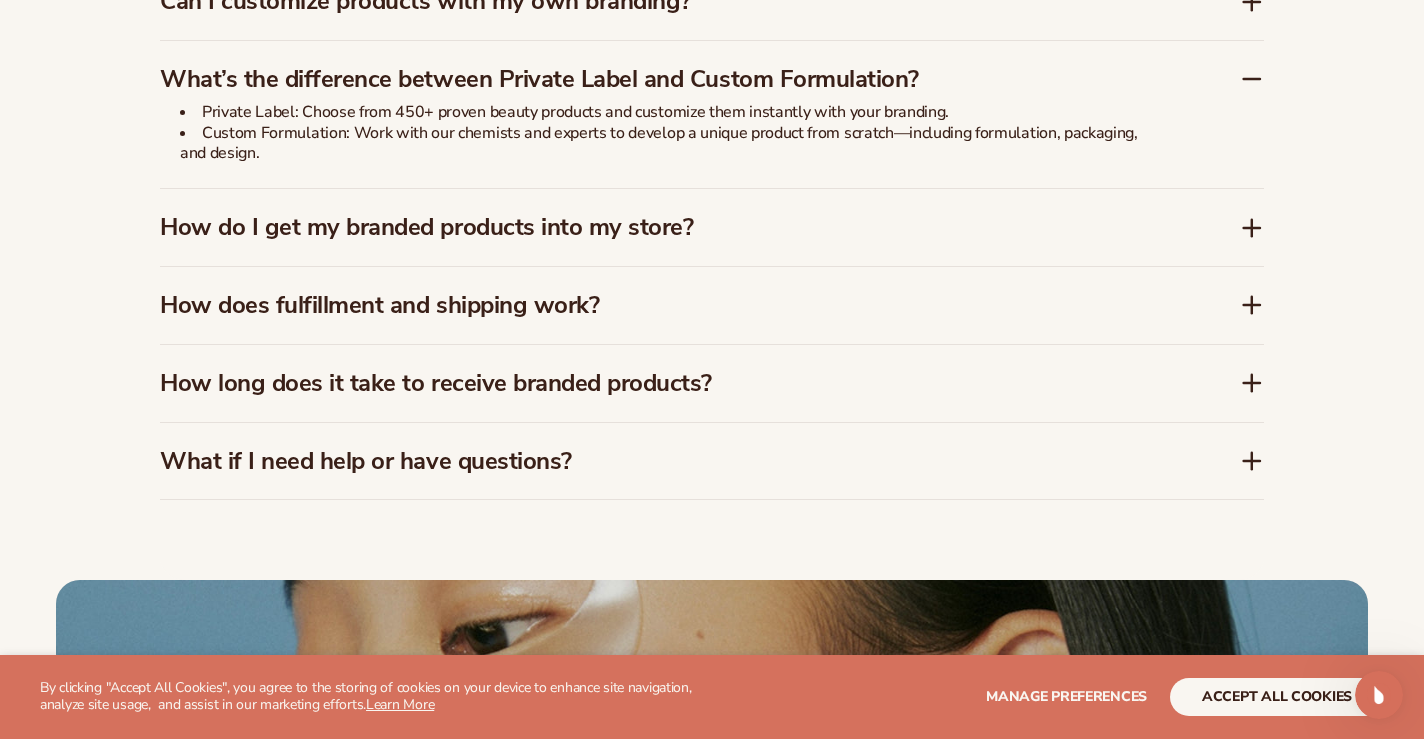 click 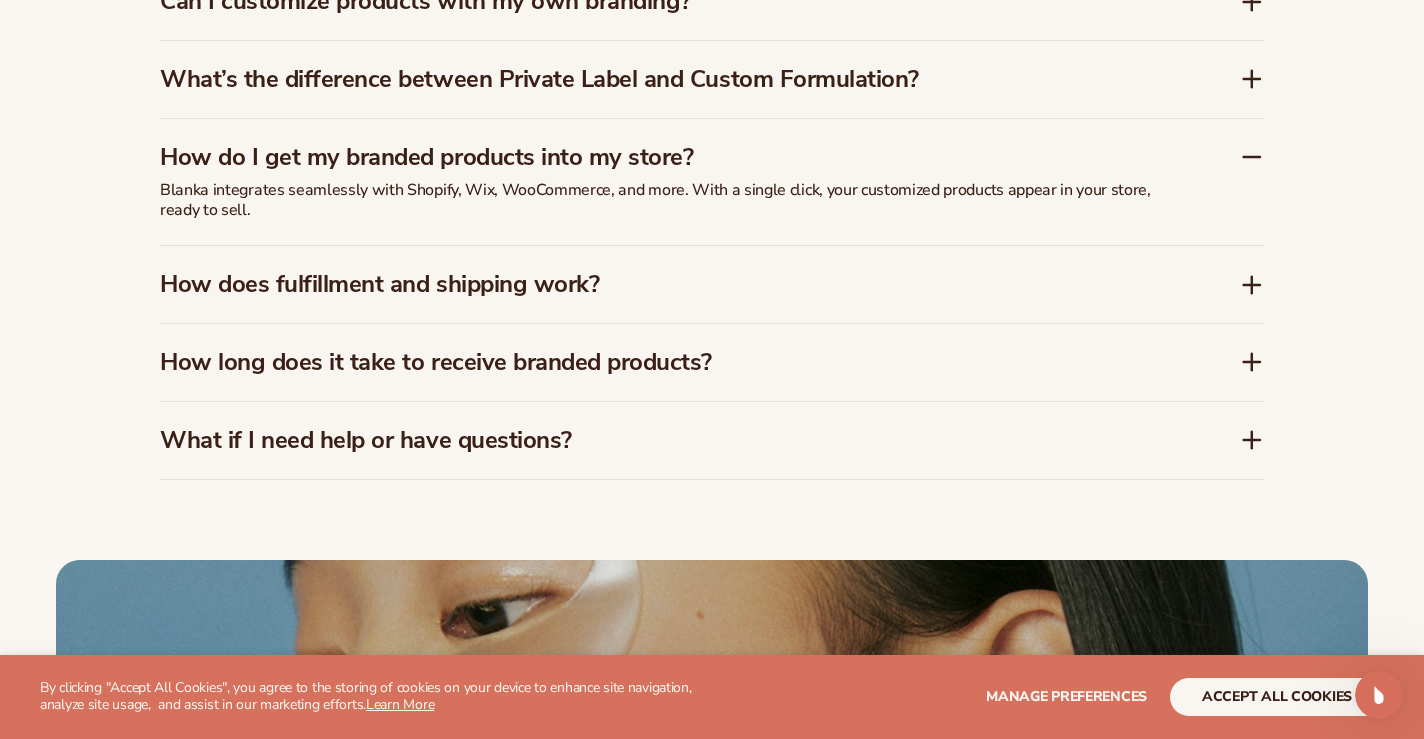 click on "FAQs
How much does it cost to start with Blanka?
Blanka offers a free plan so you can explore the platform, preview your brand on products, and see how it works - no credit card required. When you're ready to scale, our paid plans unlock more products, branding options, and premium support.
Do I need to store inventory?" at bounding box center [712, 93] 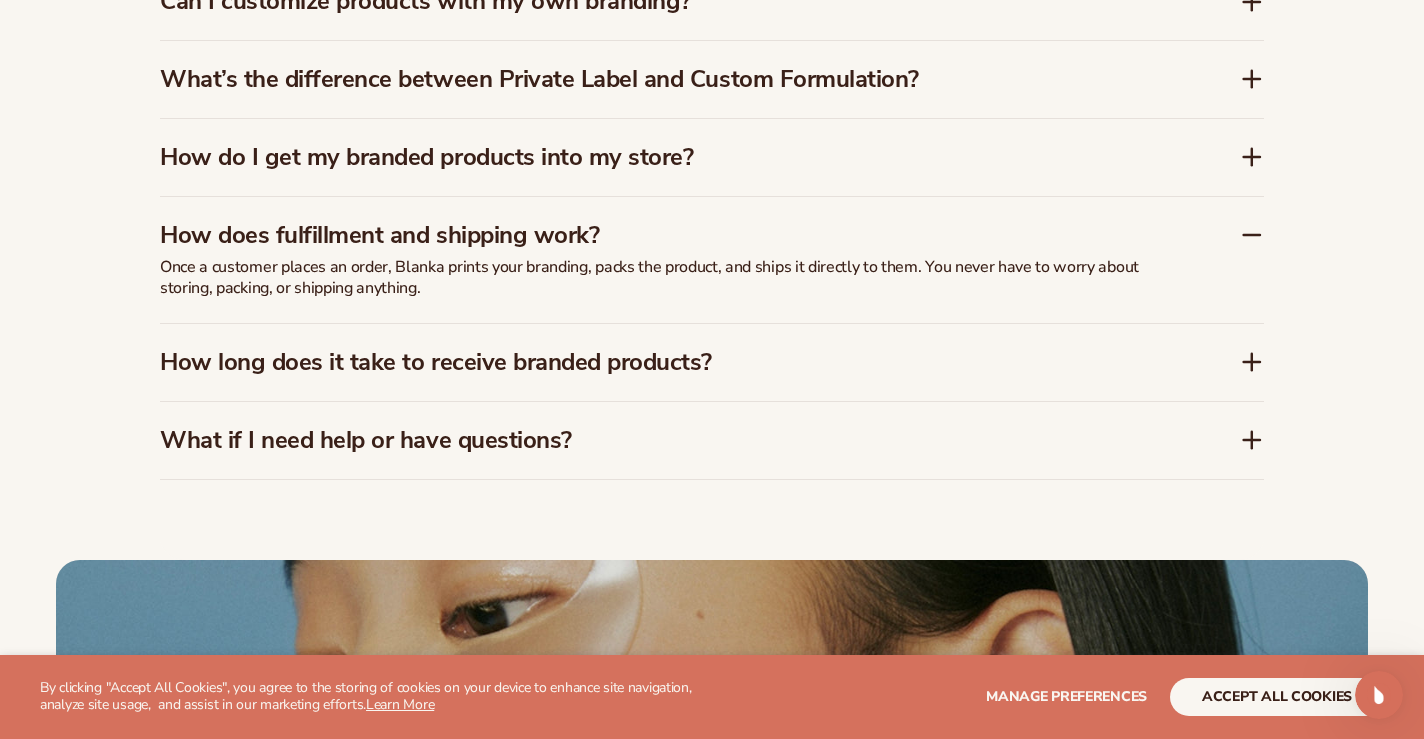 click 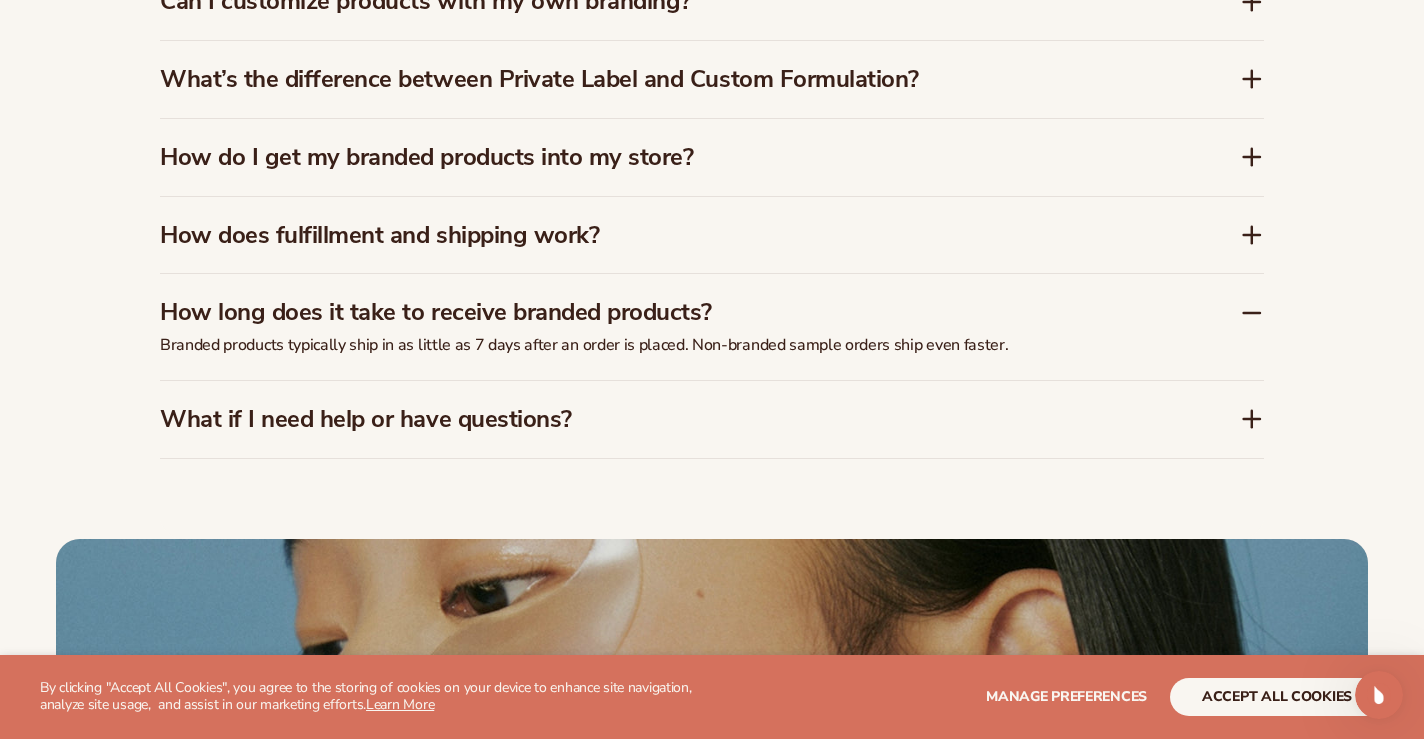 click 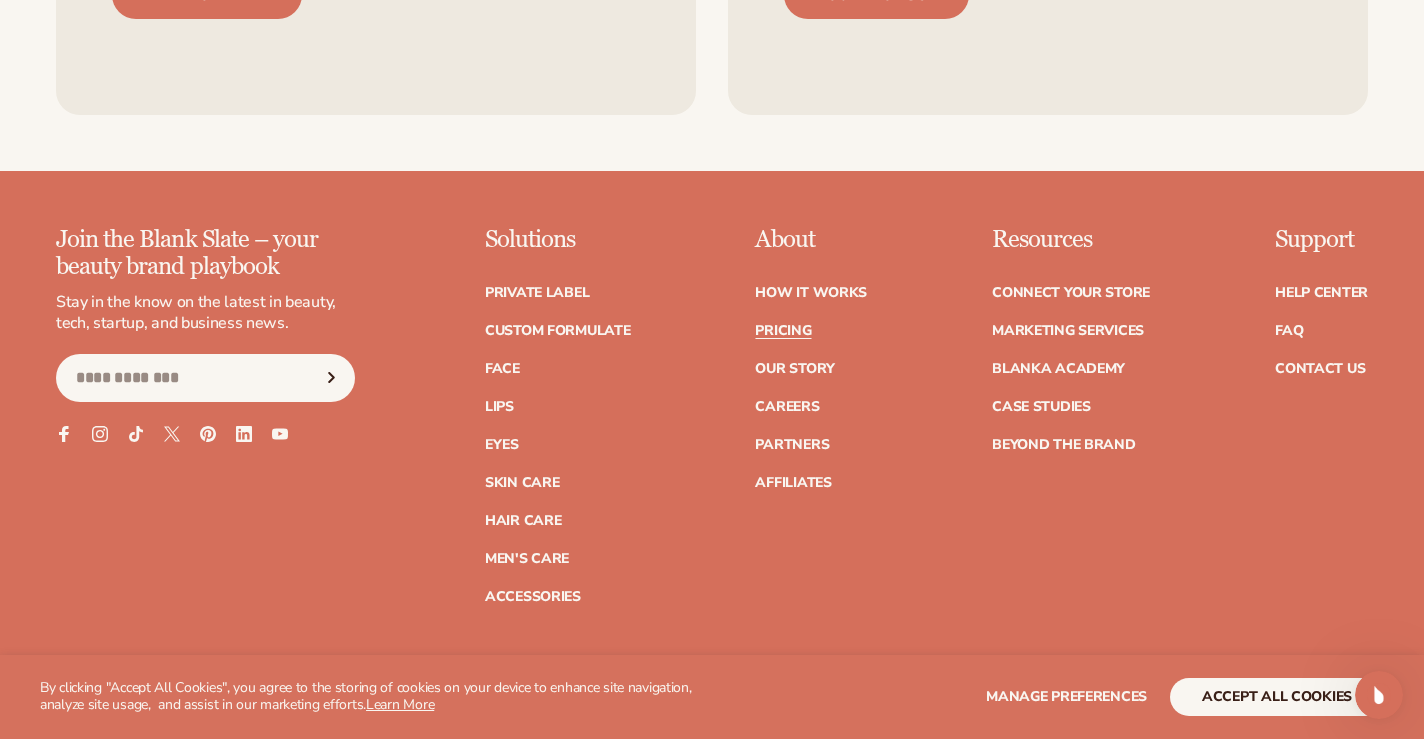 scroll, scrollTop: 4640, scrollLeft: 0, axis: vertical 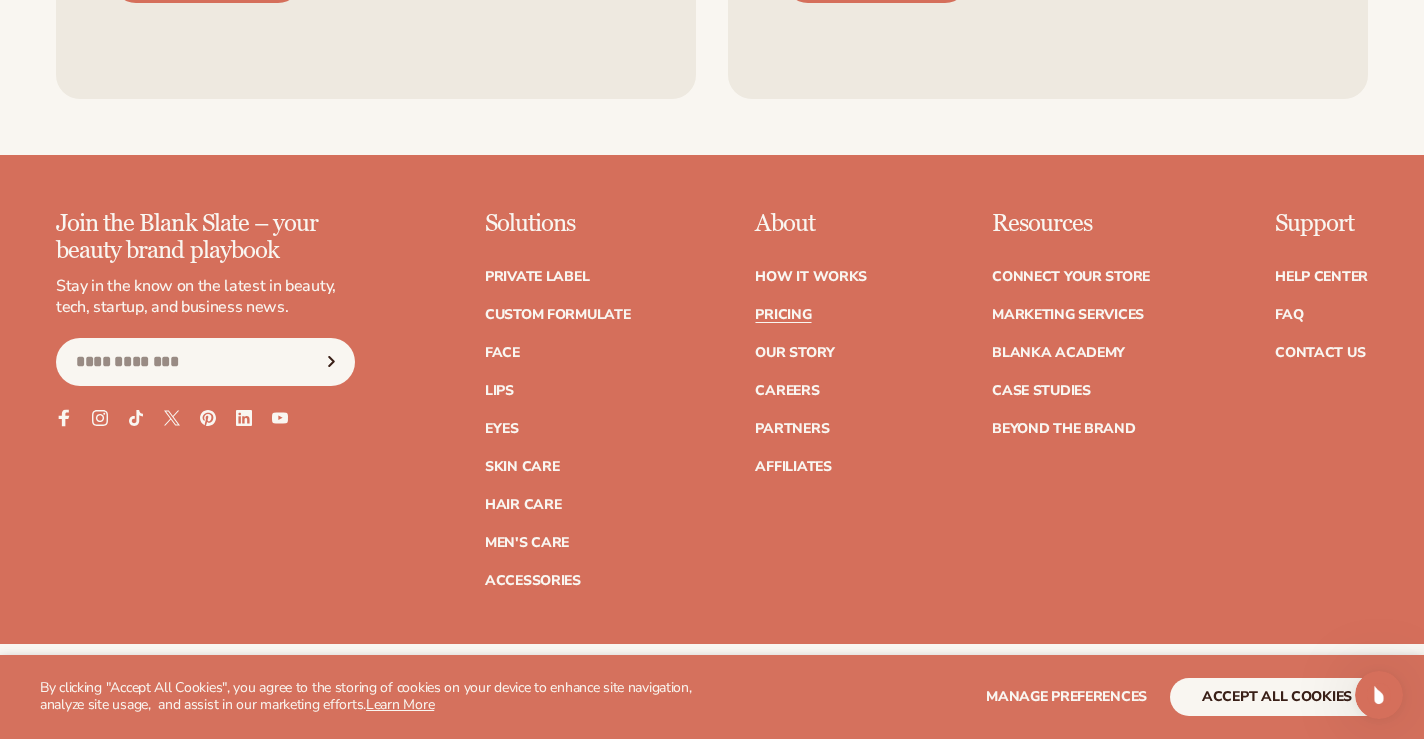 click 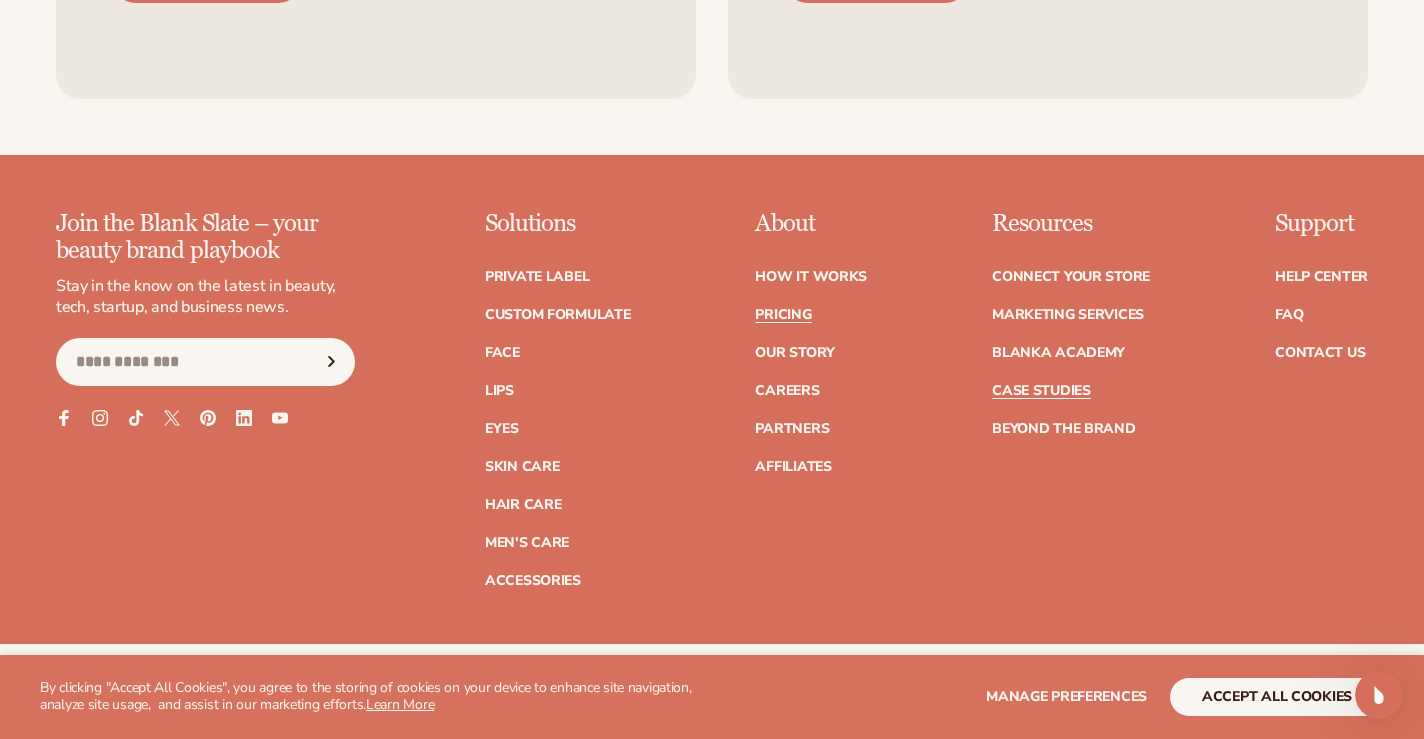 click on "Case Studies" at bounding box center (1041, 391) 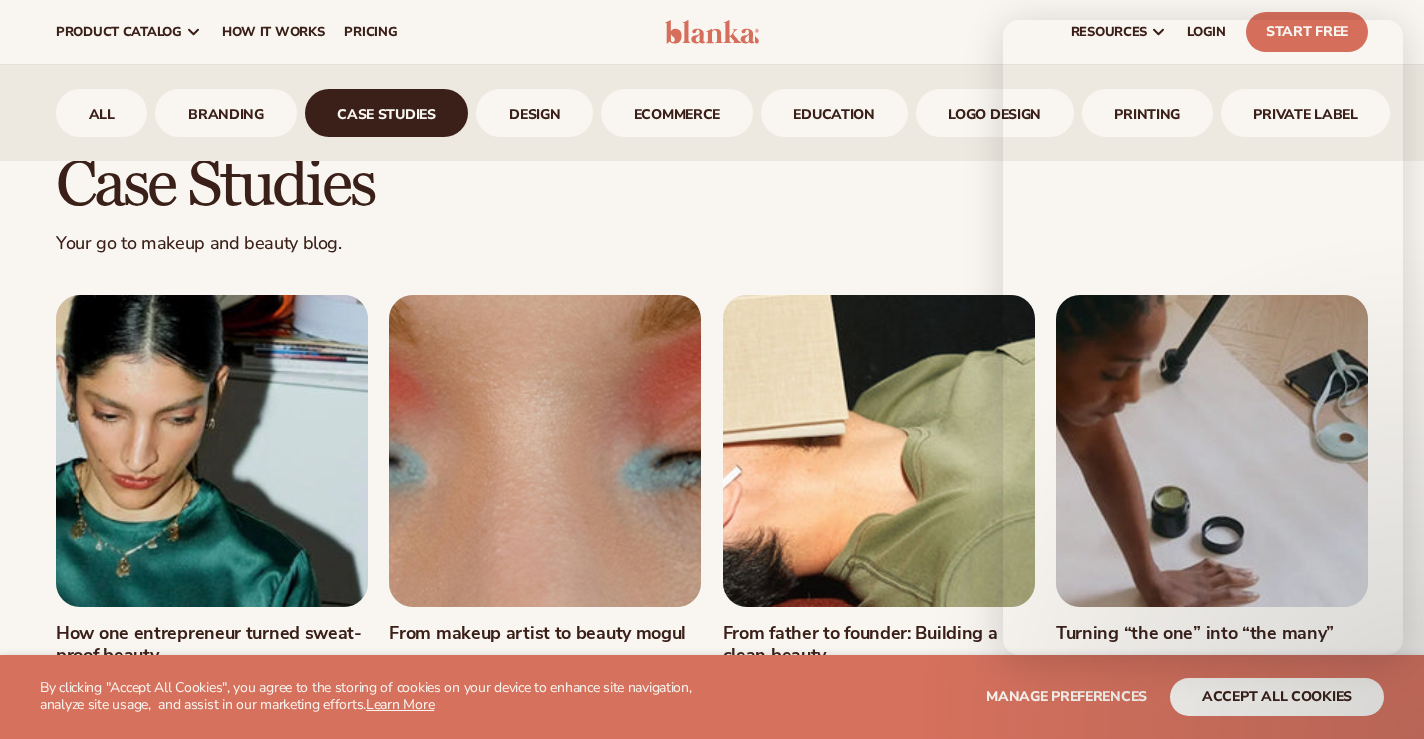 scroll, scrollTop: 681, scrollLeft: 0, axis: vertical 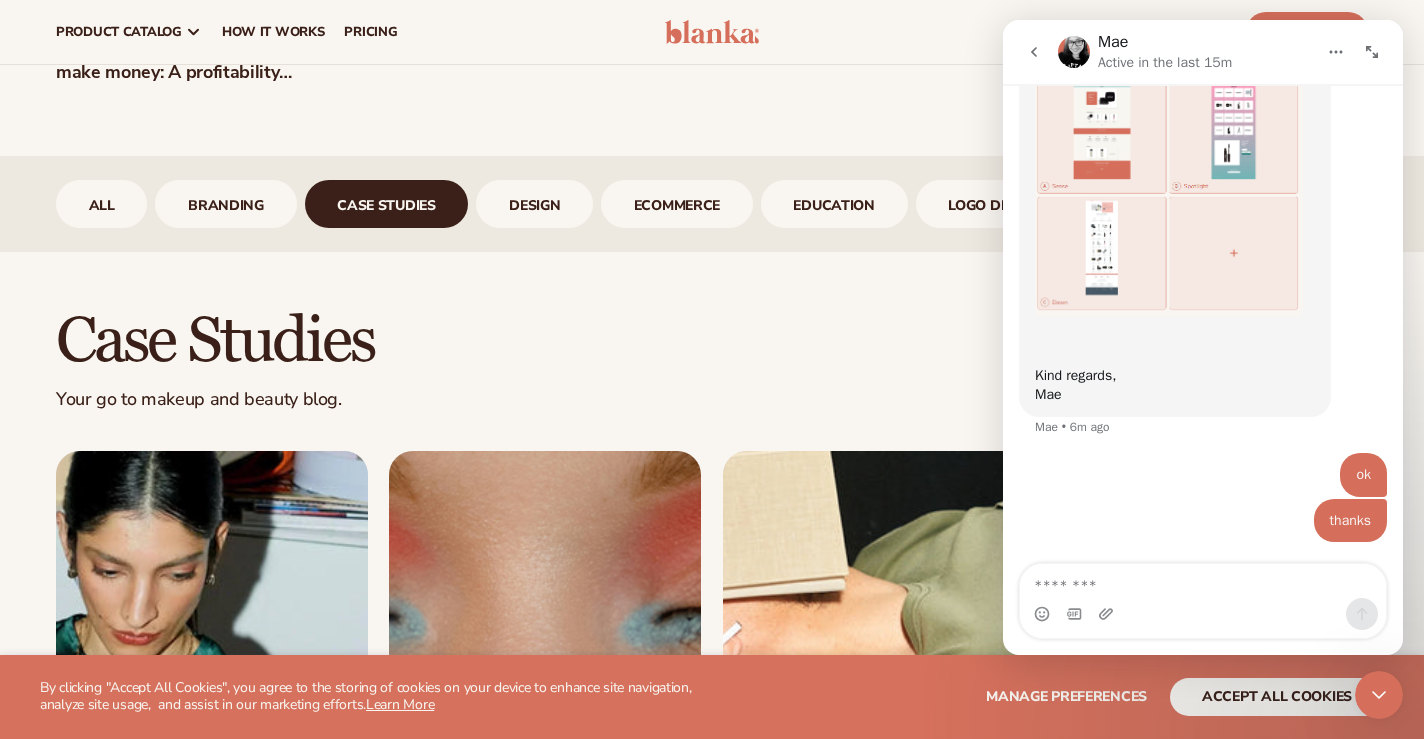 click on "Private label
8 min read The ultimate guide on how to start a makeup line and sell online
Ecommerce, Private Label
7 min read Do private label beauty products really make money: A profitability breakdown
7 min read" at bounding box center (712, -230) 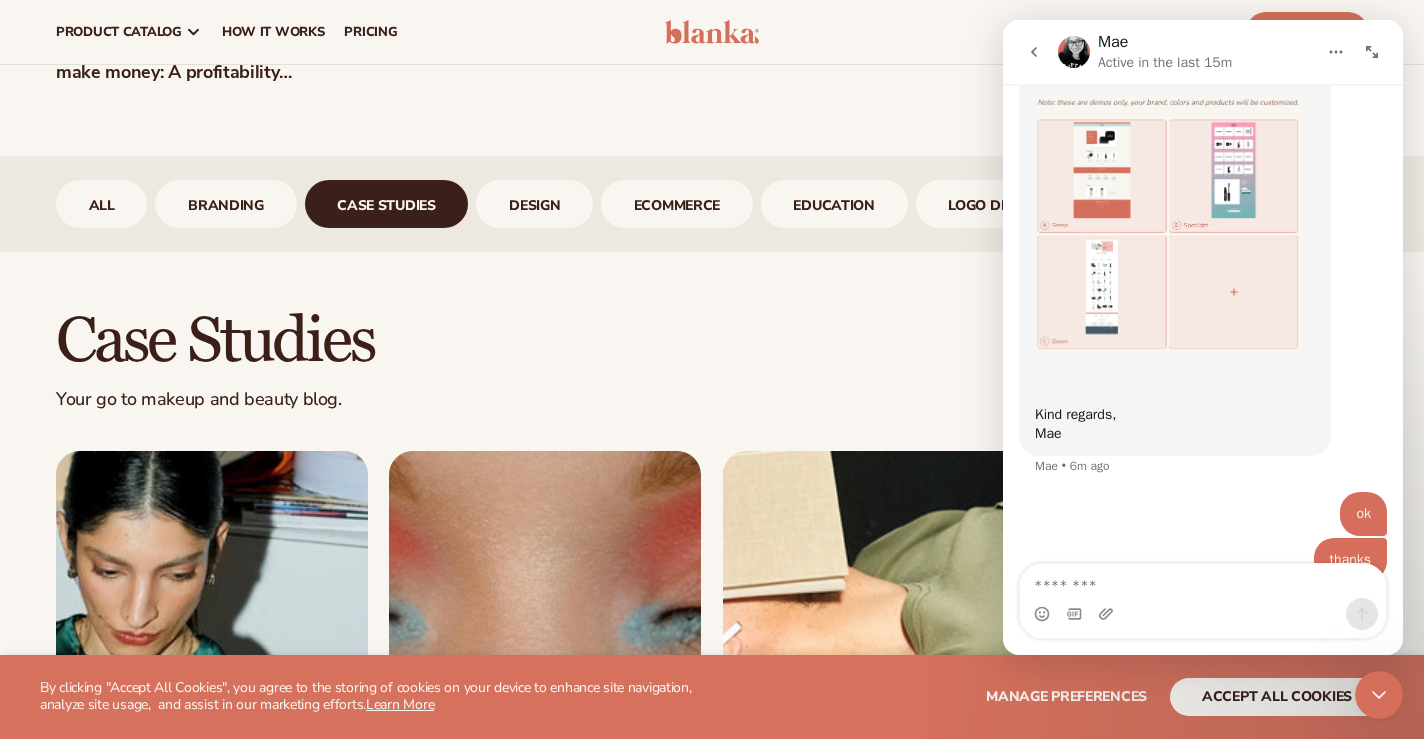 scroll, scrollTop: 3317, scrollLeft: 0, axis: vertical 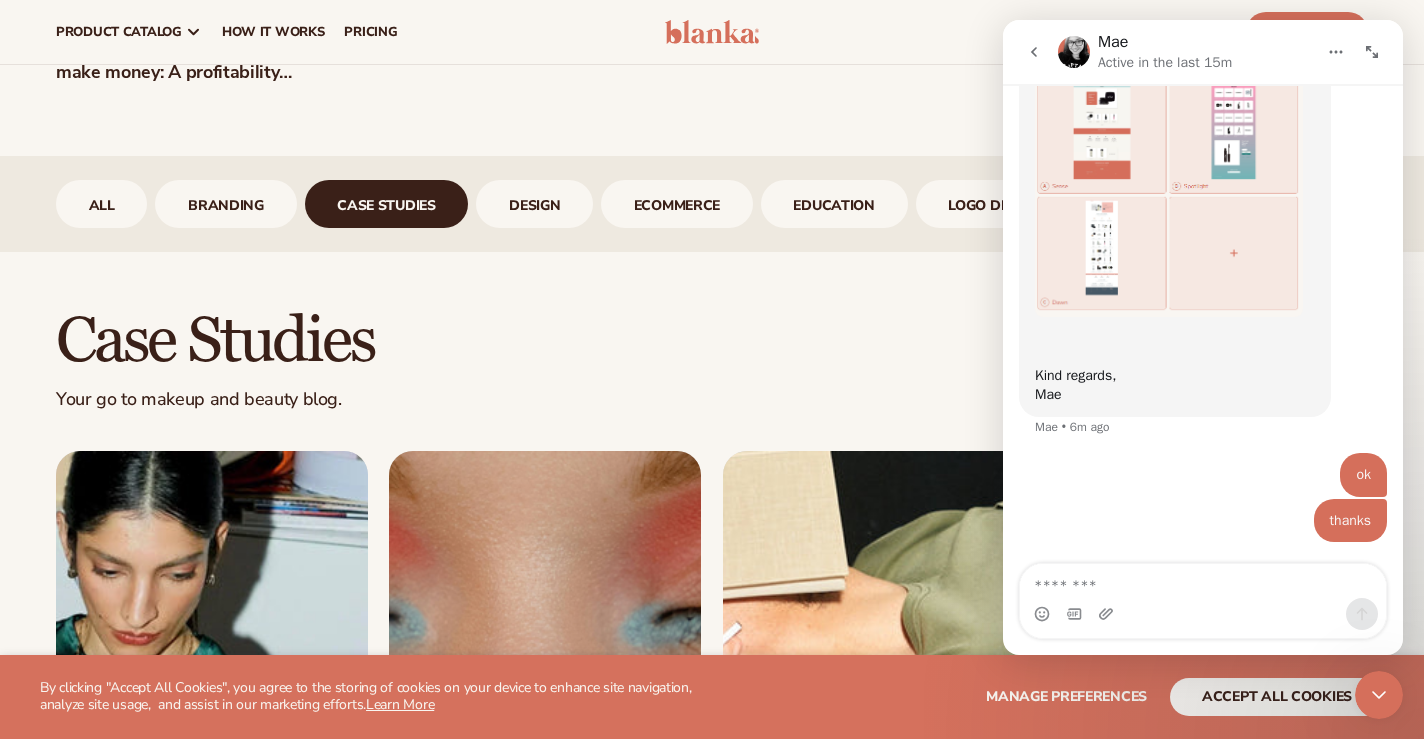 drag, startPoint x: 1366, startPoint y: 692, endPoint x: 2746, endPoint y: 1306, distance: 1510.4291 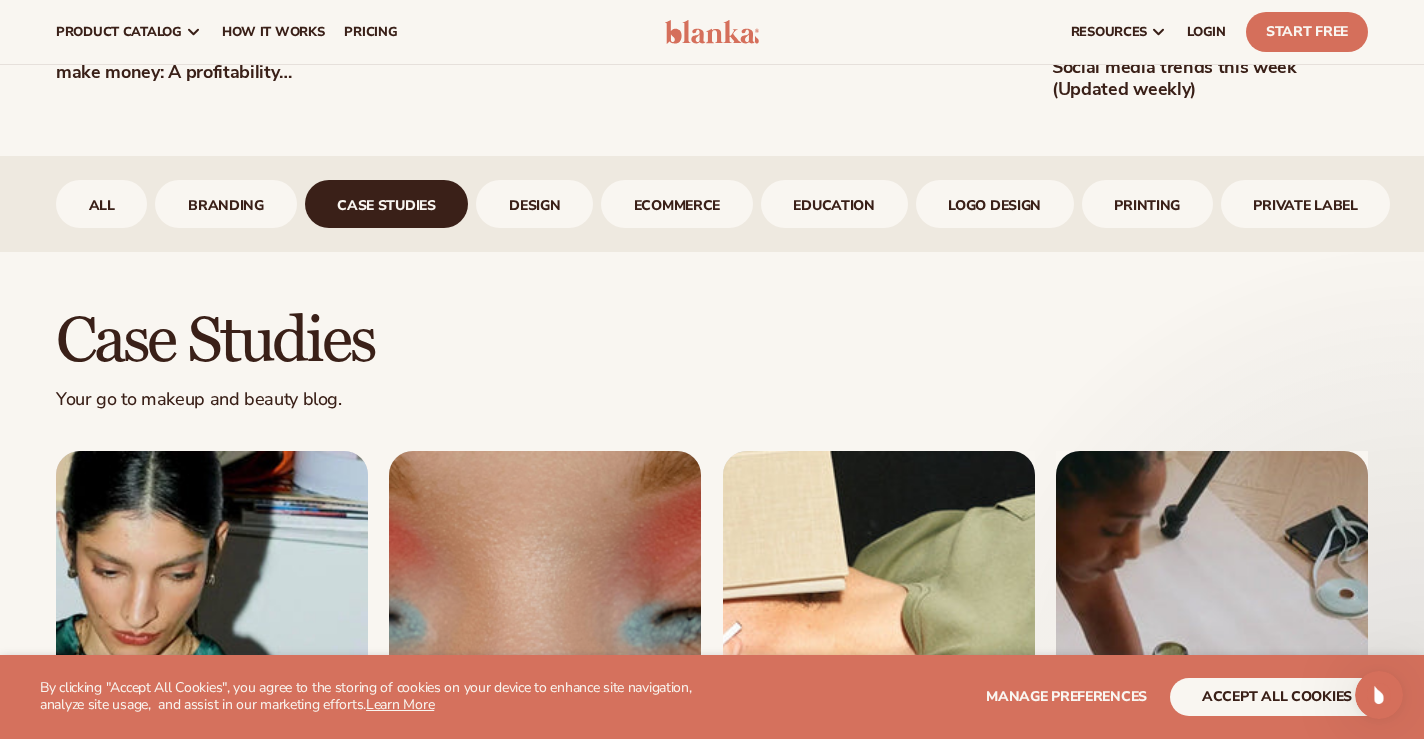 scroll, scrollTop: 525, scrollLeft: 0, axis: vertical 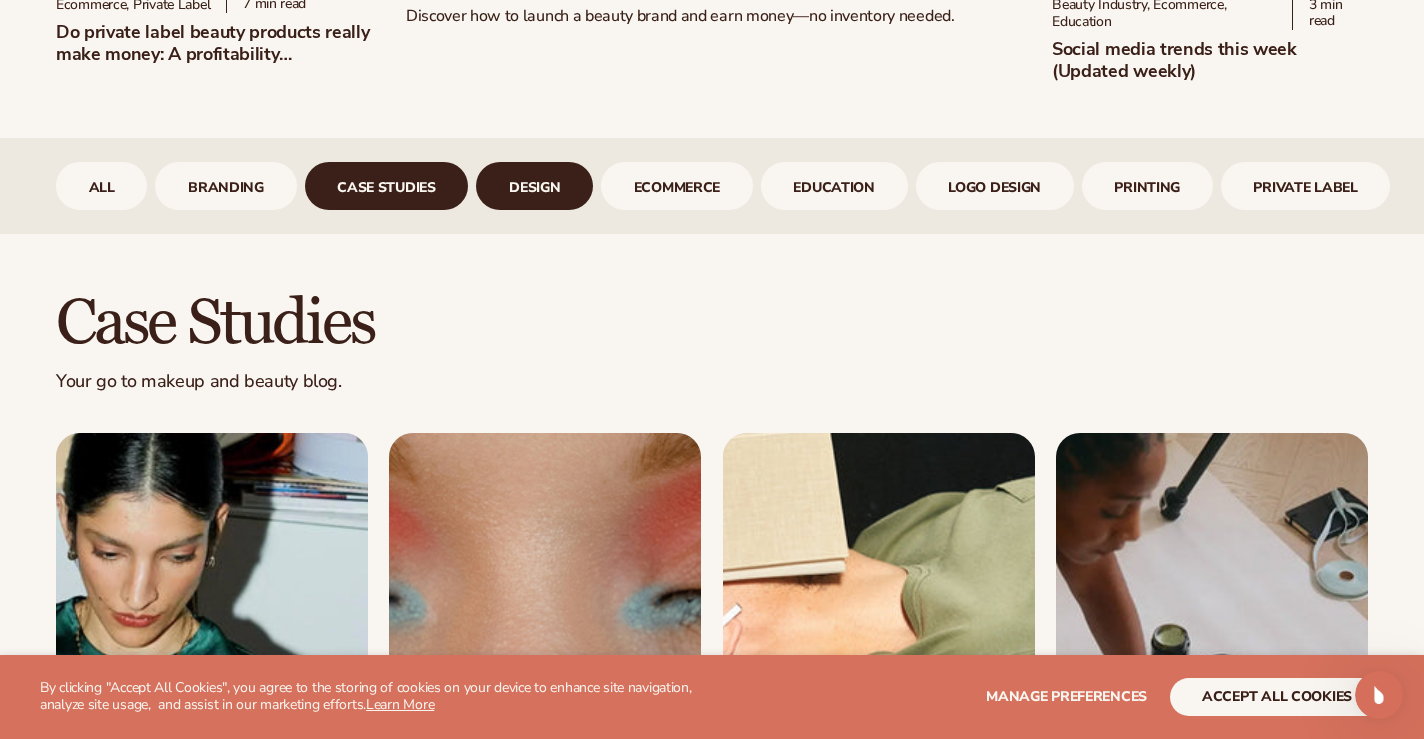 click on "design" at bounding box center [534, 186] 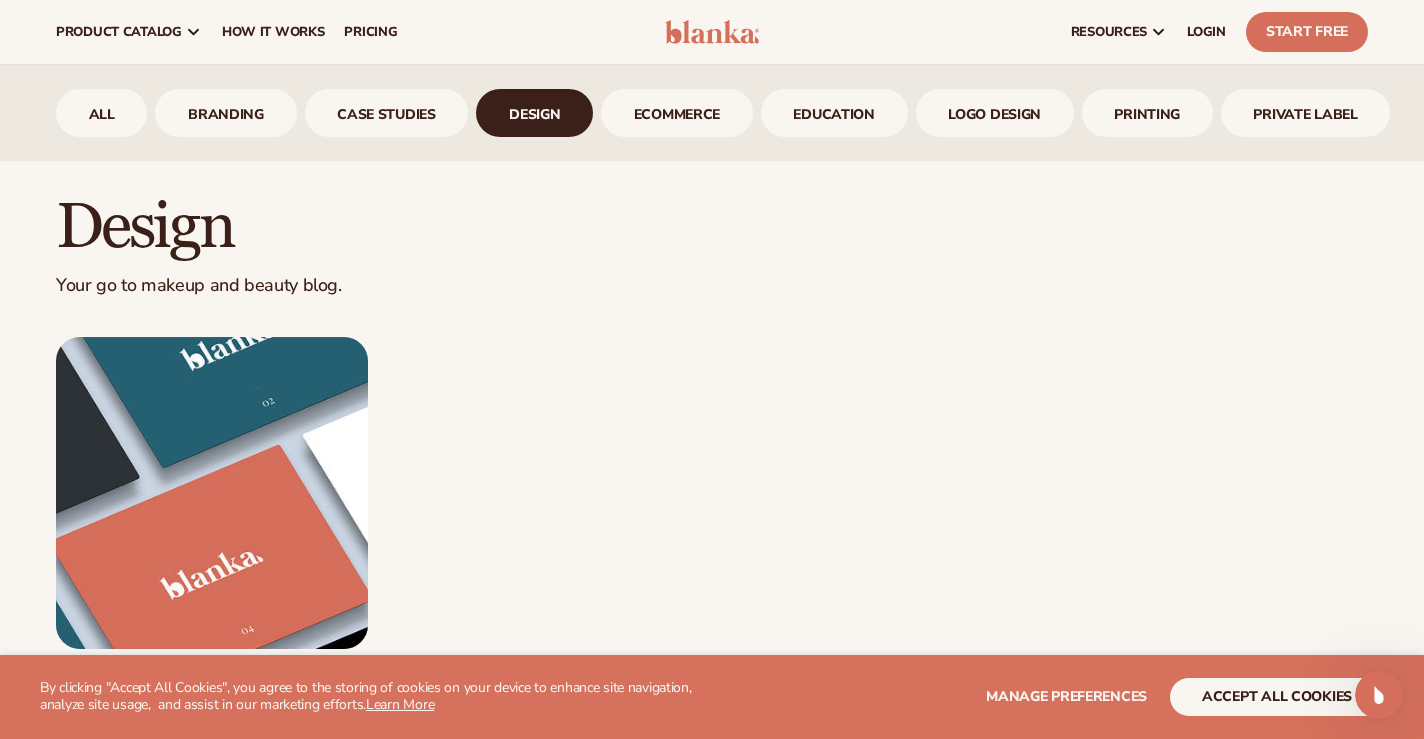 scroll, scrollTop: 725, scrollLeft: 0, axis: vertical 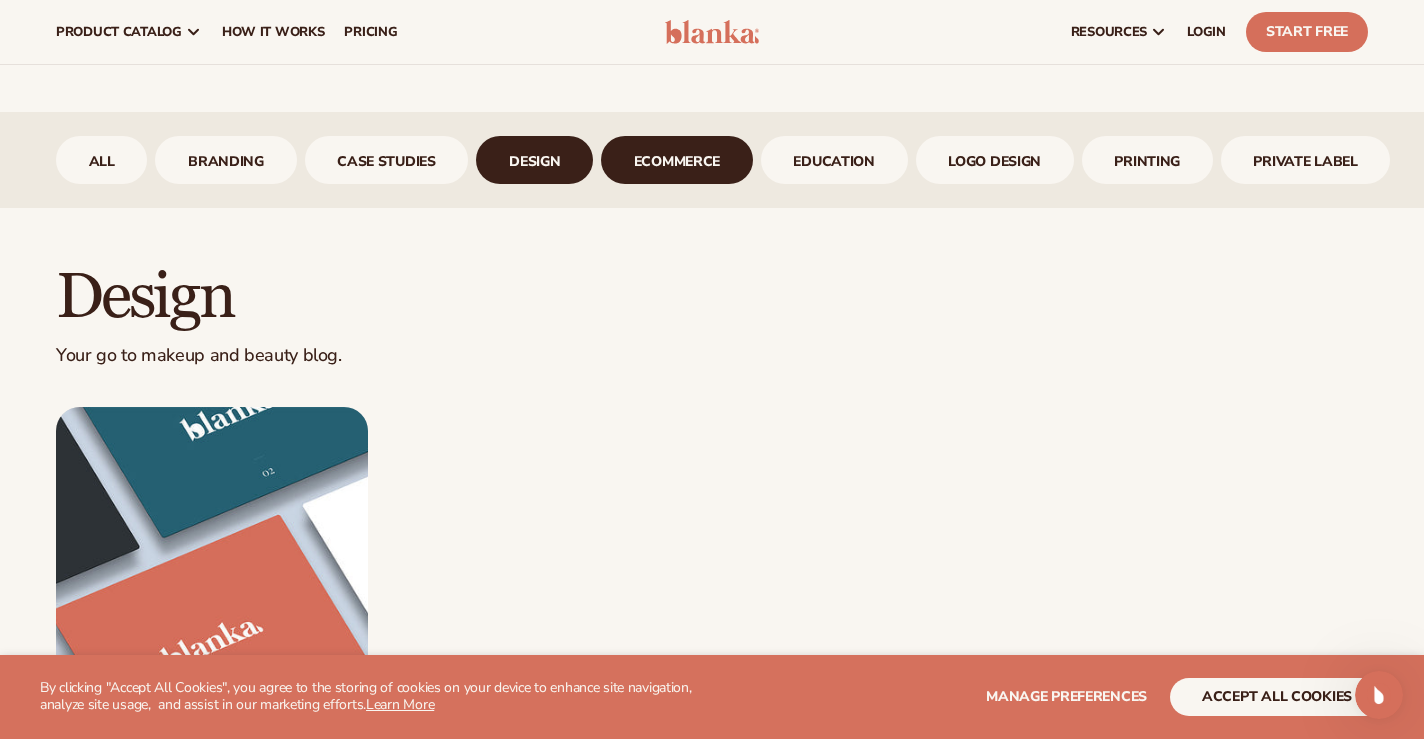 click on "ecommerce" at bounding box center (677, 160) 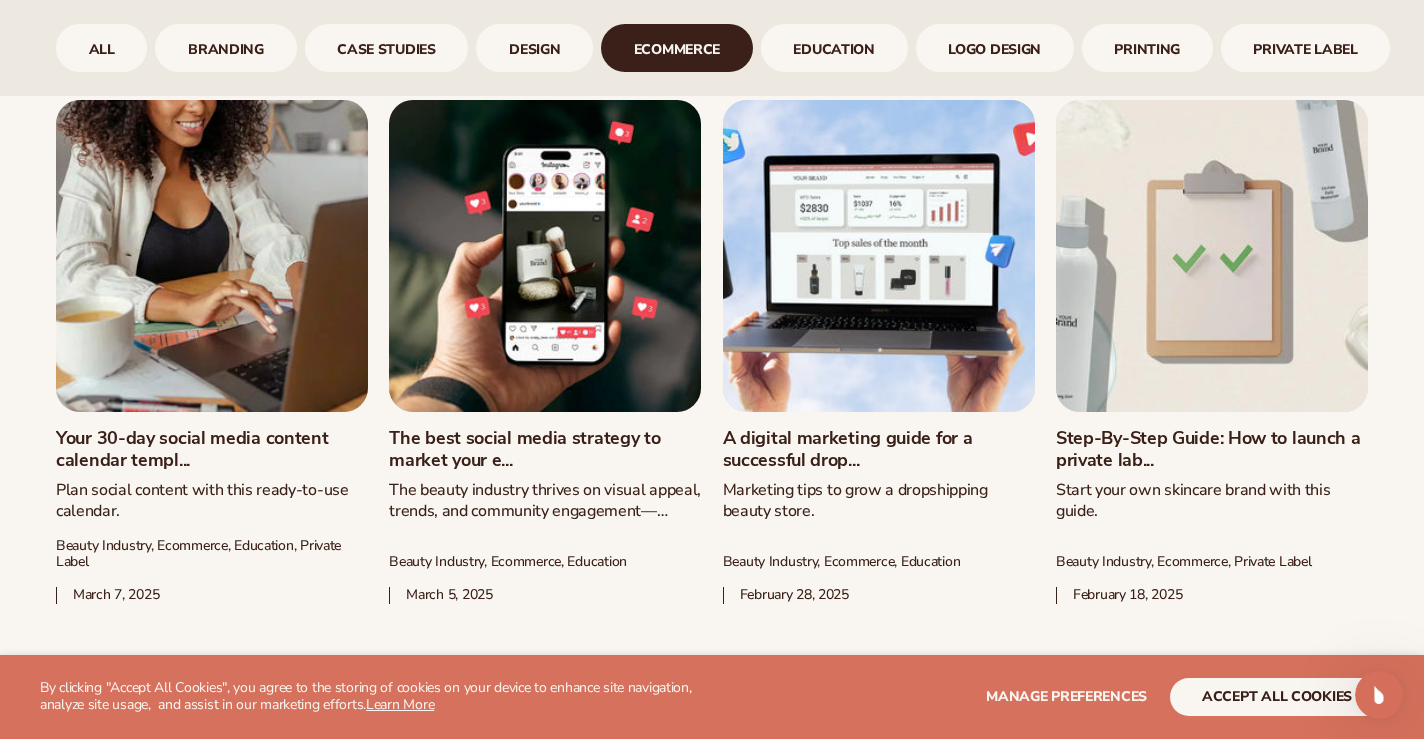 scroll, scrollTop: 2144, scrollLeft: 0, axis: vertical 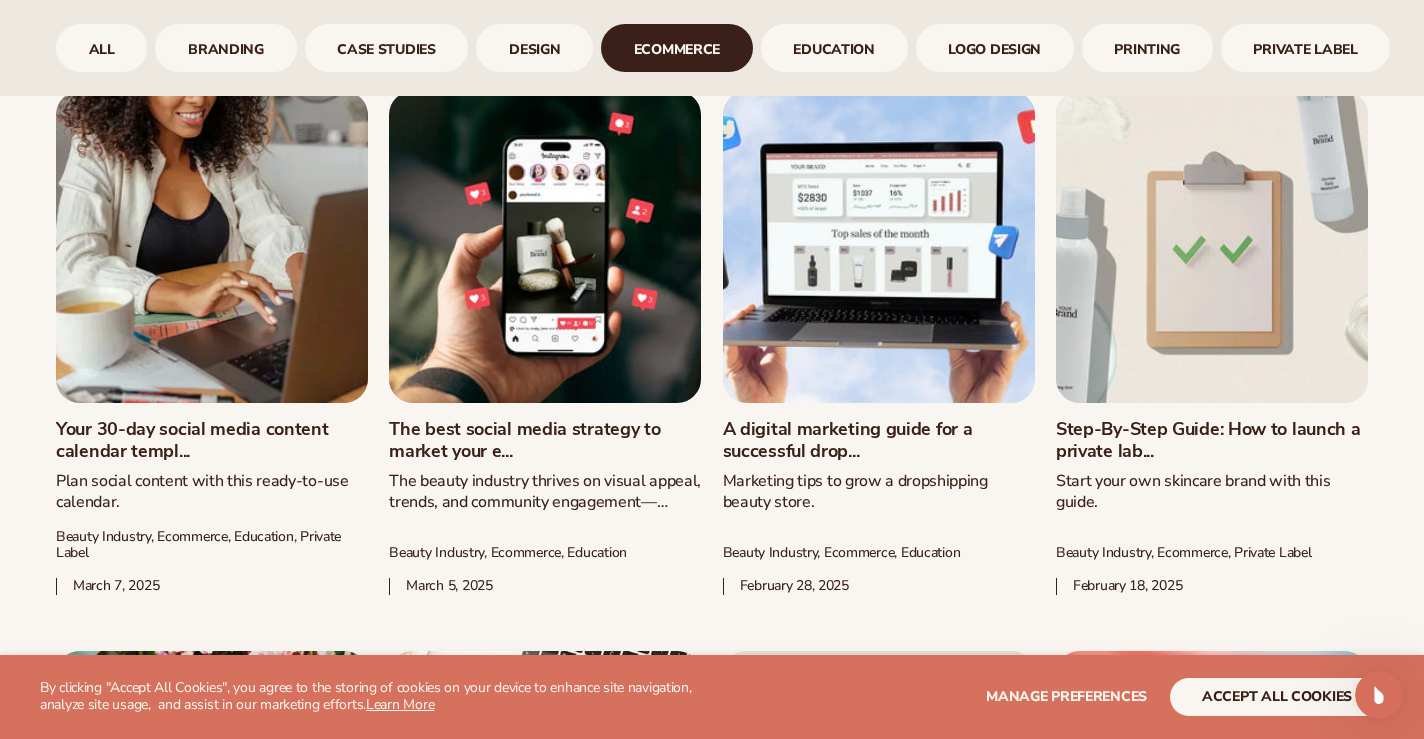 click on "A digital marketing guide for a successful drop..." at bounding box center [879, 440] 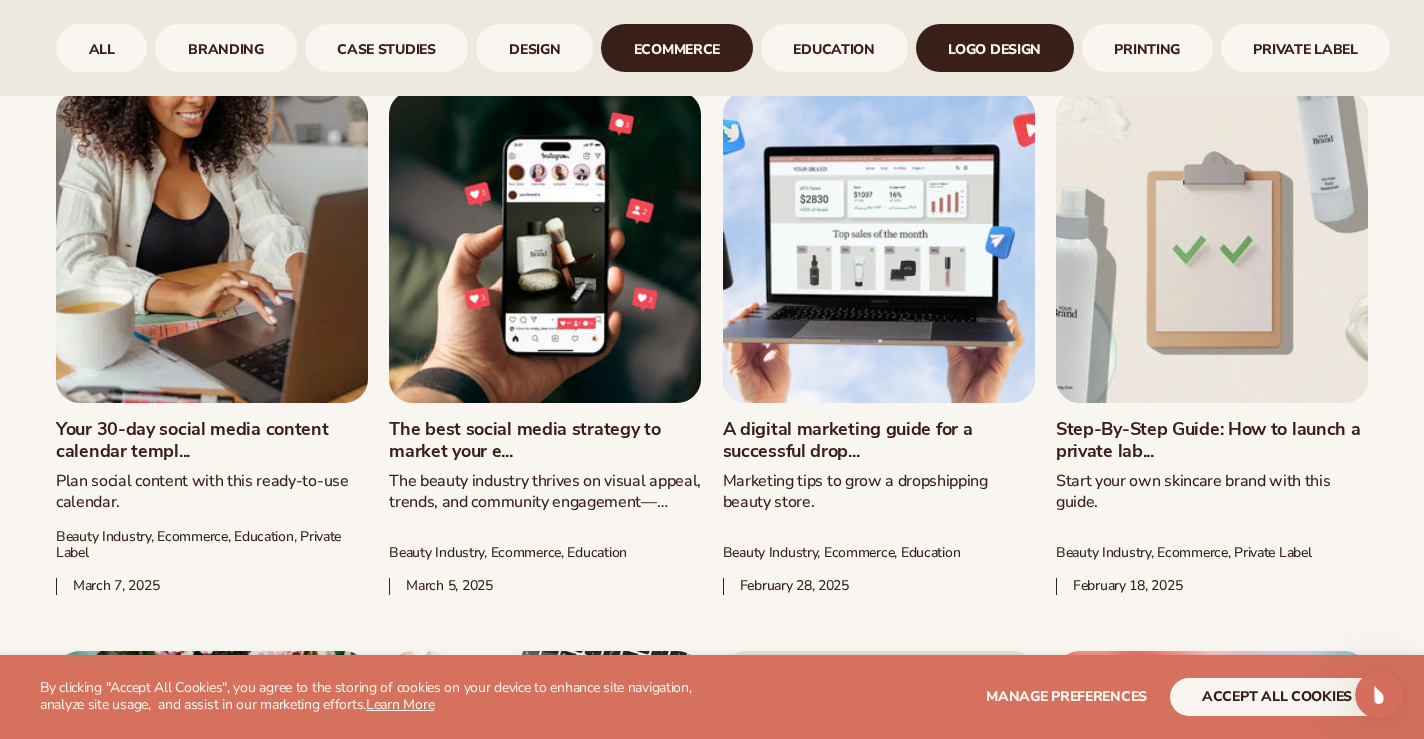 click on "logo design" at bounding box center [995, 48] 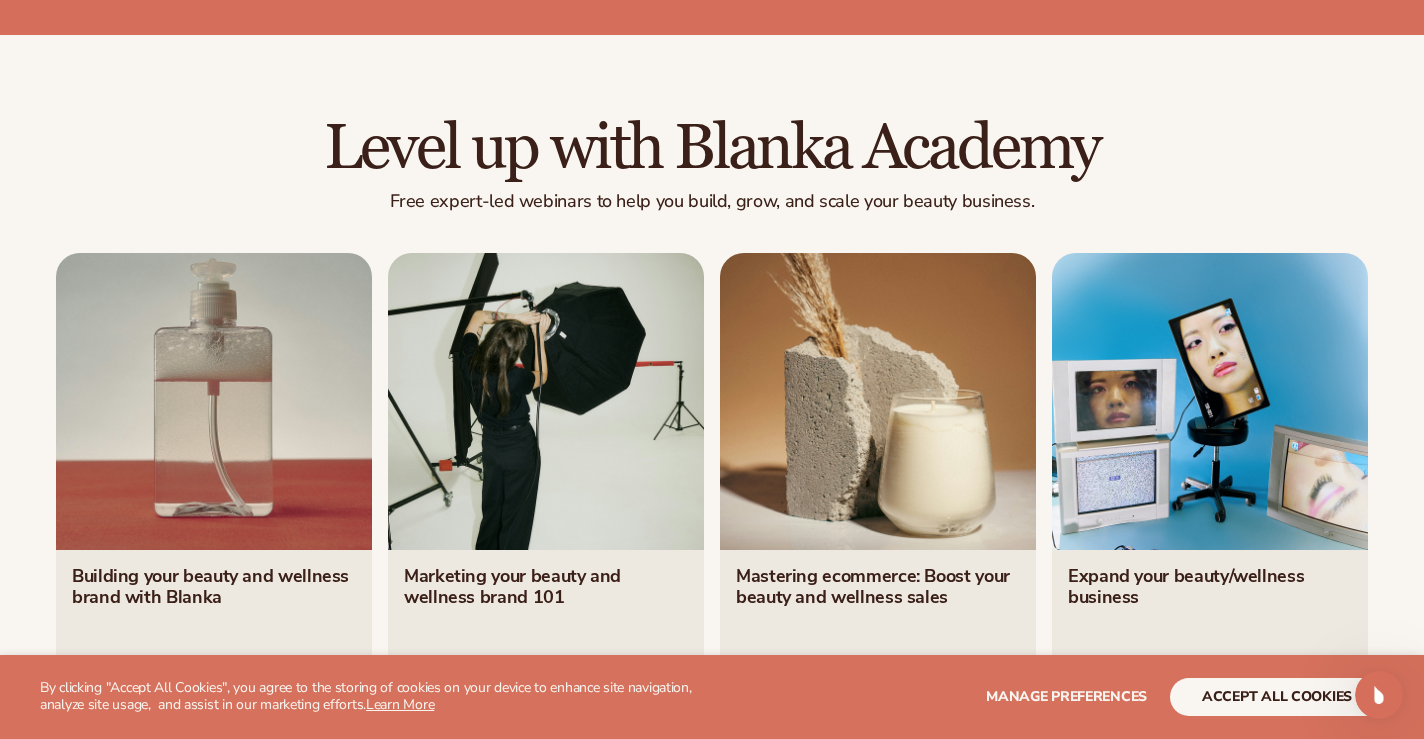 click on "Level up with Blanka Academy
Free expert-led webinars to help you build, grow, and scale your beauty business.
Building your beauty and wellness brand with Blanka
Register Now
Marketing your beauty and wellness brand 101
Register Now" at bounding box center [712, 411] 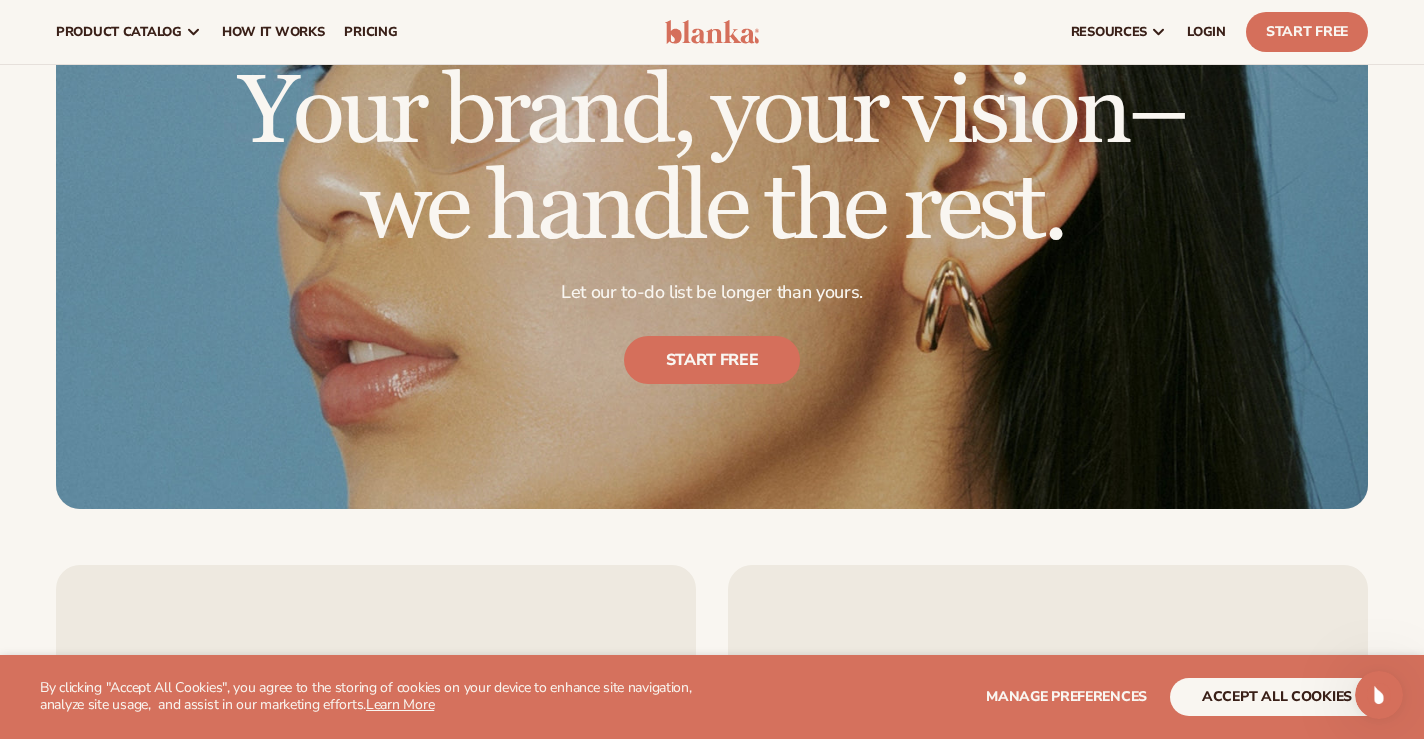 scroll, scrollTop: 2988, scrollLeft: 0, axis: vertical 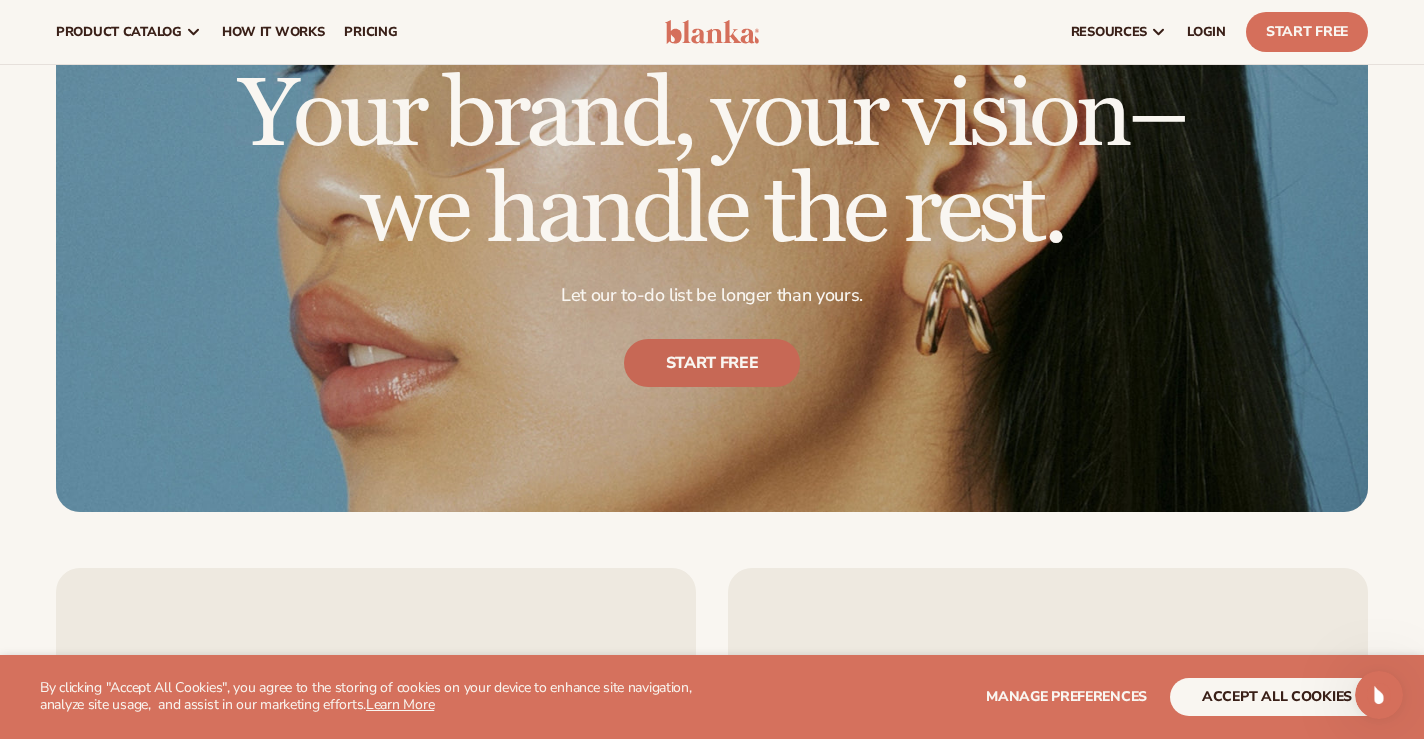 click on "Start free" at bounding box center (712, 364) 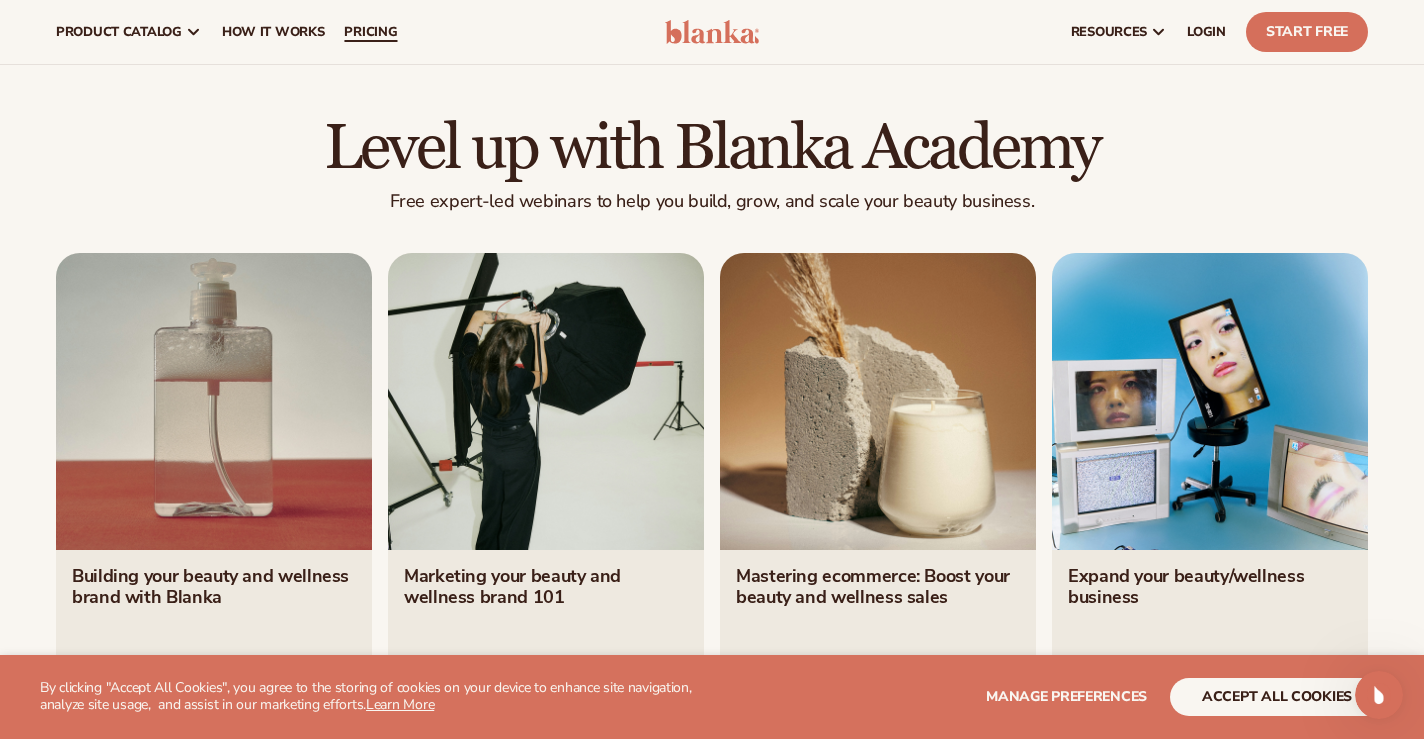 click on "pricing" at bounding box center (370, 32) 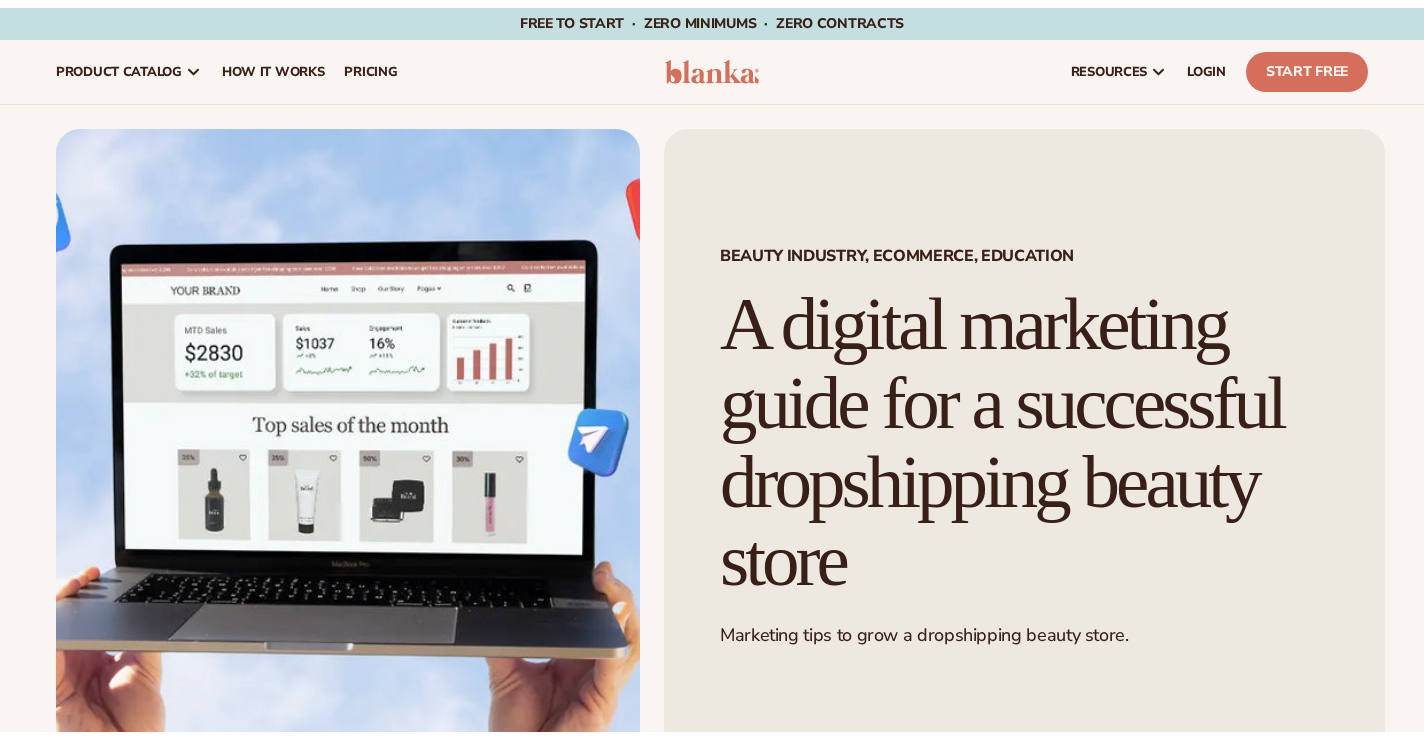 scroll, scrollTop: 0, scrollLeft: 0, axis: both 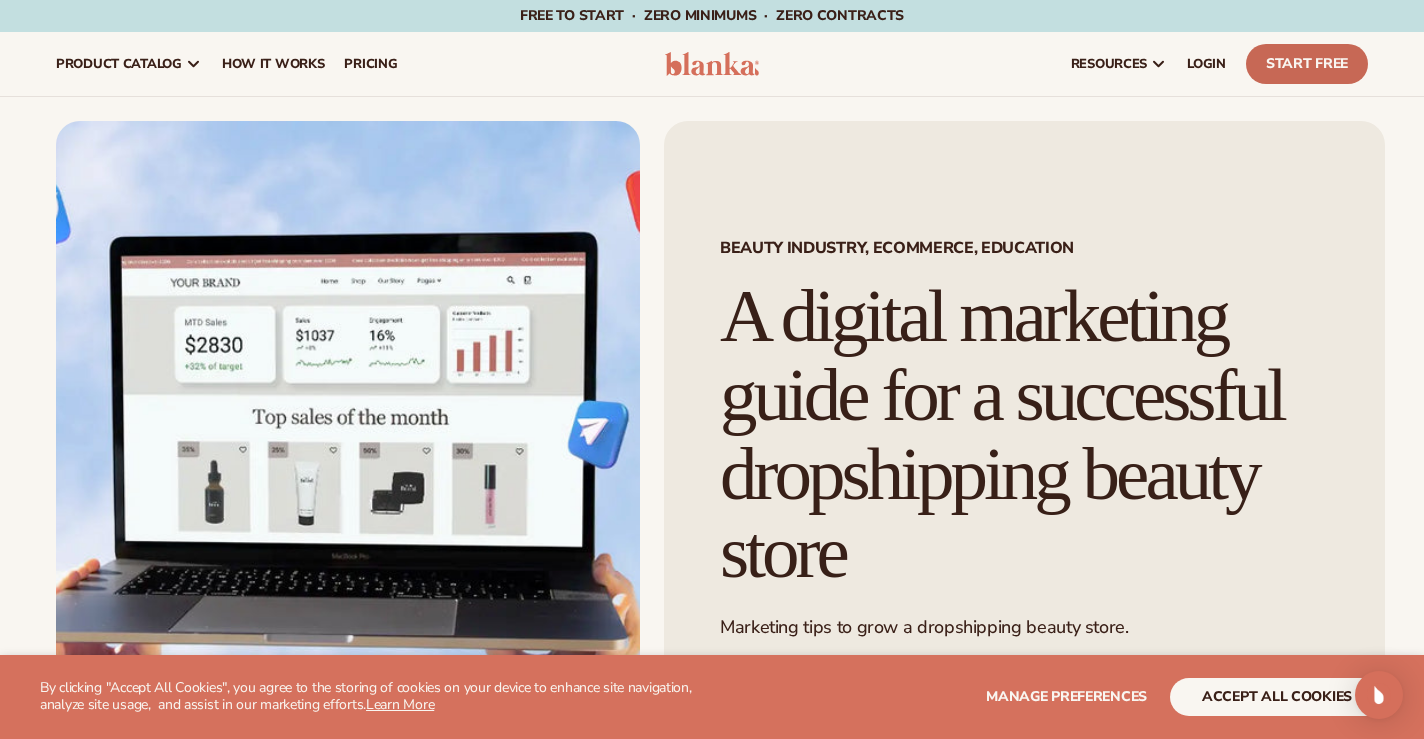 click on "Start Free" at bounding box center (1307, 64) 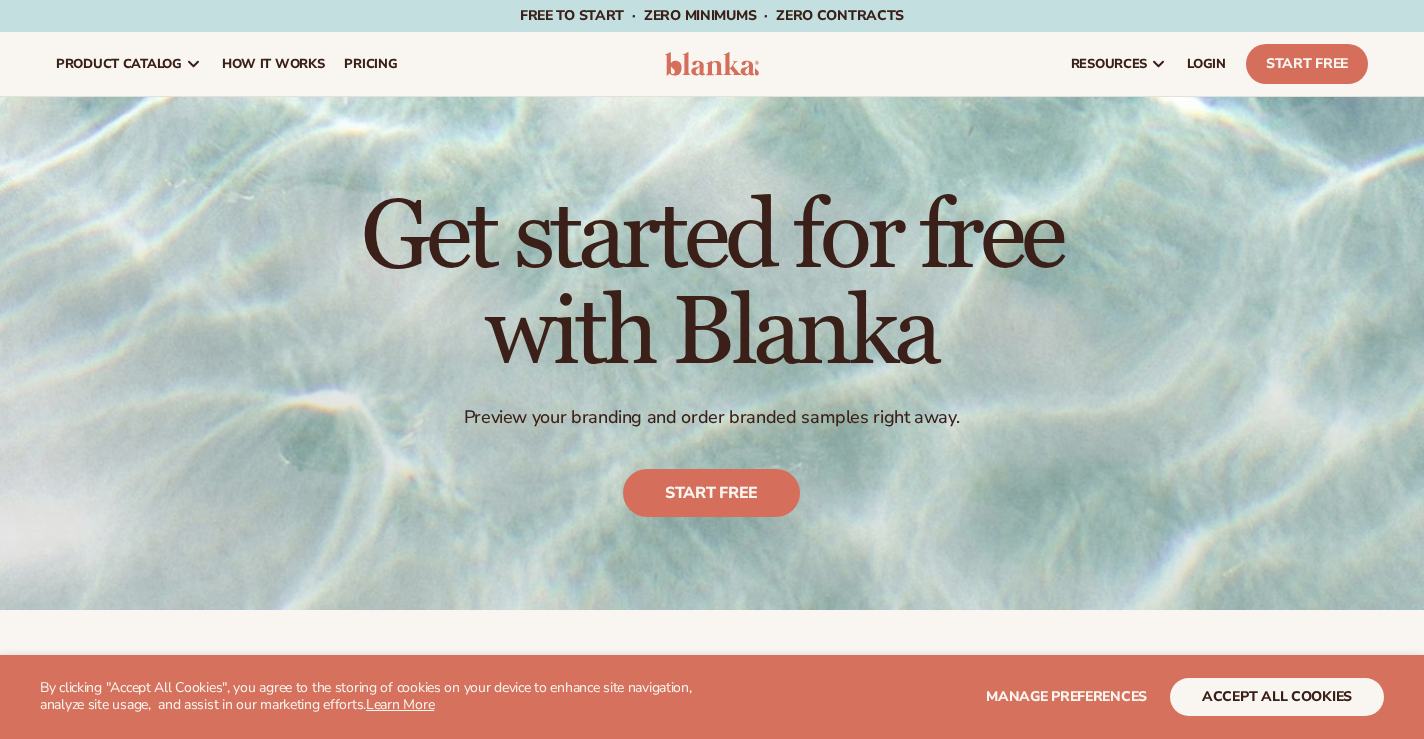 scroll, scrollTop: 0, scrollLeft: 0, axis: both 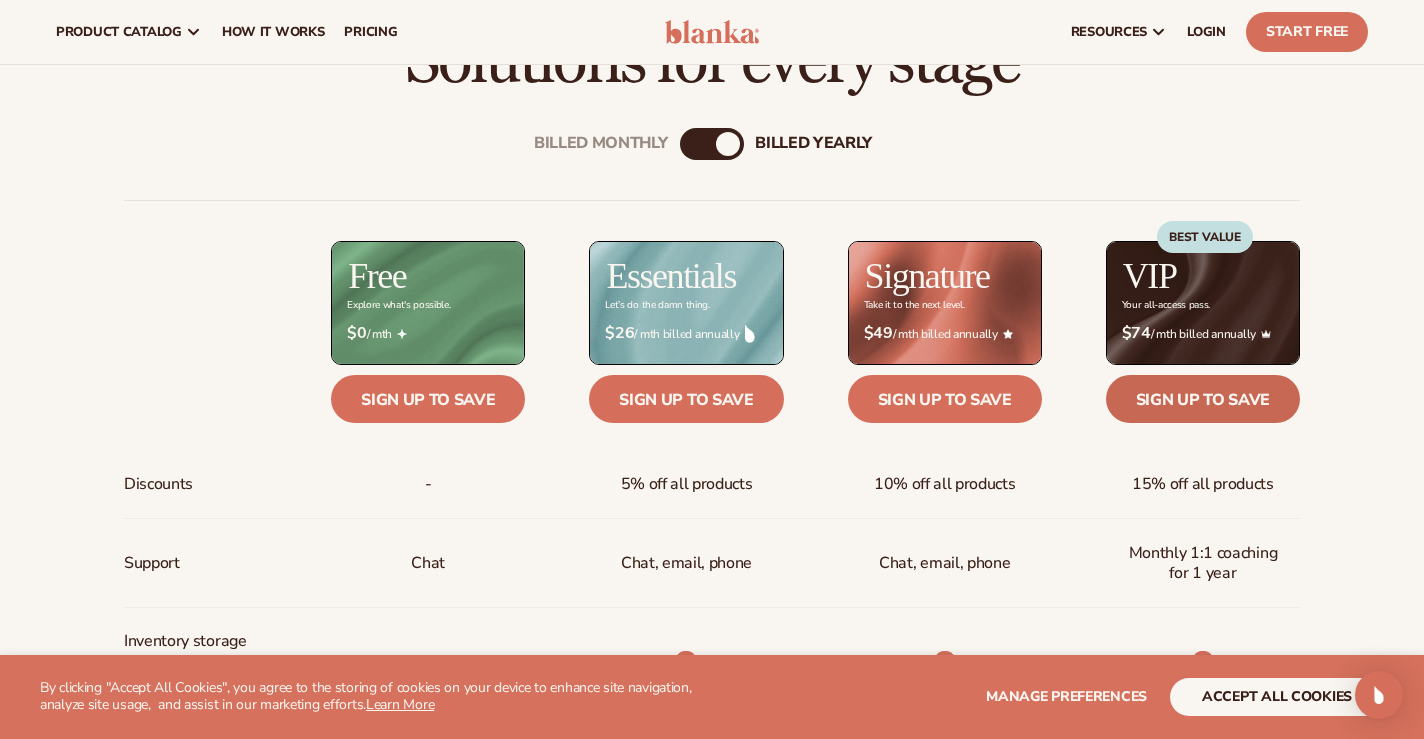 click on "Sign up to save" at bounding box center [1203, 399] 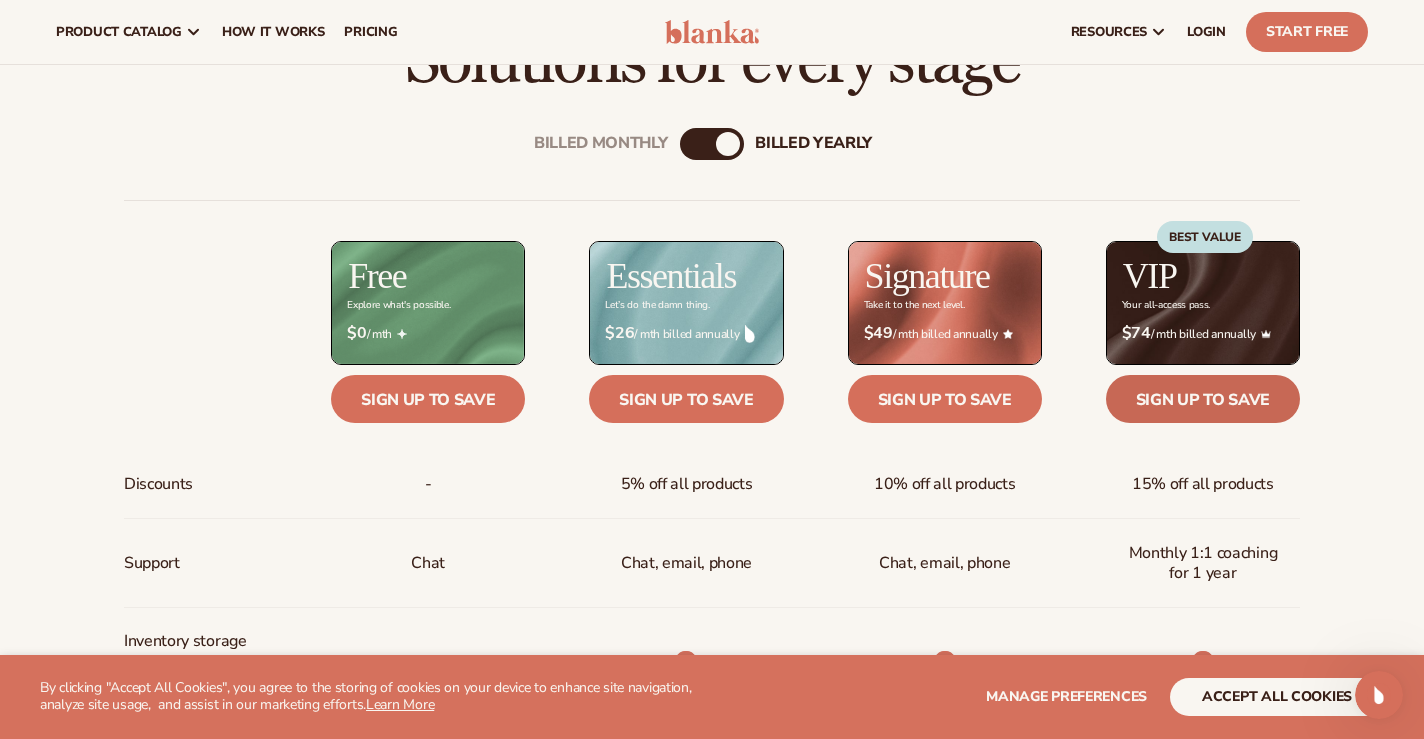 scroll, scrollTop: 0, scrollLeft: 0, axis: both 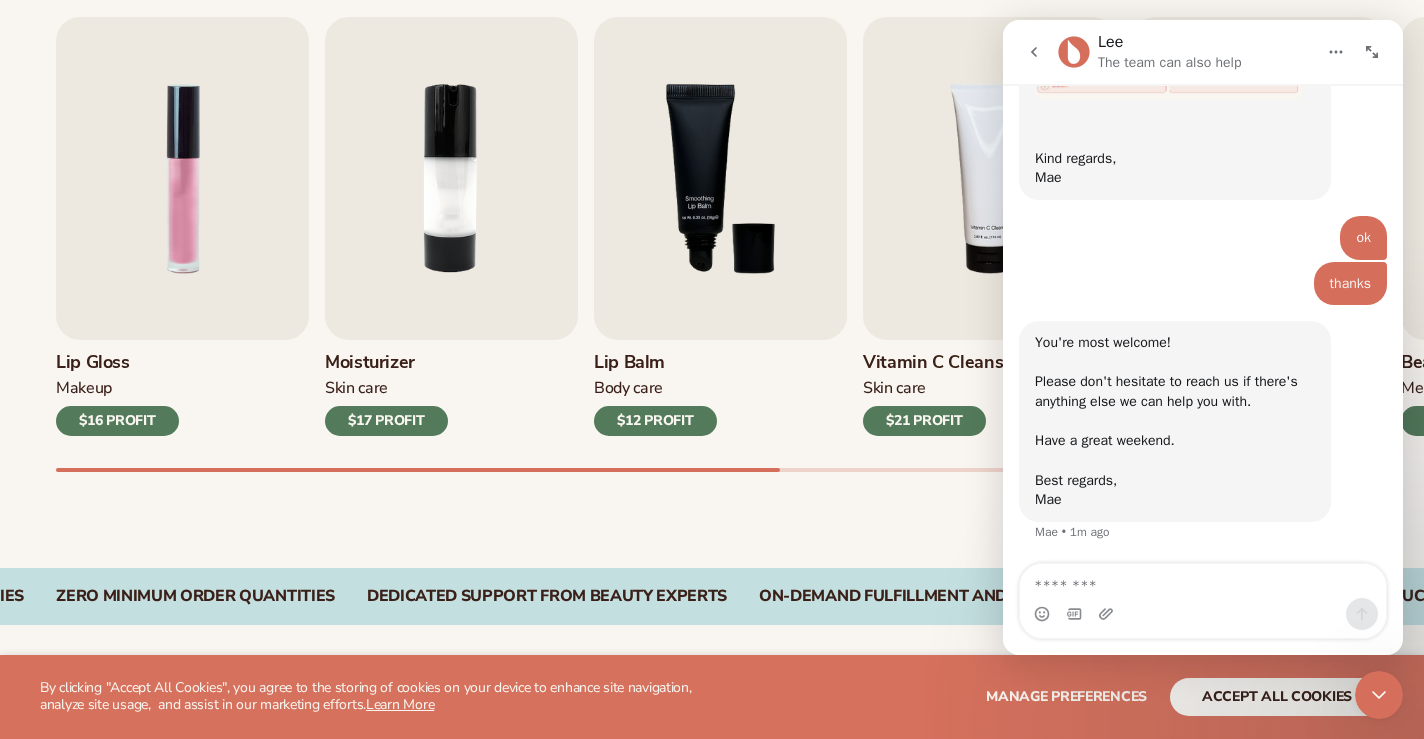 click on "$16 PROFIT" at bounding box center (117, 421) 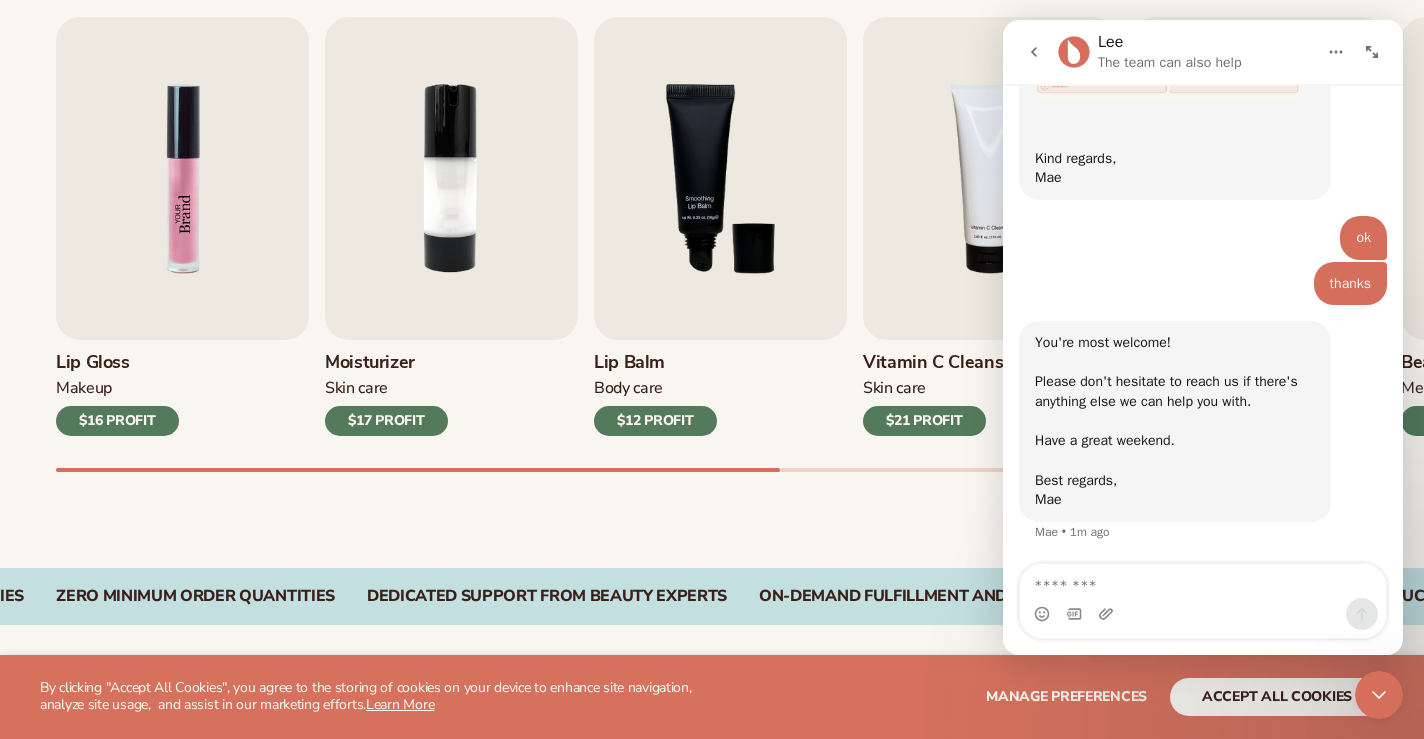 click at bounding box center (182, 178) 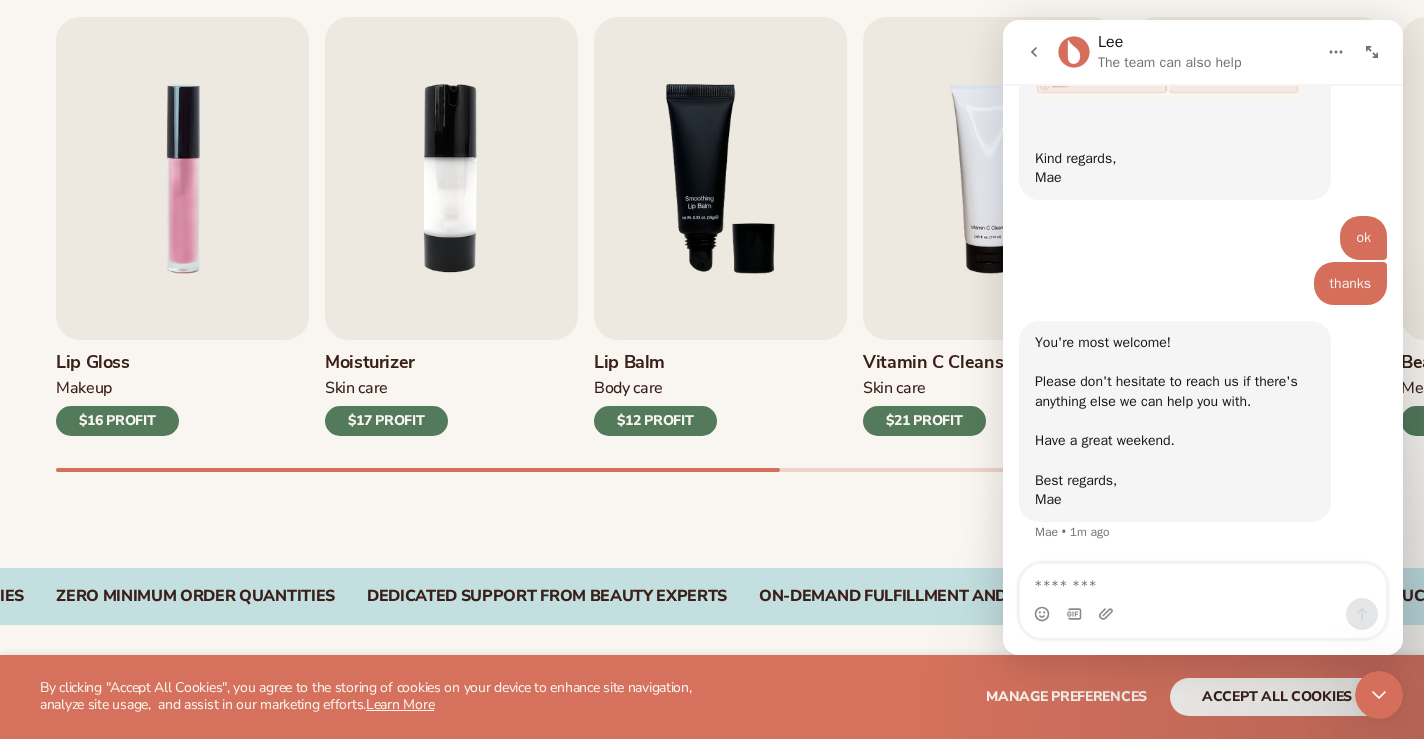 click on "$16 PROFIT" at bounding box center [117, 421] 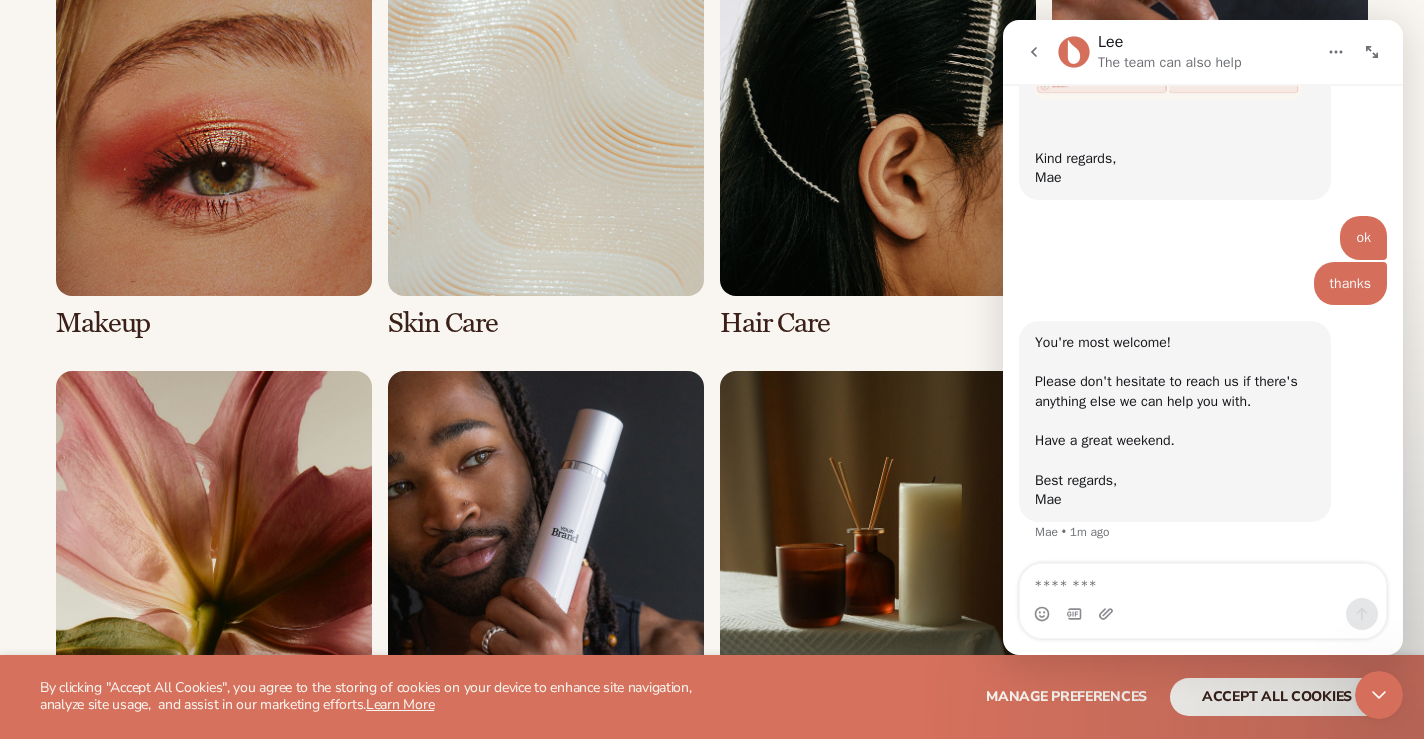 scroll, scrollTop: 1516, scrollLeft: 0, axis: vertical 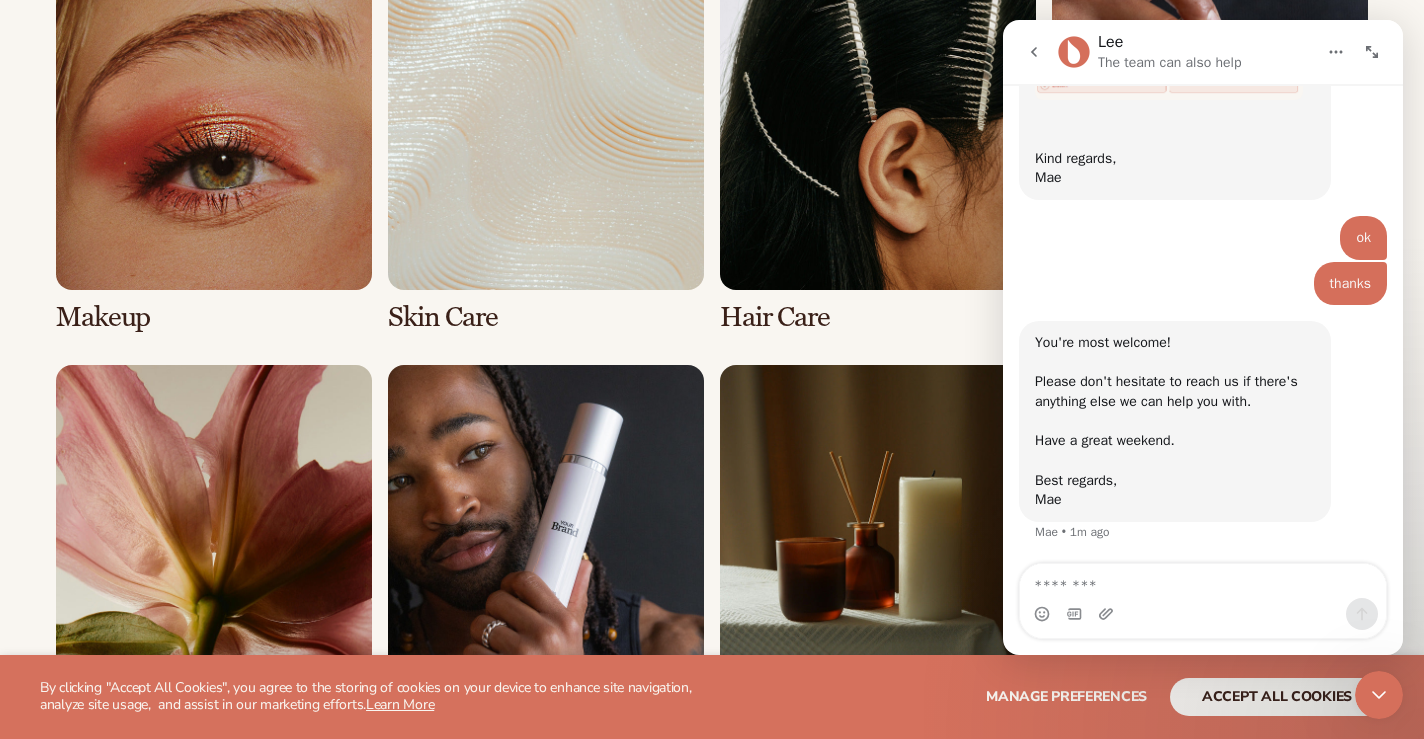 click at bounding box center (214, 153) 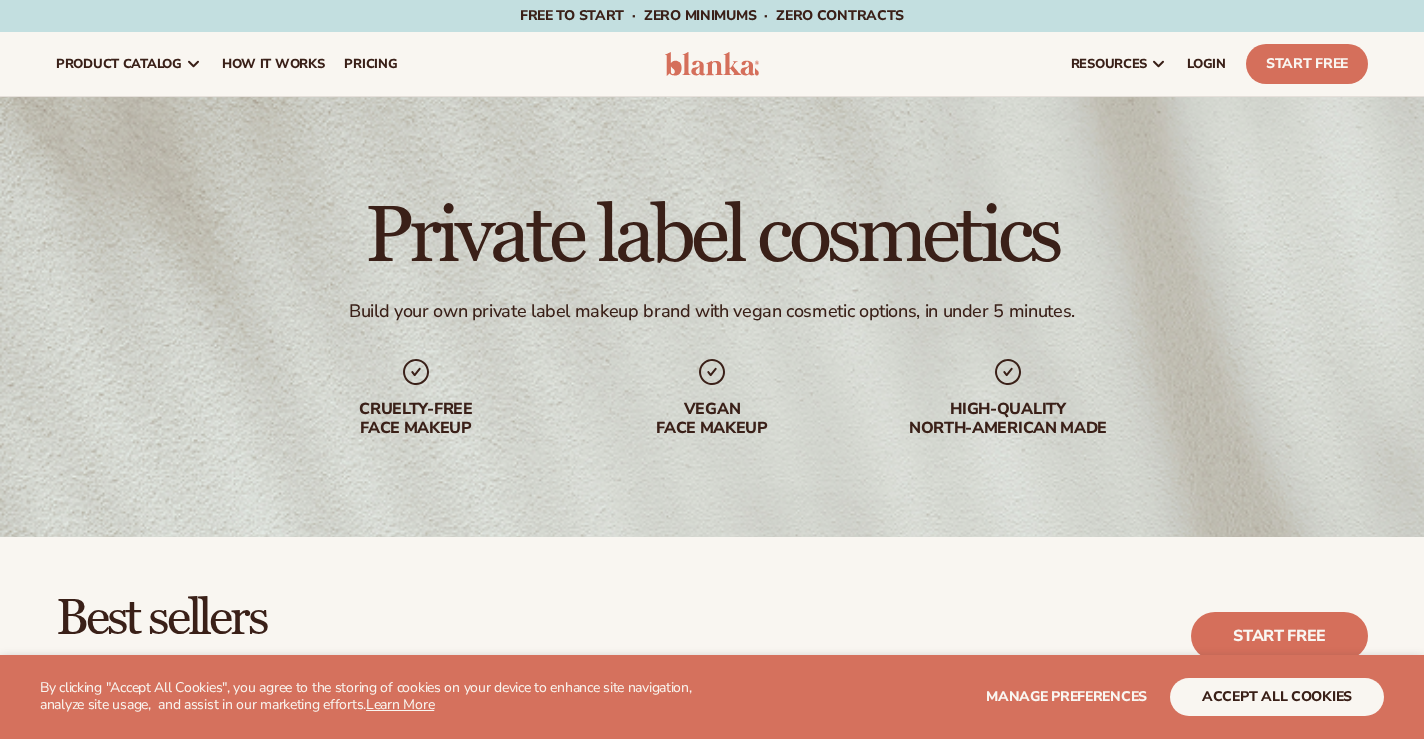 scroll, scrollTop: 0, scrollLeft: 0, axis: both 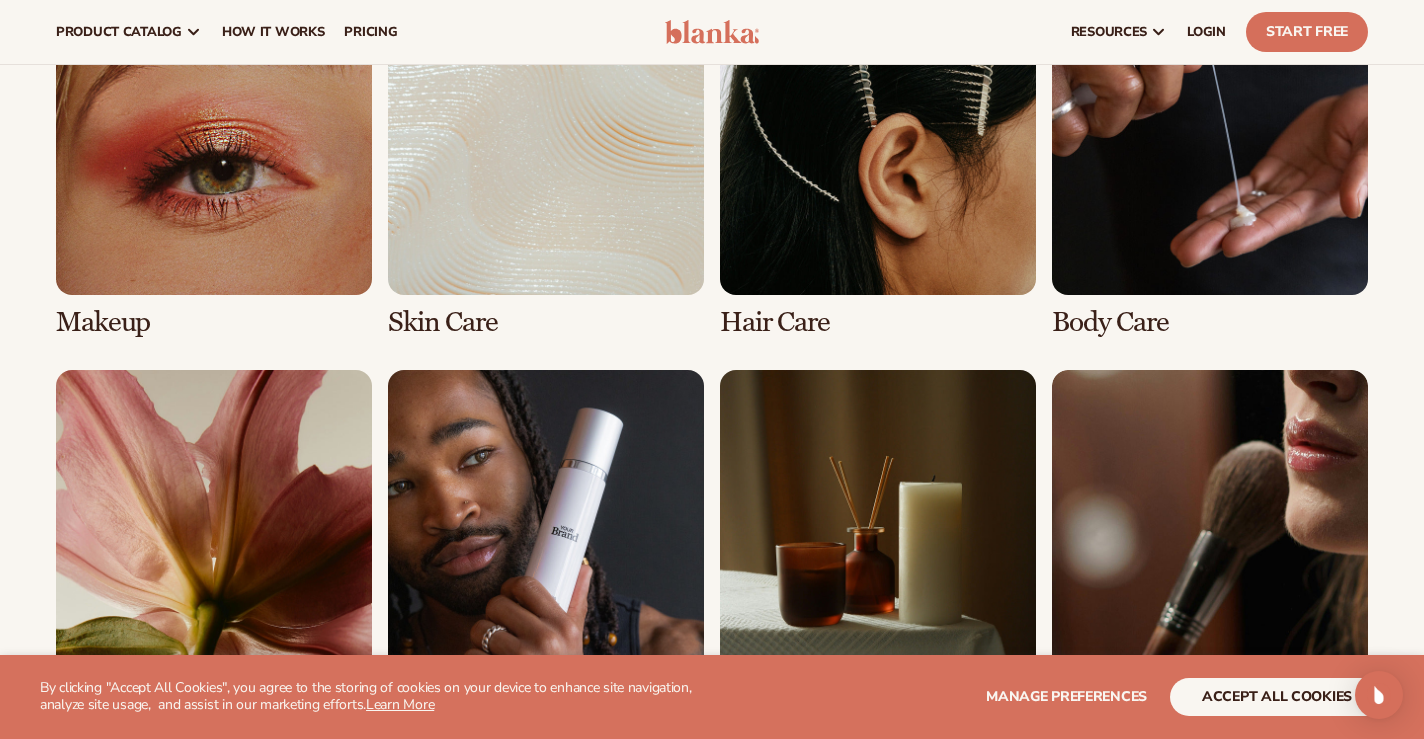 click at bounding box center (214, 158) 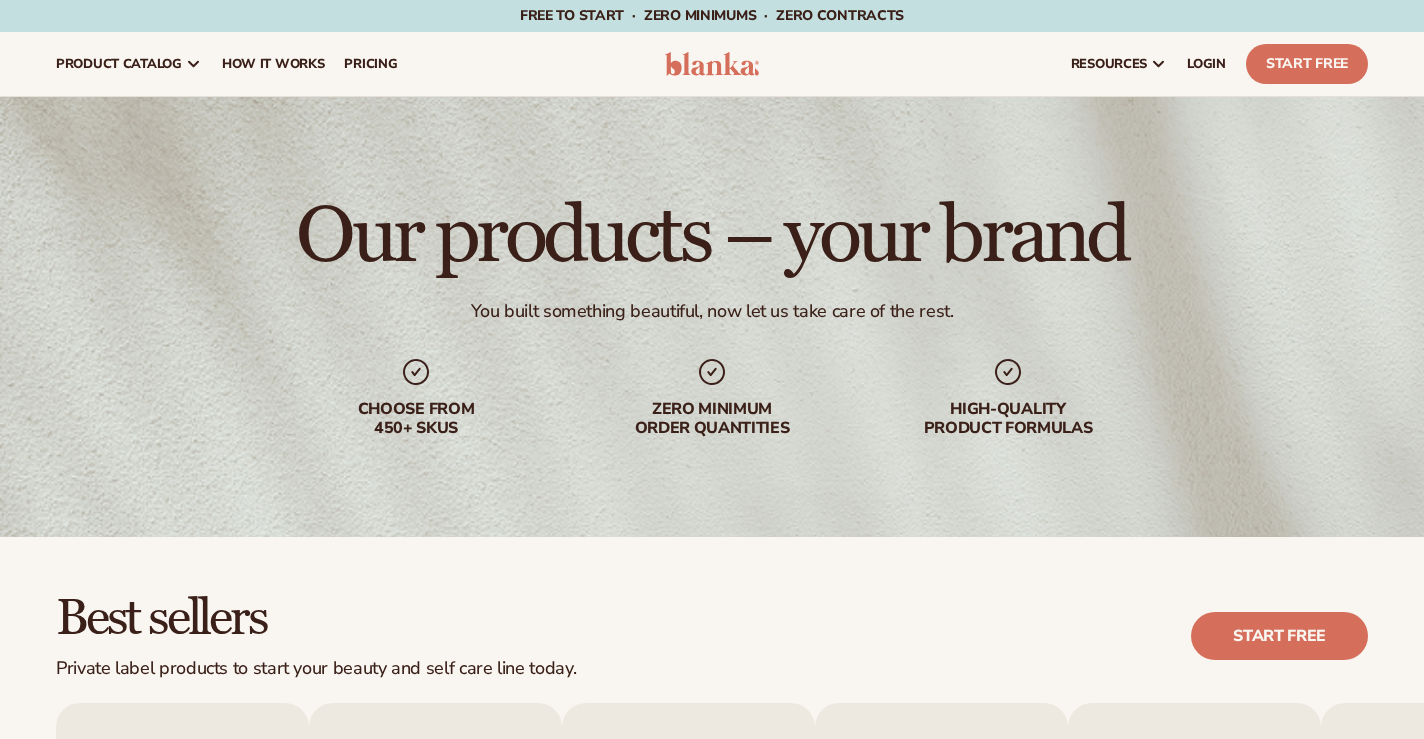 scroll, scrollTop: 0, scrollLeft: 0, axis: both 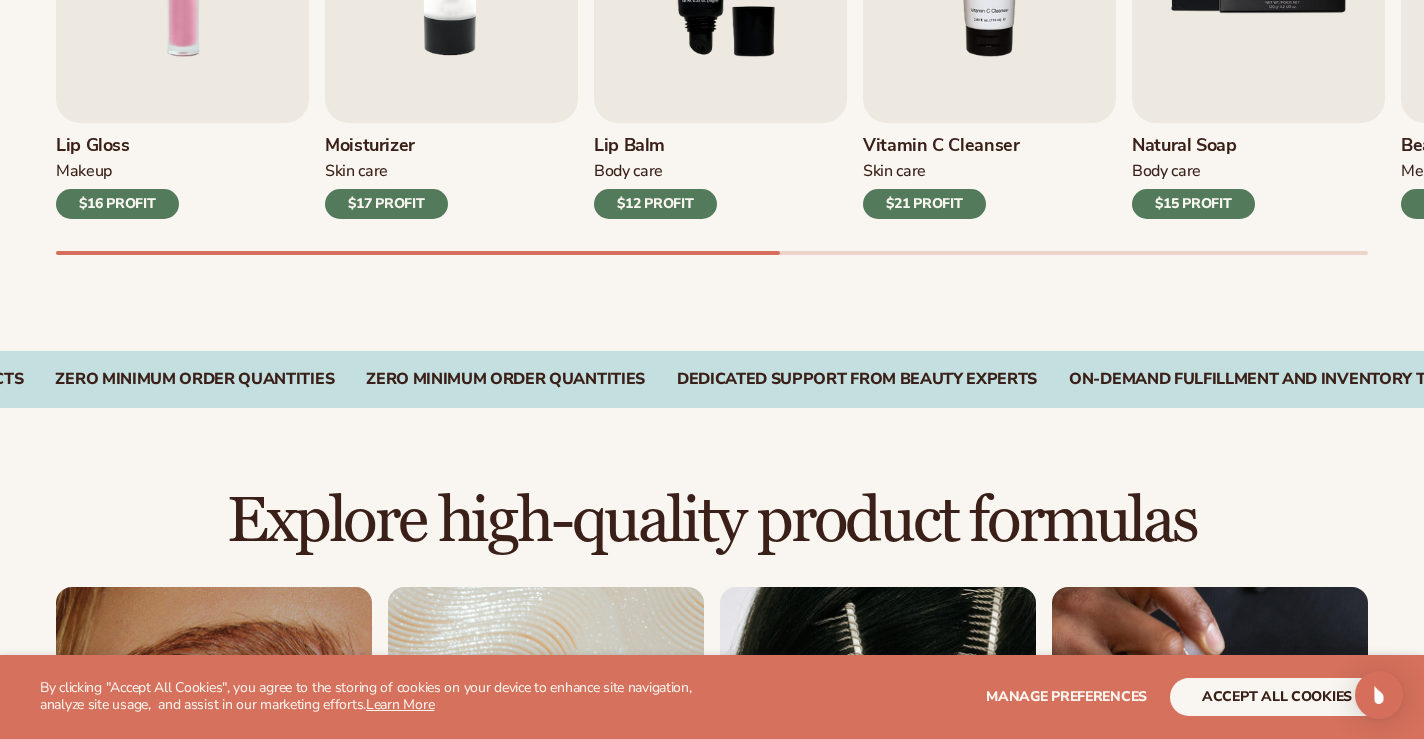 click on "$15 PROFIT" at bounding box center [1193, 204] 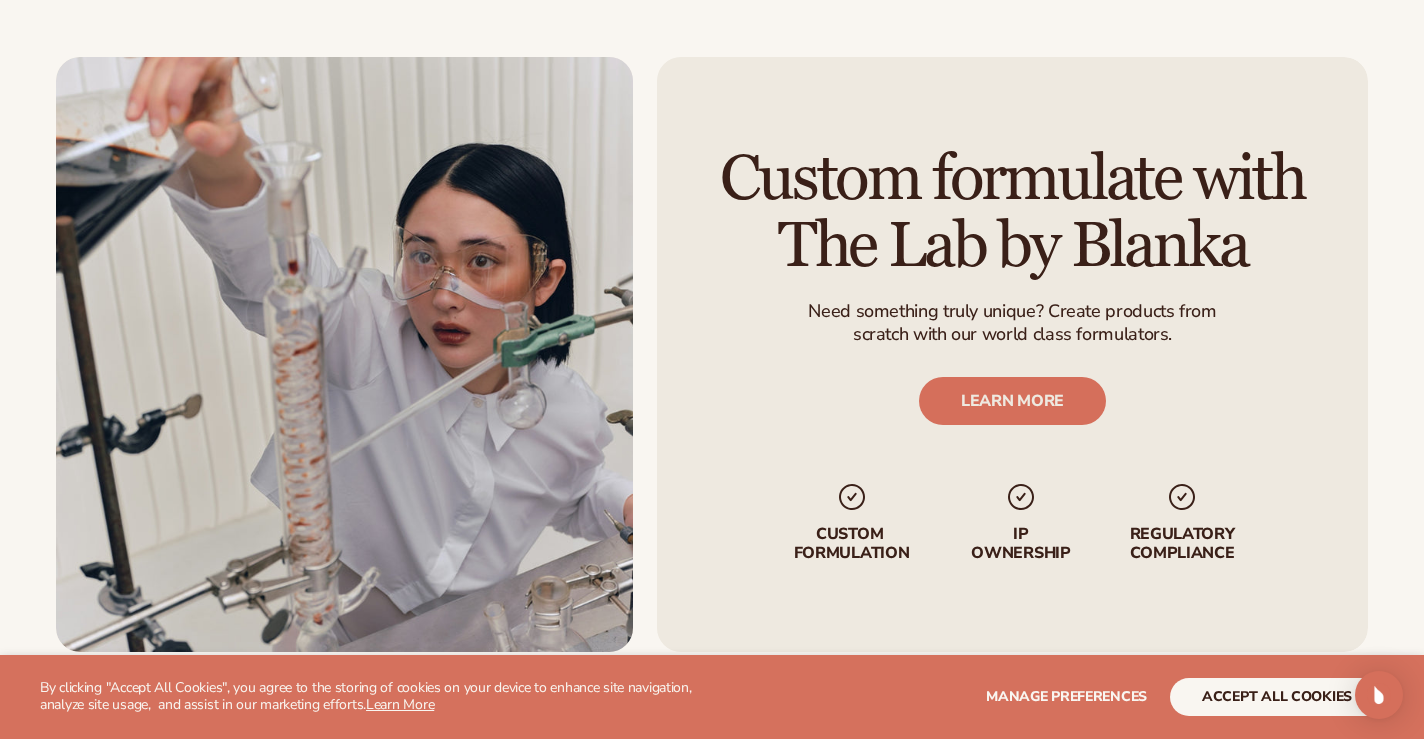 scroll, scrollTop: 2643, scrollLeft: 0, axis: vertical 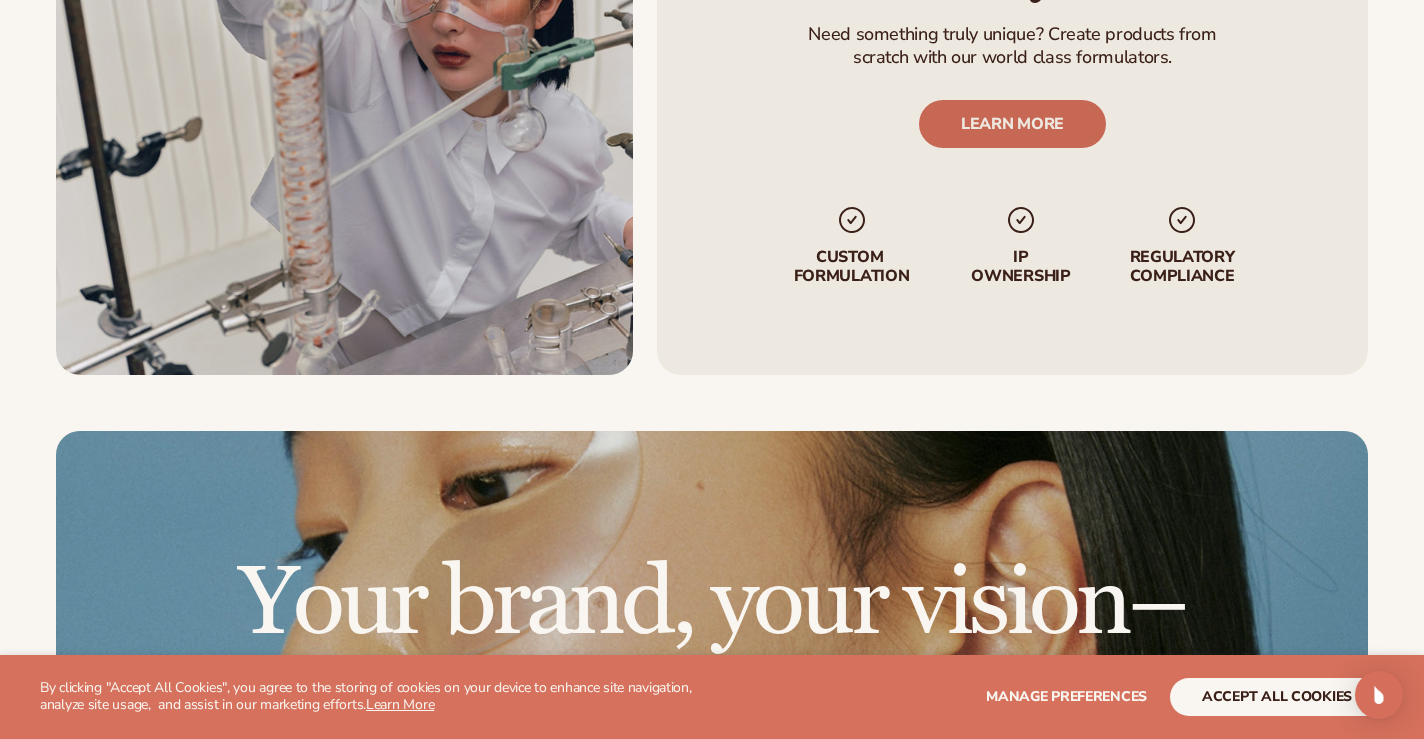 click on "LEARN MORE" at bounding box center [1012, 124] 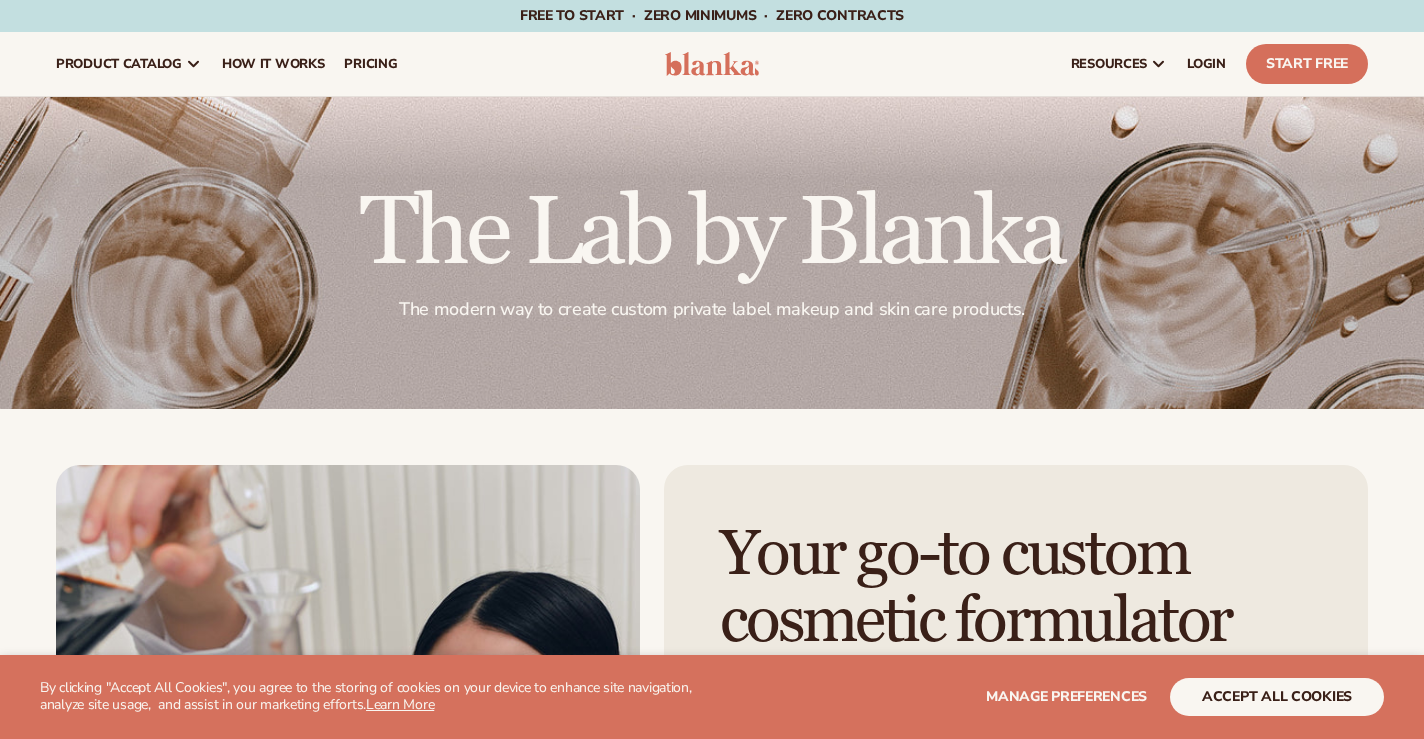 scroll, scrollTop: 0, scrollLeft: 0, axis: both 